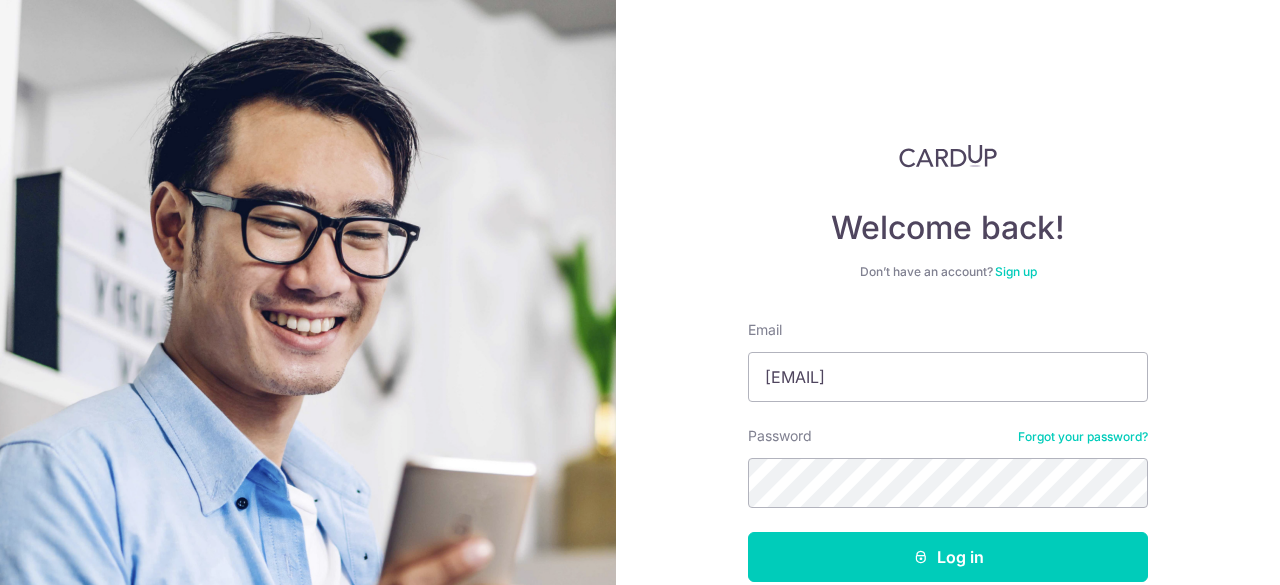 scroll, scrollTop: 0, scrollLeft: 0, axis: both 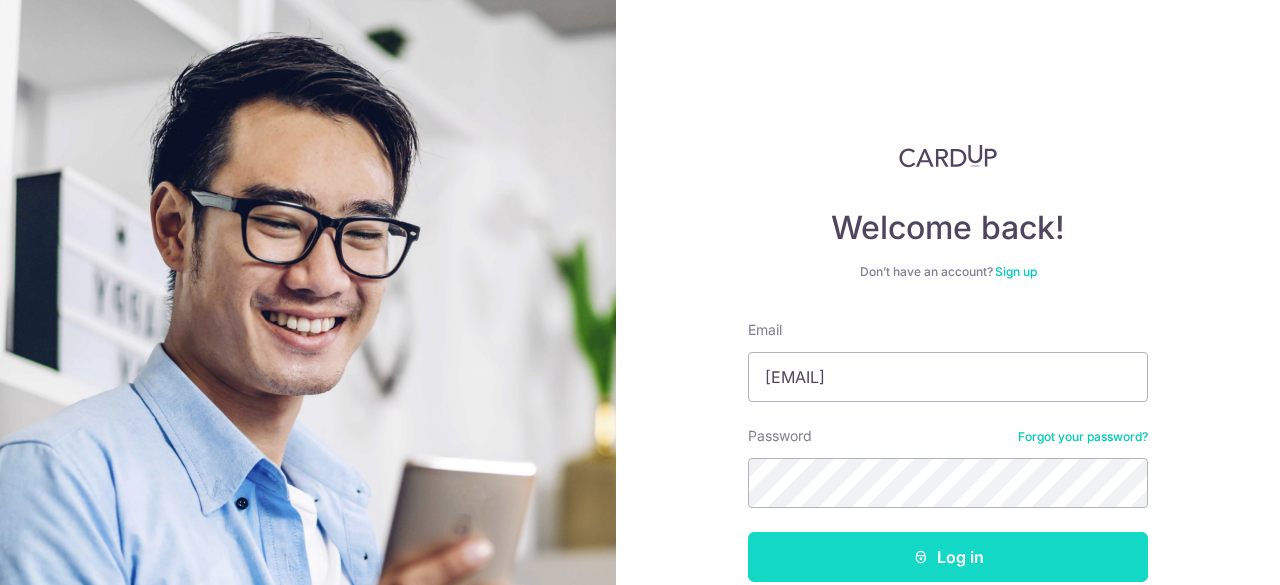 click on "Log in" at bounding box center [948, 557] 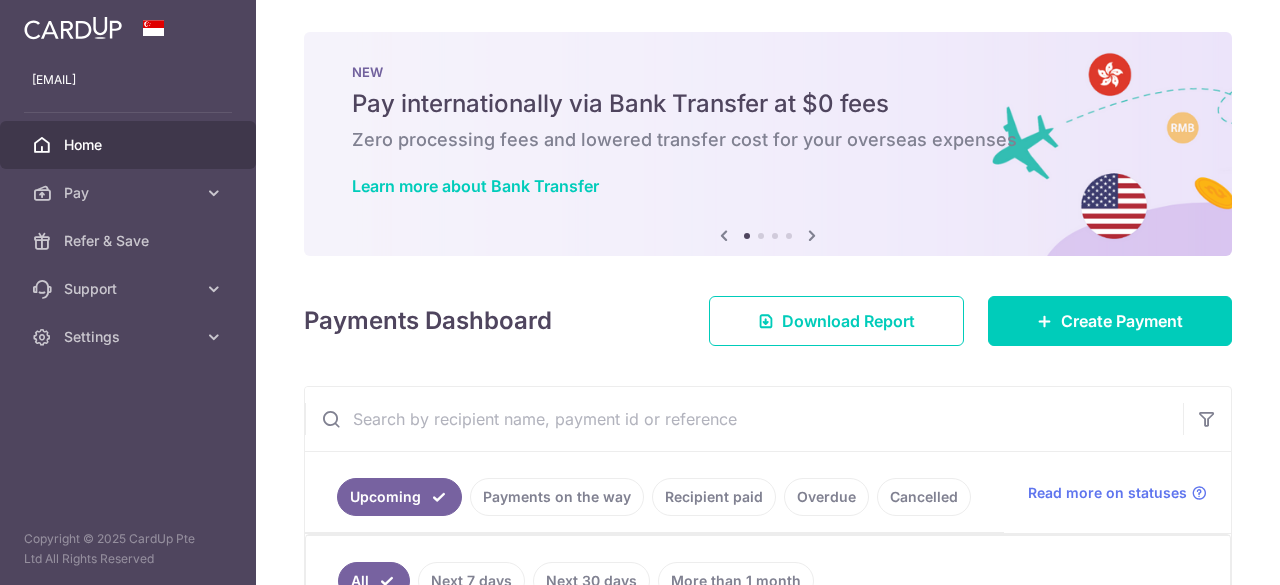 scroll, scrollTop: 0, scrollLeft: 0, axis: both 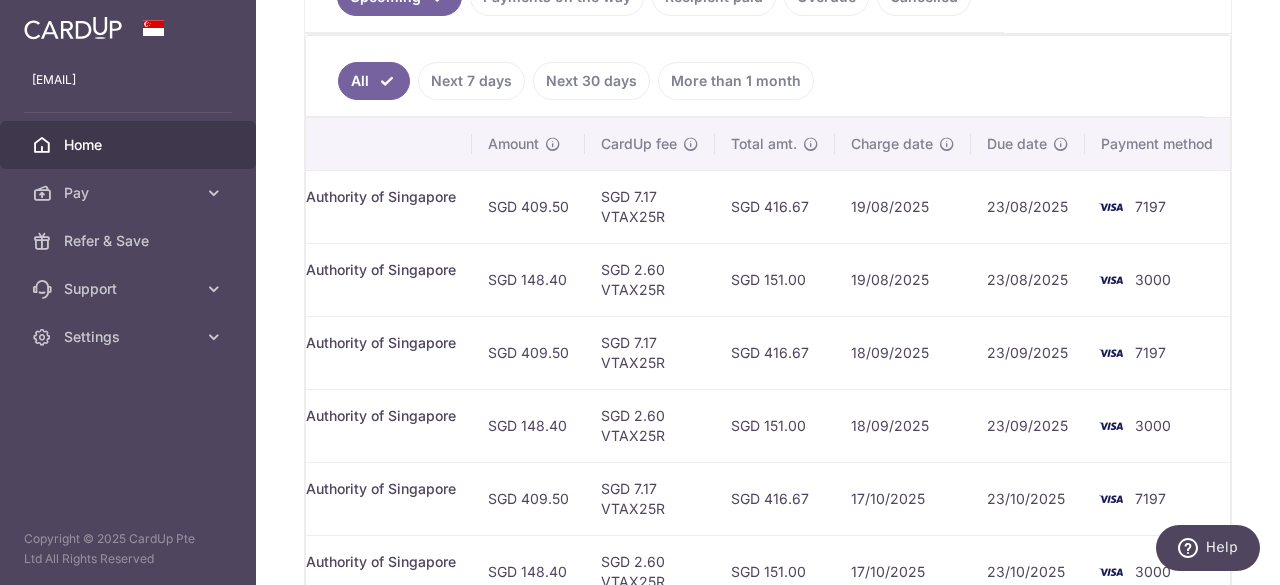 drag, startPoint x: 1086, startPoint y: 197, endPoint x: 1199, endPoint y: 195, distance: 113.0177 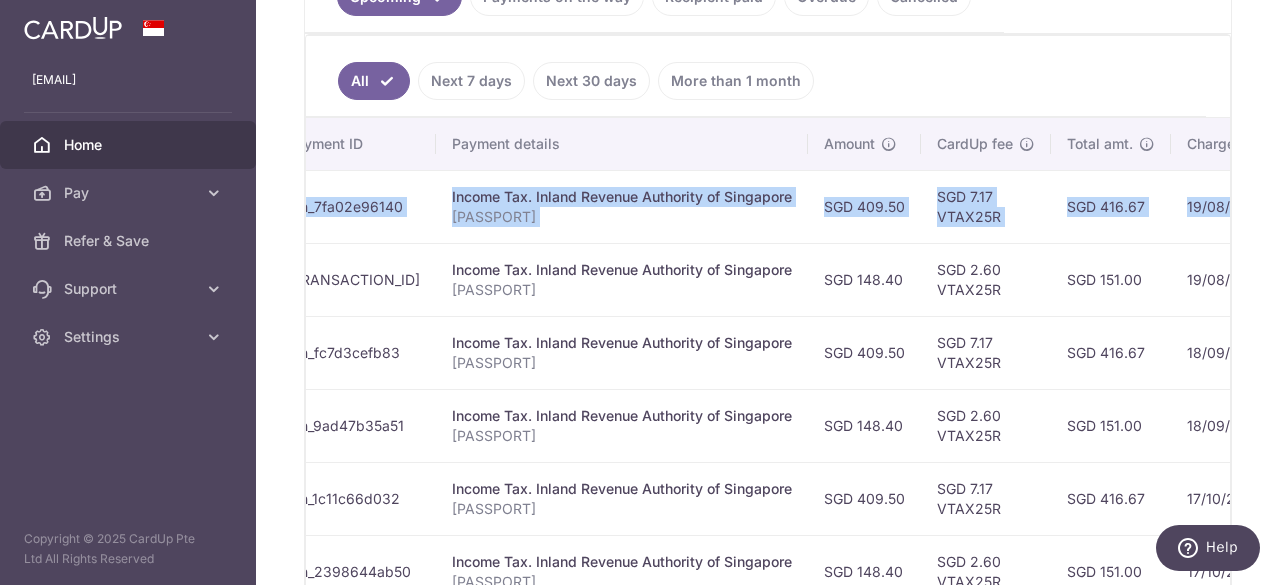 scroll, scrollTop: 0, scrollLeft: 0, axis: both 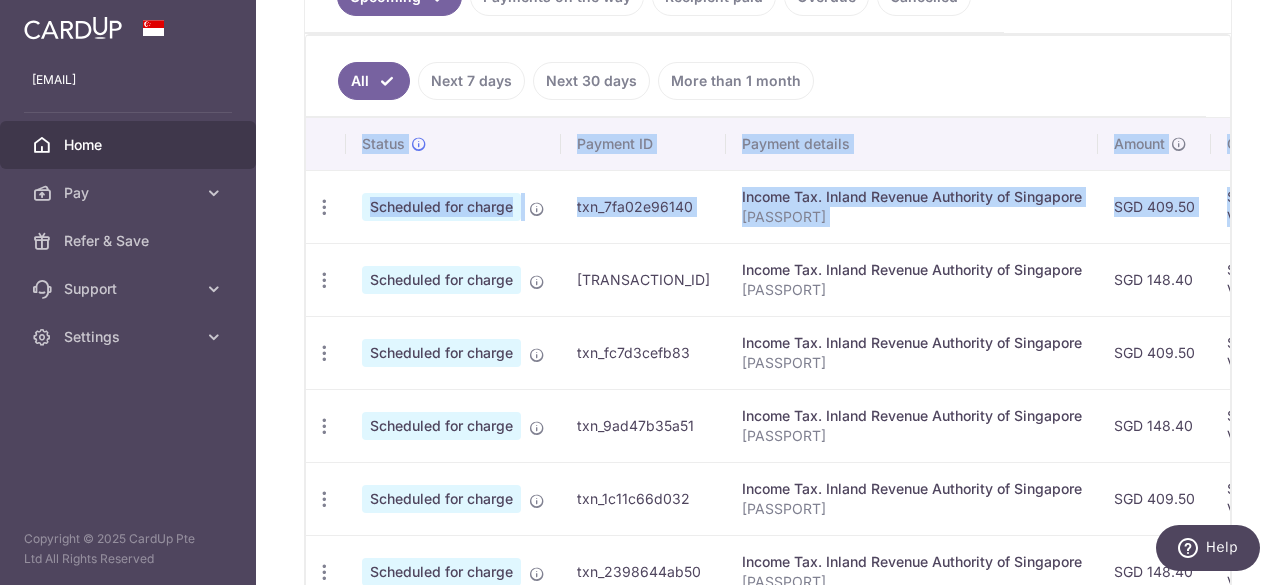 drag, startPoint x: 1143, startPoint y: 199, endPoint x: 274, endPoint y: 199, distance: 869 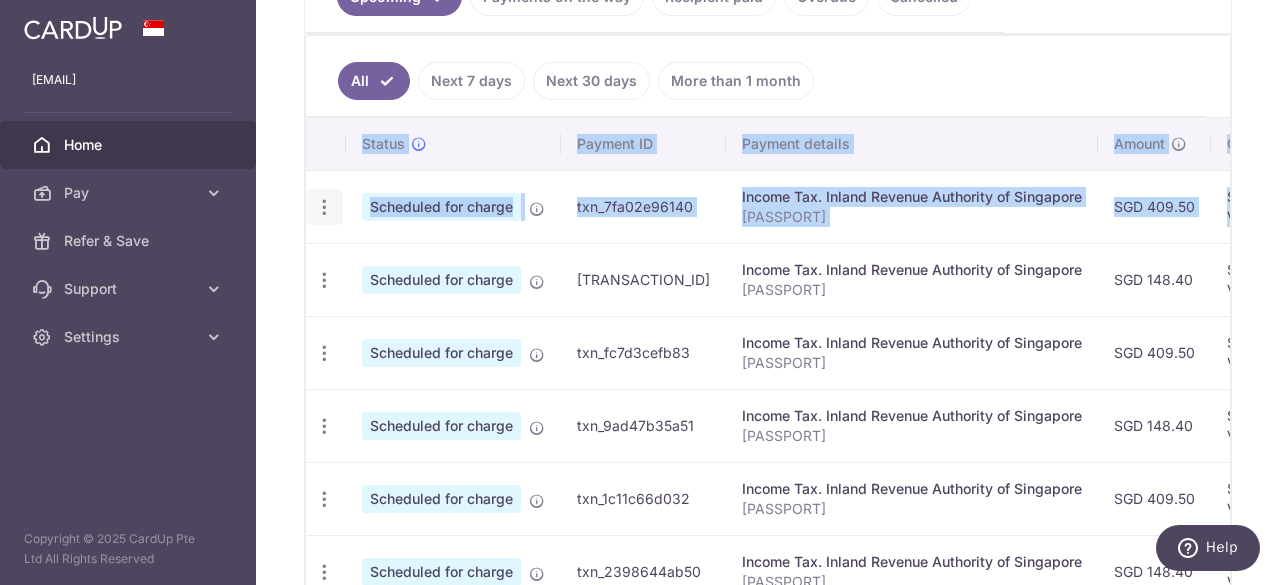 click at bounding box center [324, 207] 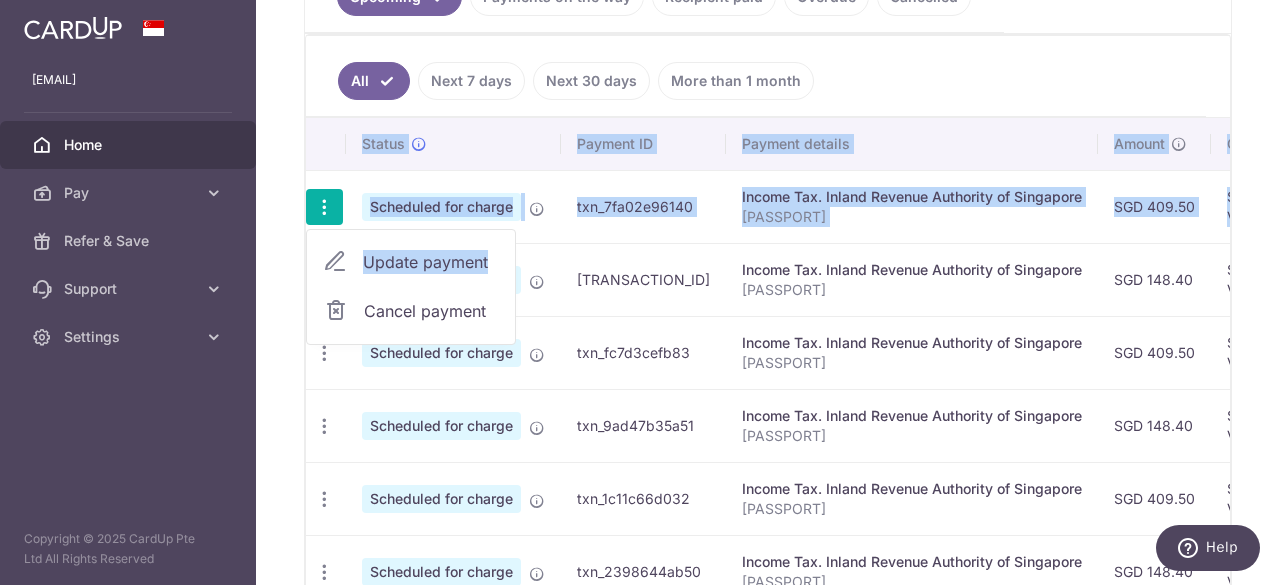 click on "Update payment" at bounding box center (431, 262) 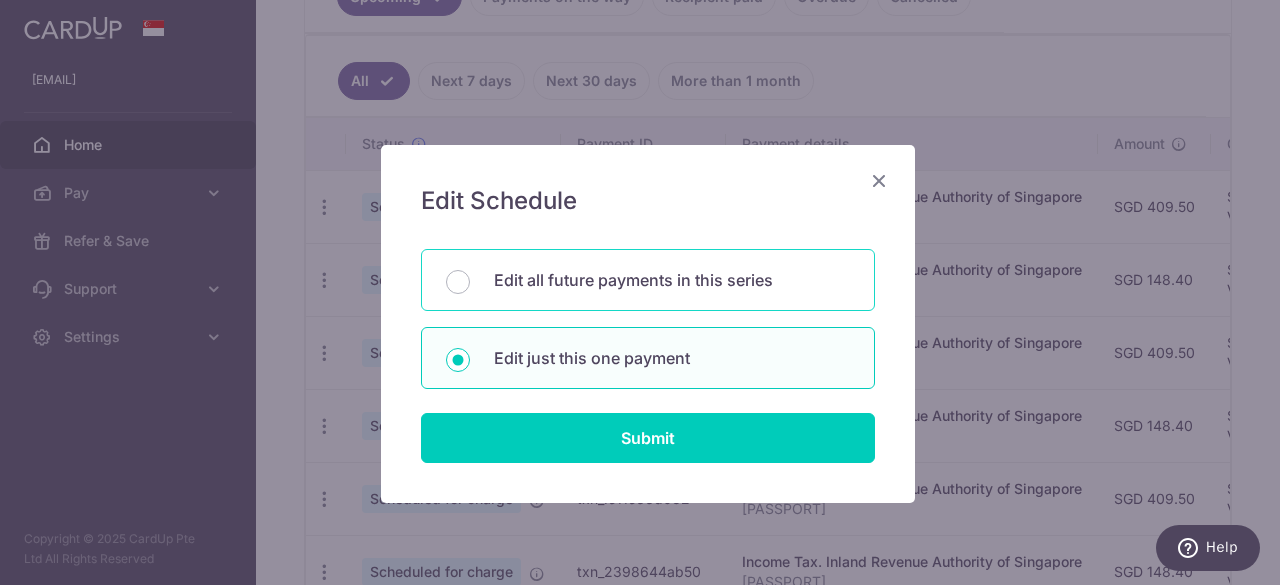 click on "Edit all future payments in this series" at bounding box center (672, 280) 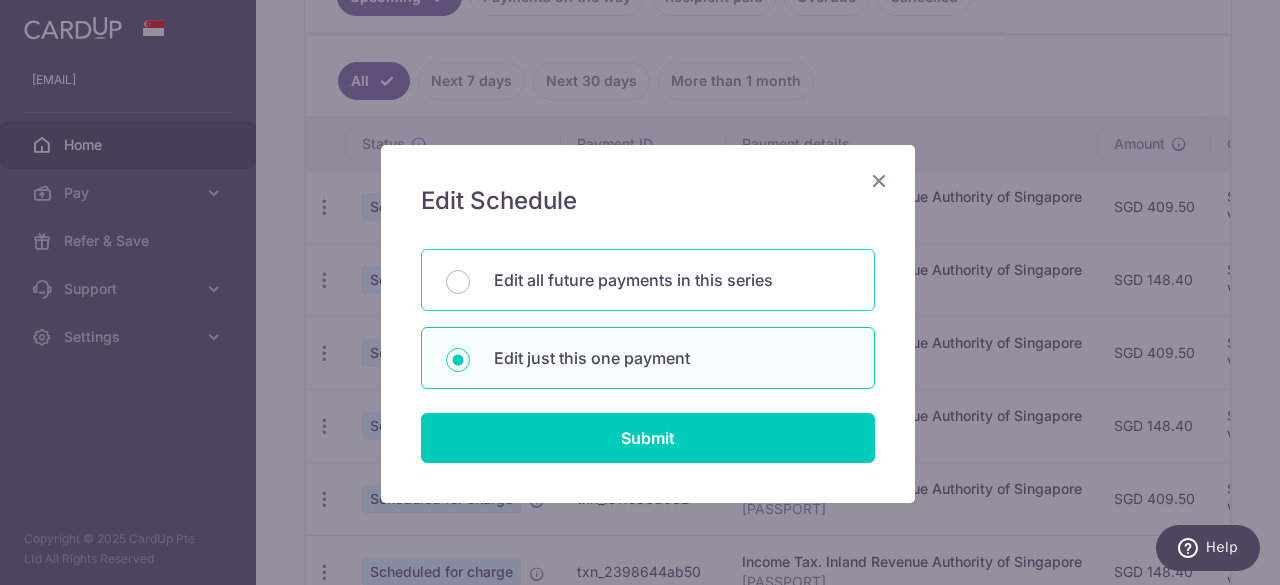 click on "Edit all future payments in this series" at bounding box center [458, 282] 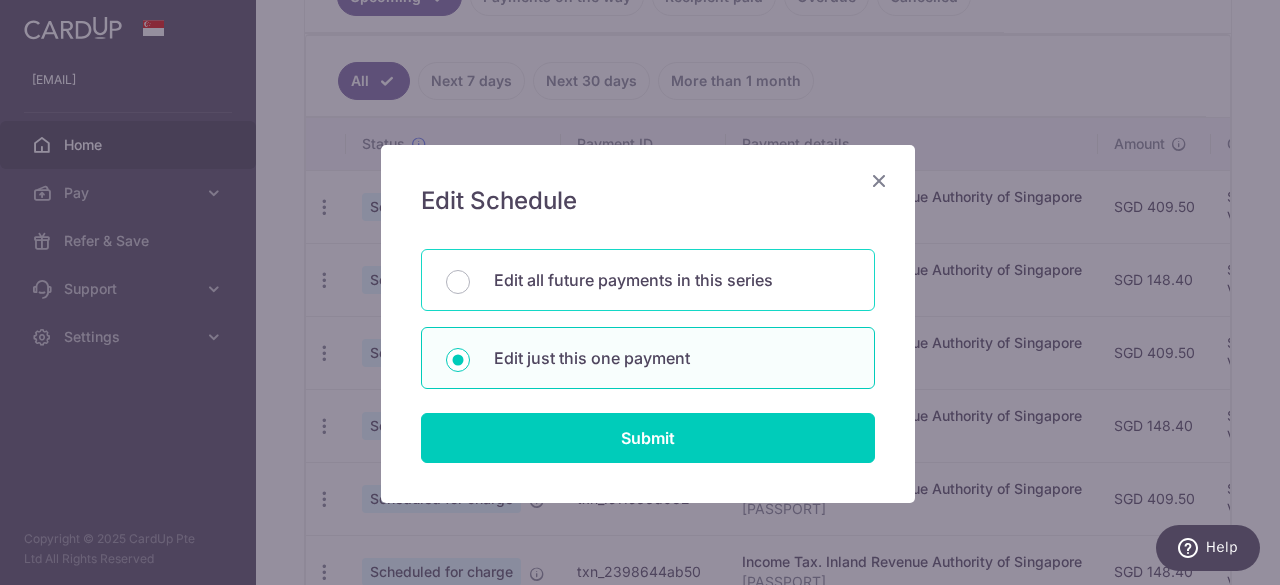 radio on "true" 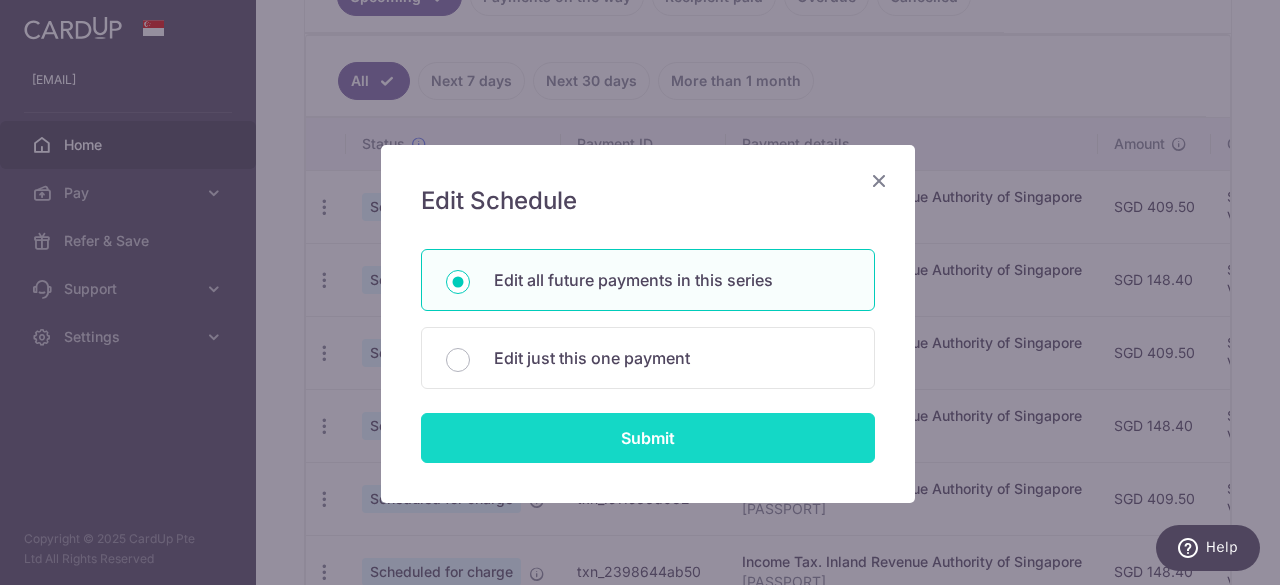 click on "Submit" at bounding box center [648, 438] 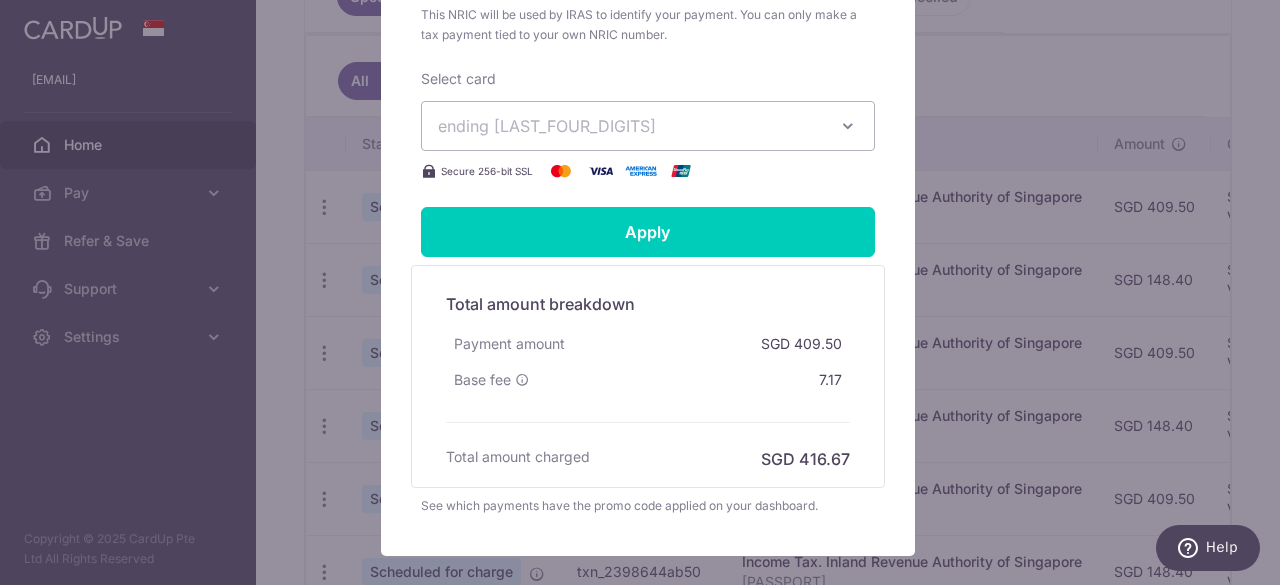 scroll, scrollTop: 700, scrollLeft: 0, axis: vertical 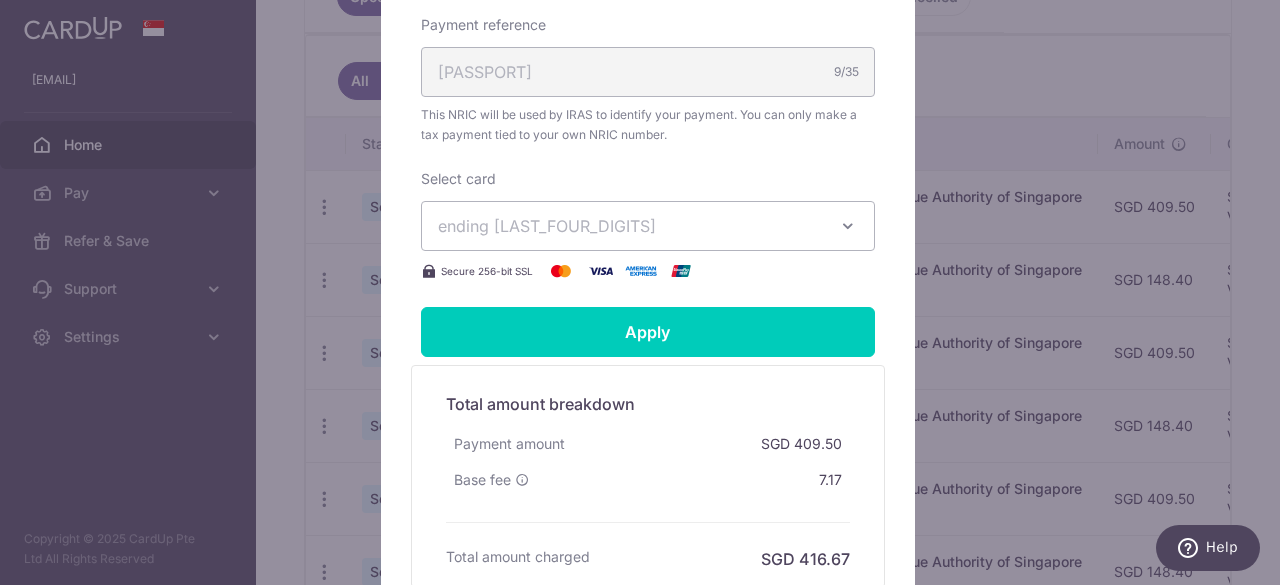 click on "ending 7197" at bounding box center [630, 226] 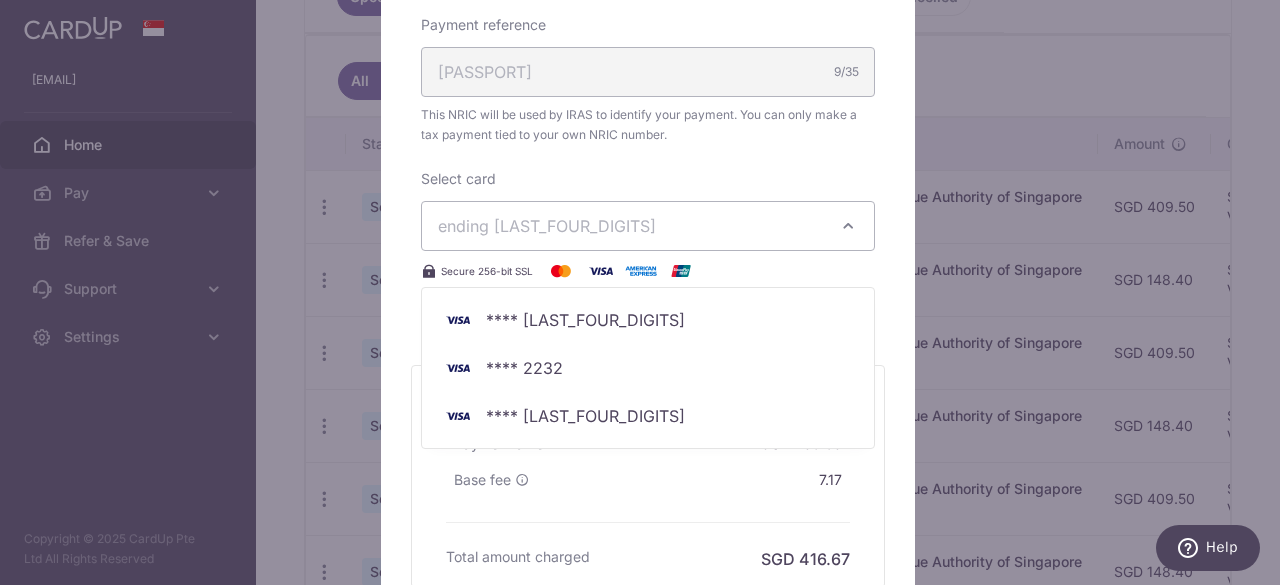 type 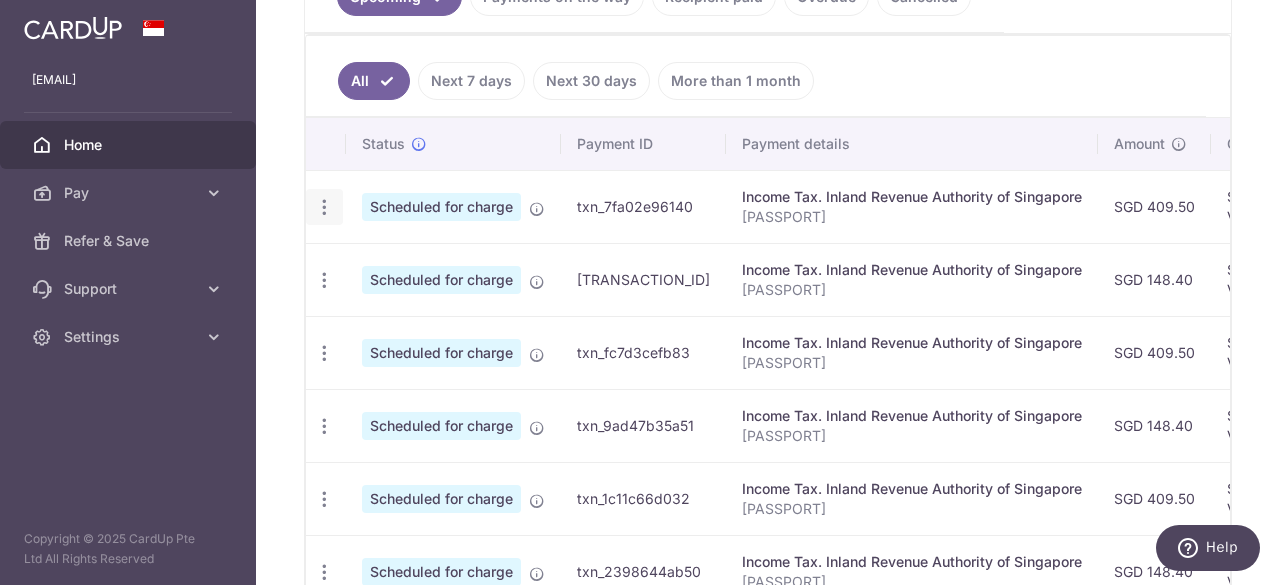 click at bounding box center (324, 207) 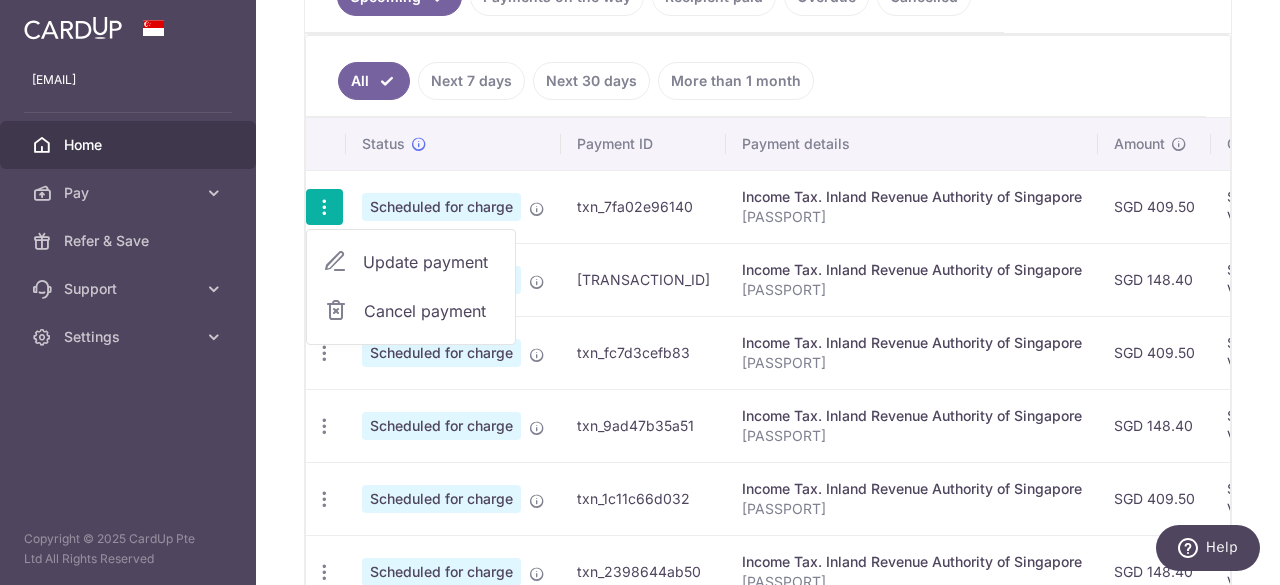 click on "Update payment" at bounding box center (431, 262) 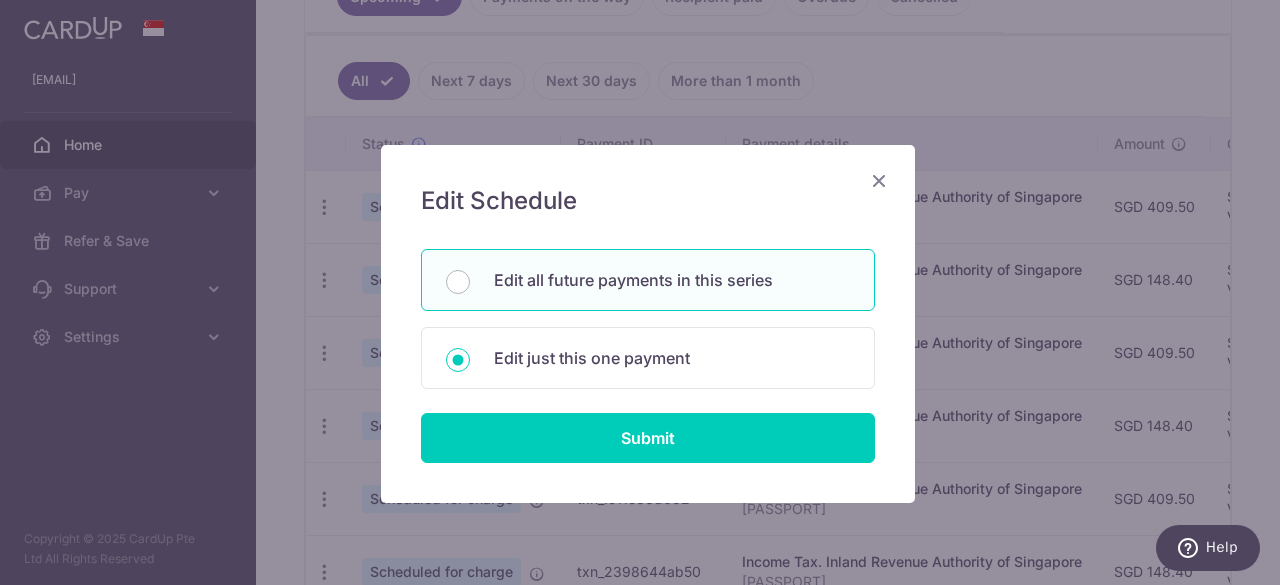click on "Edit all future payments in this series" at bounding box center (672, 280) 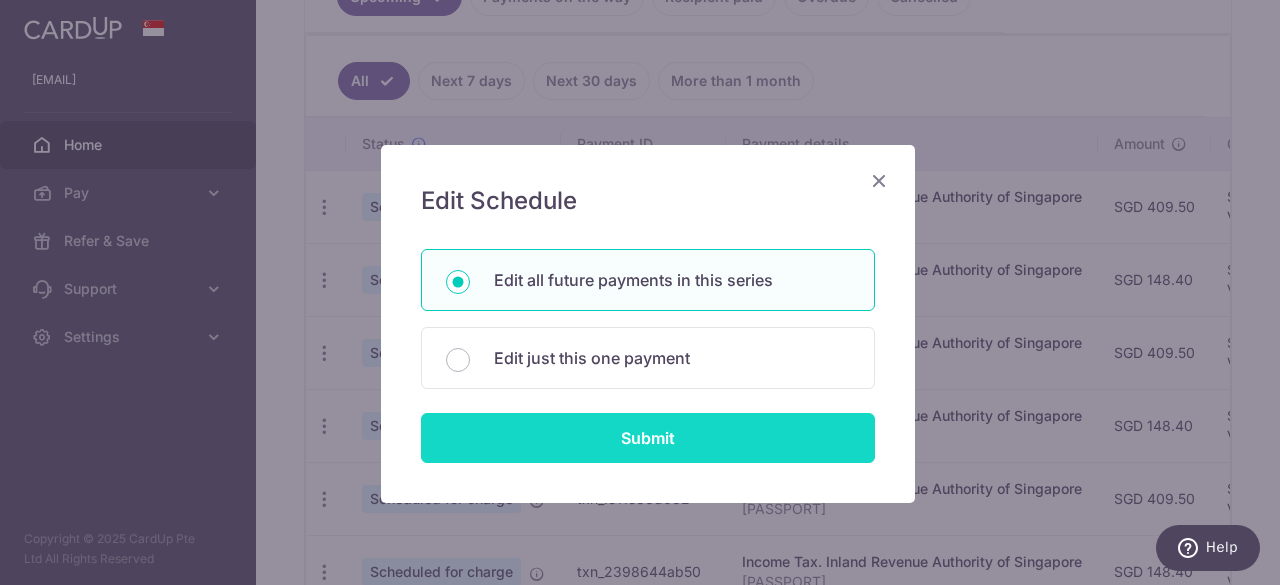 click on "Submit" at bounding box center (648, 438) 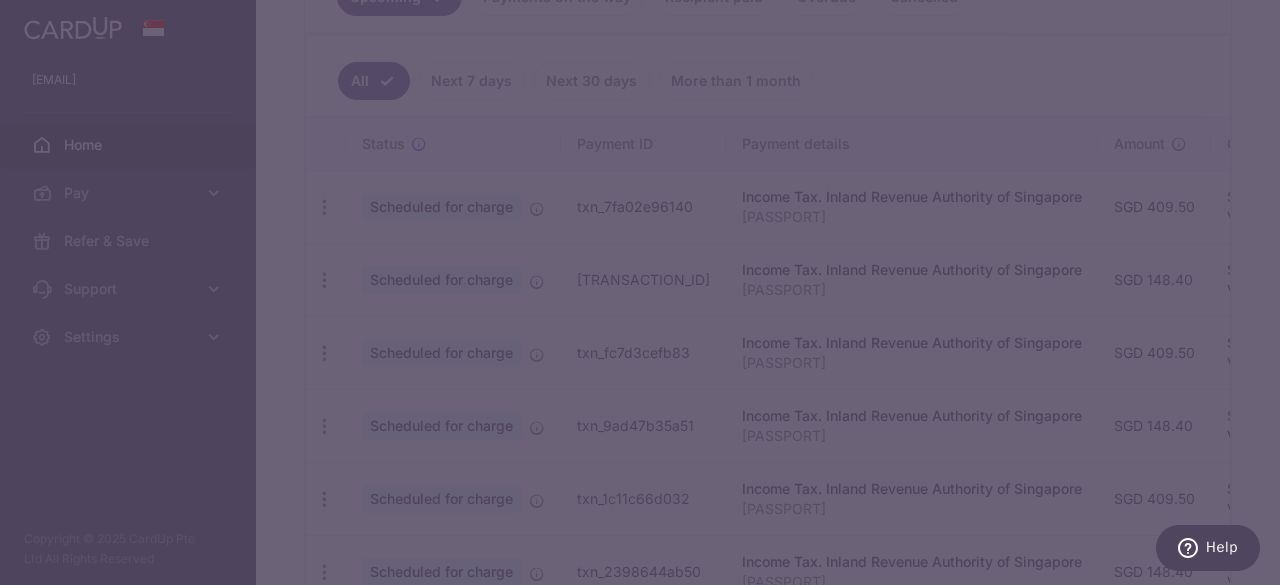 scroll, scrollTop: 0, scrollLeft: 0, axis: both 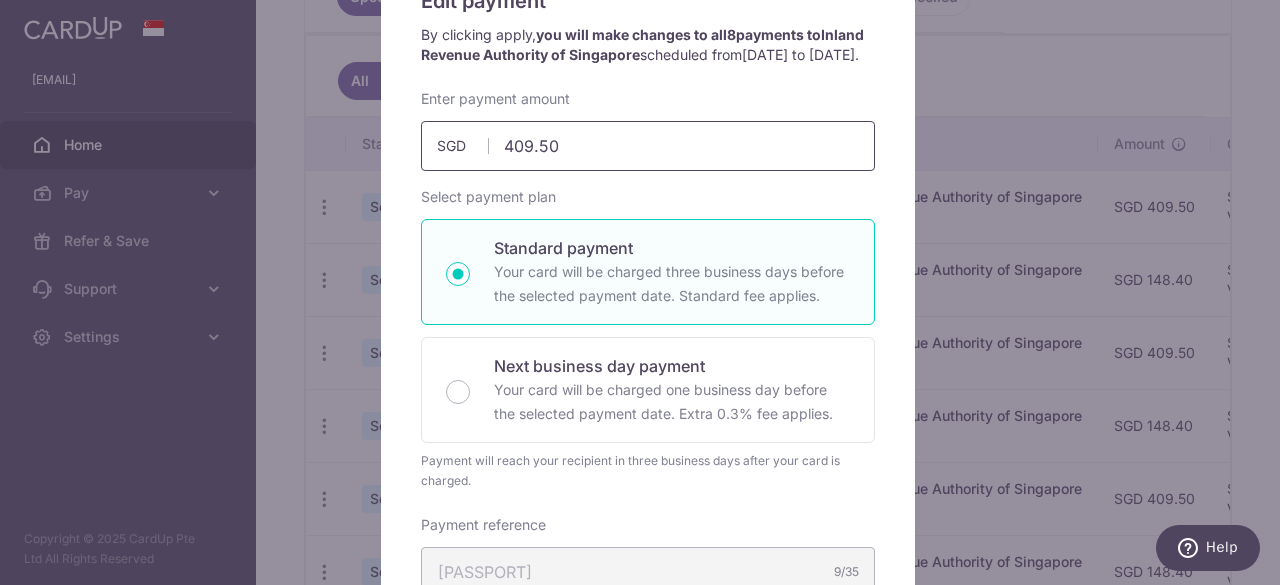 drag, startPoint x: 573, startPoint y: 169, endPoint x: 476, endPoint y: 161, distance: 97.32934 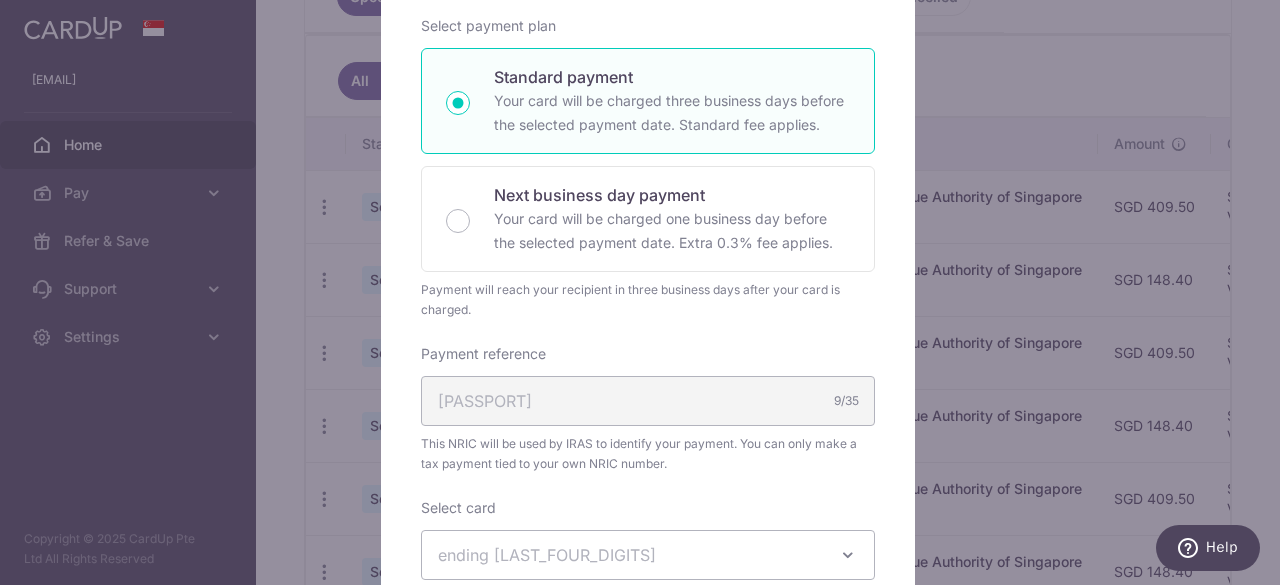 scroll, scrollTop: 500, scrollLeft: 0, axis: vertical 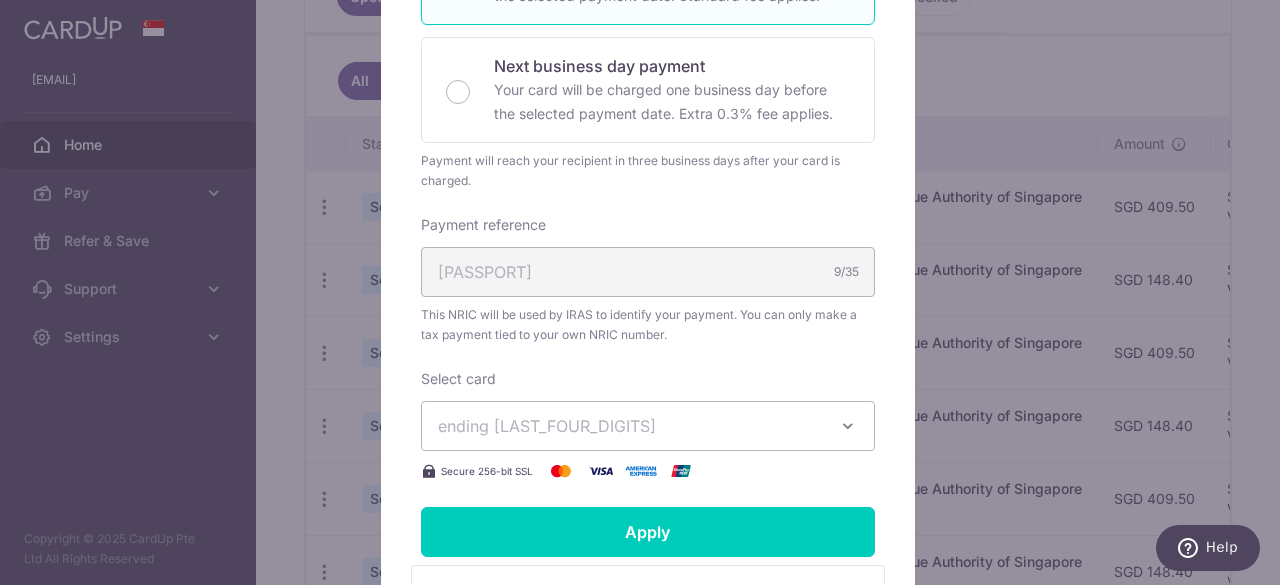 type on "530.00" 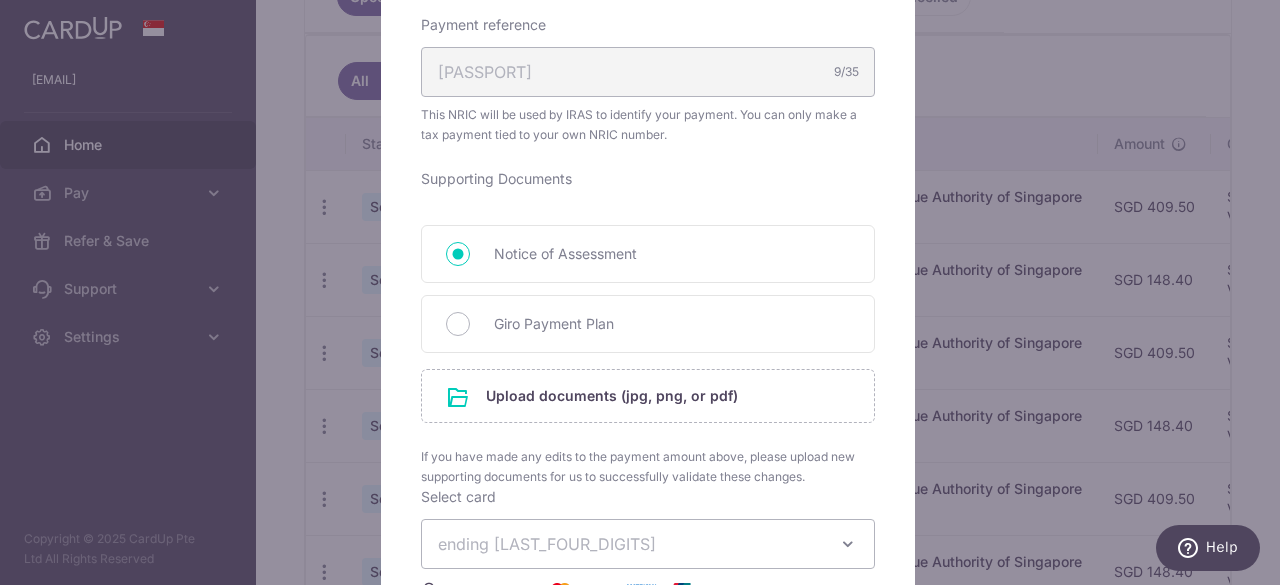 scroll, scrollTop: 900, scrollLeft: 0, axis: vertical 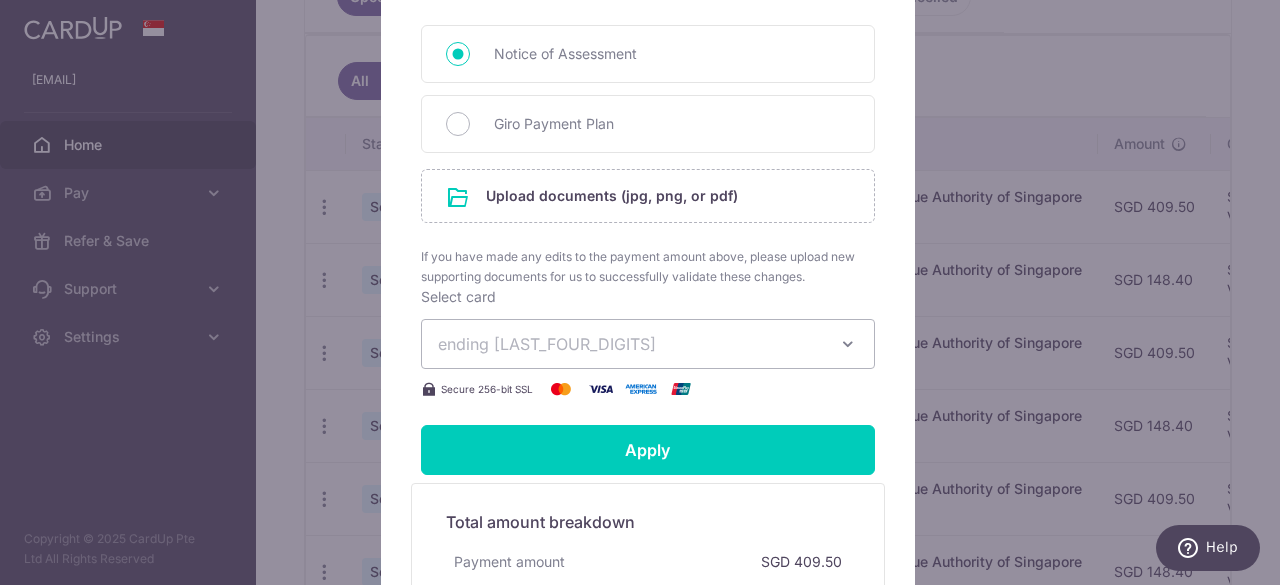 click on "ending 7197" at bounding box center (630, 344) 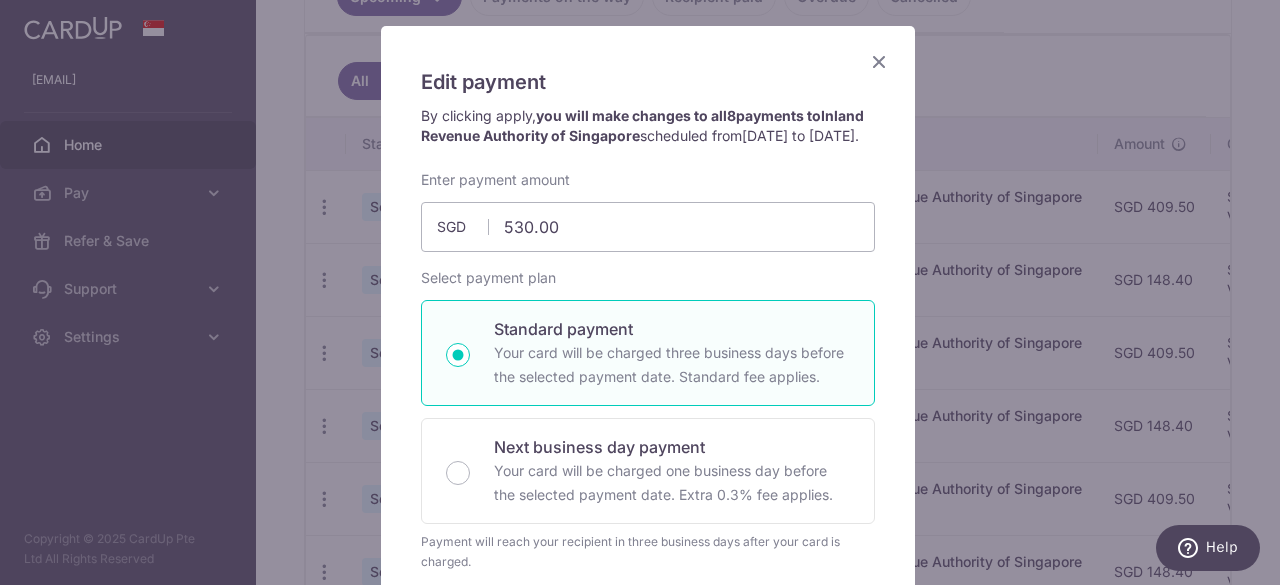 scroll, scrollTop: 0, scrollLeft: 0, axis: both 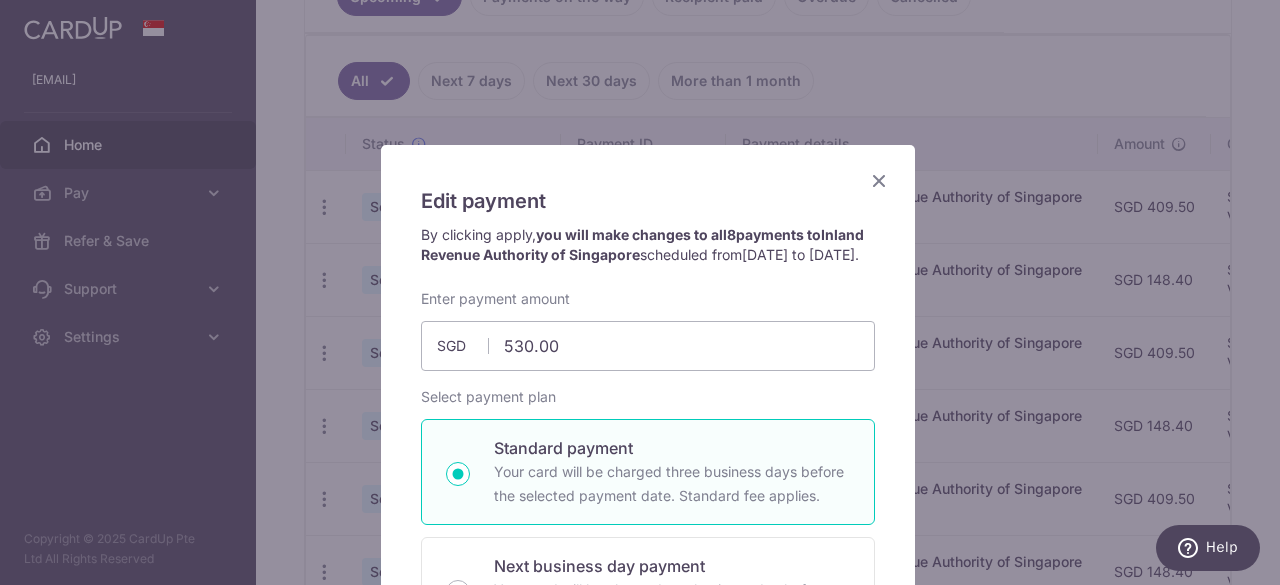 click at bounding box center [879, 180] 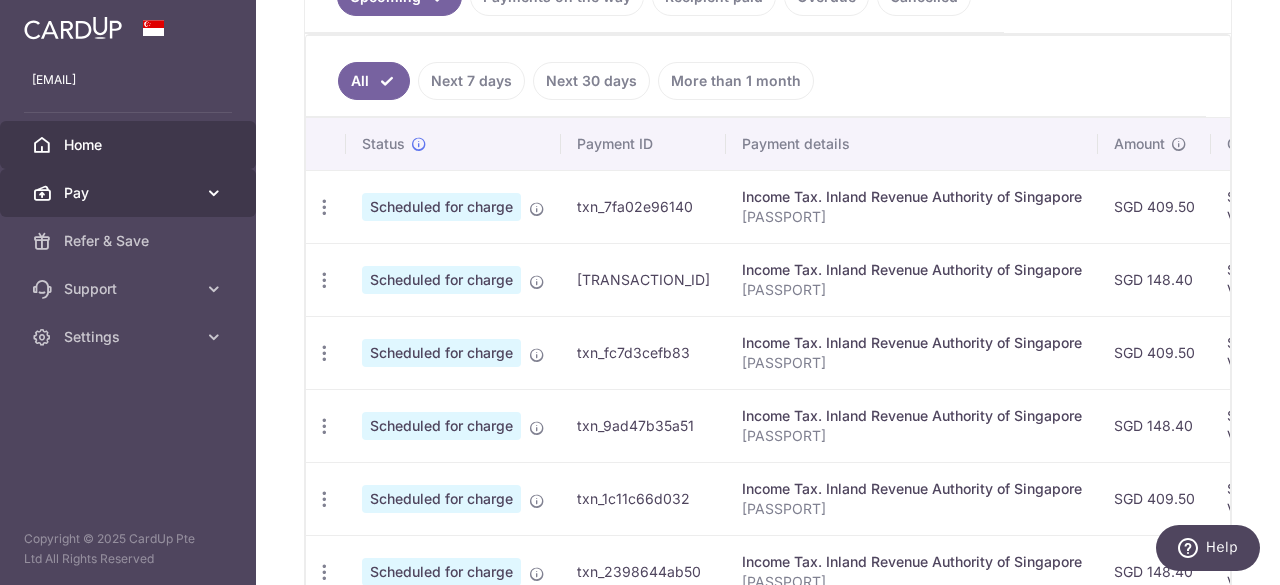 click at bounding box center (214, 193) 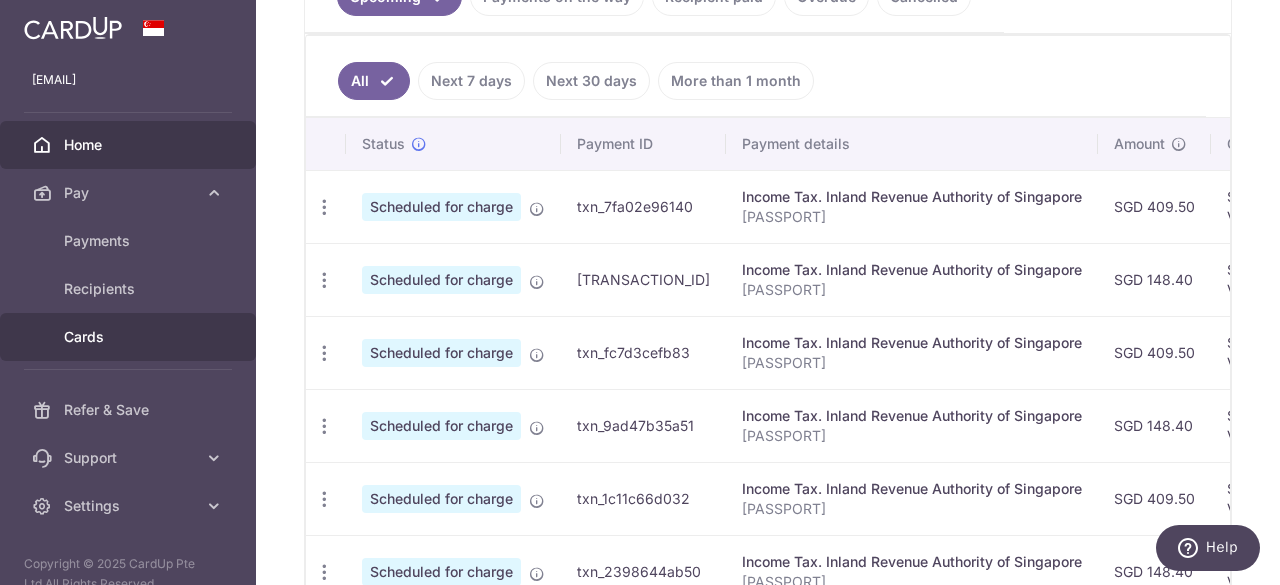 click on "Cards" at bounding box center [128, 337] 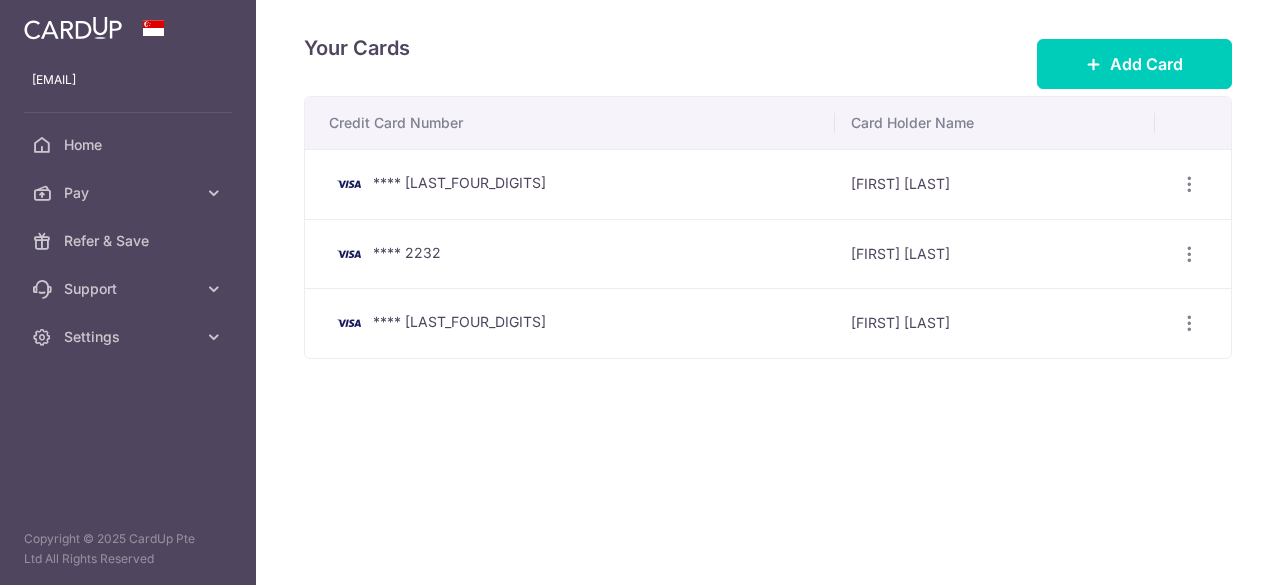 scroll, scrollTop: 0, scrollLeft: 0, axis: both 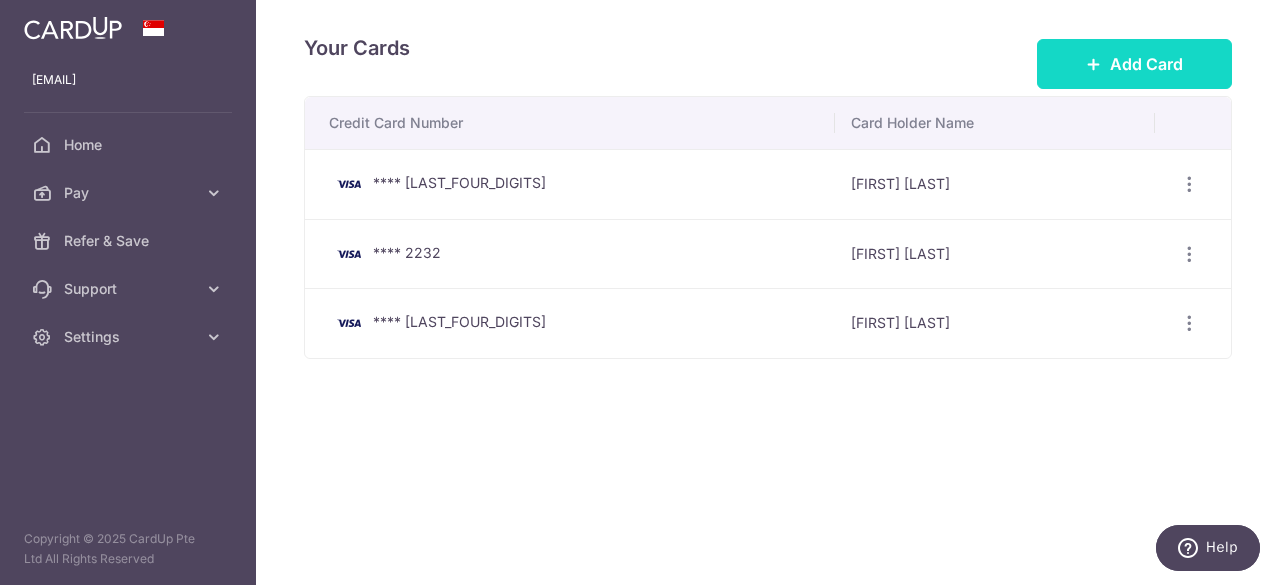 click on "Add Card" at bounding box center (1146, 64) 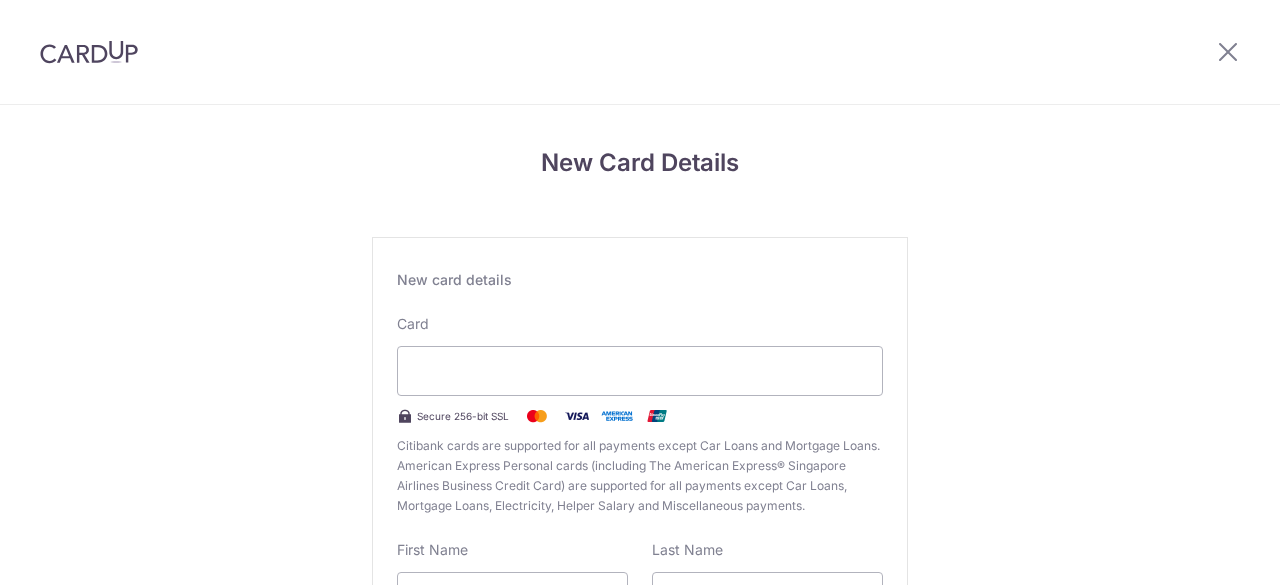 scroll, scrollTop: 0, scrollLeft: 0, axis: both 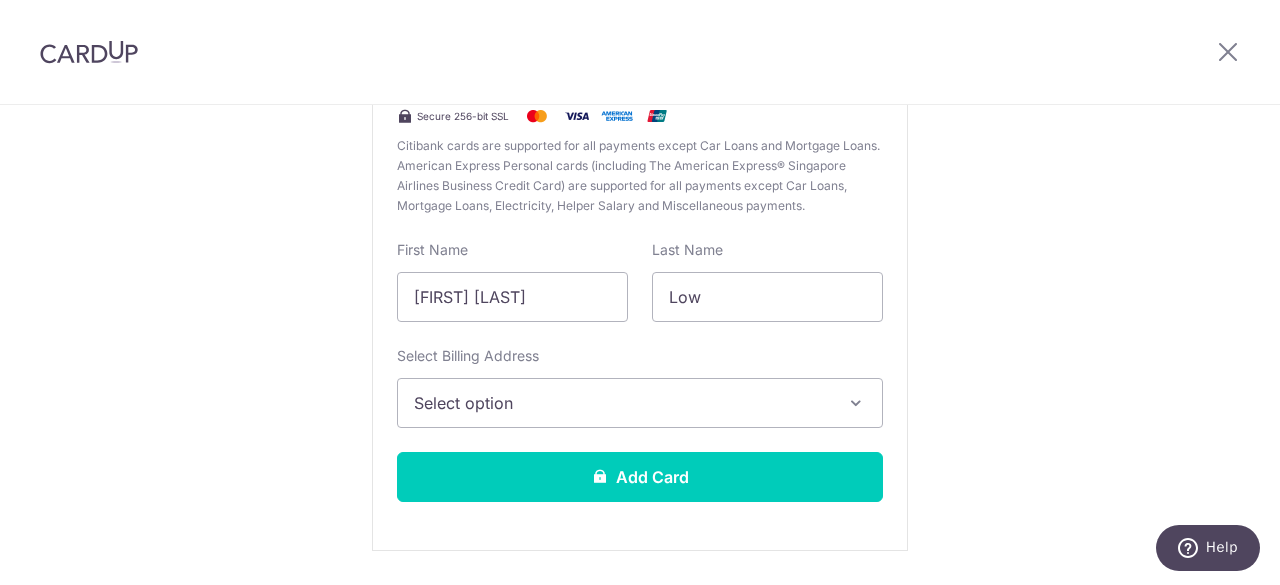 click on "Select option" at bounding box center (622, 403) 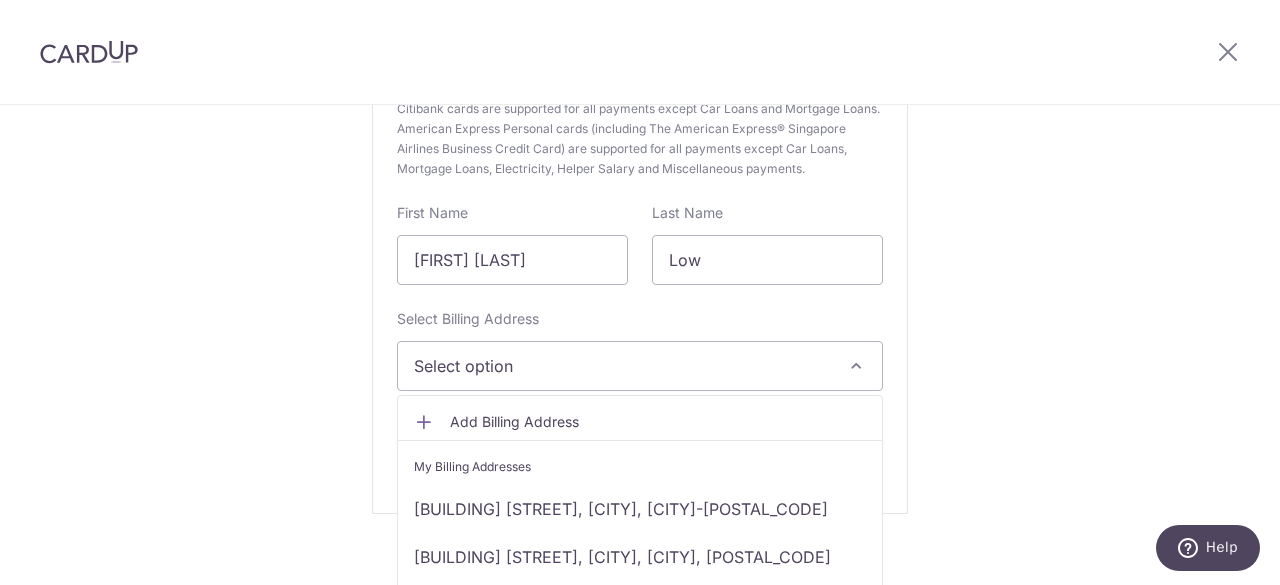 scroll, scrollTop: 357, scrollLeft: 0, axis: vertical 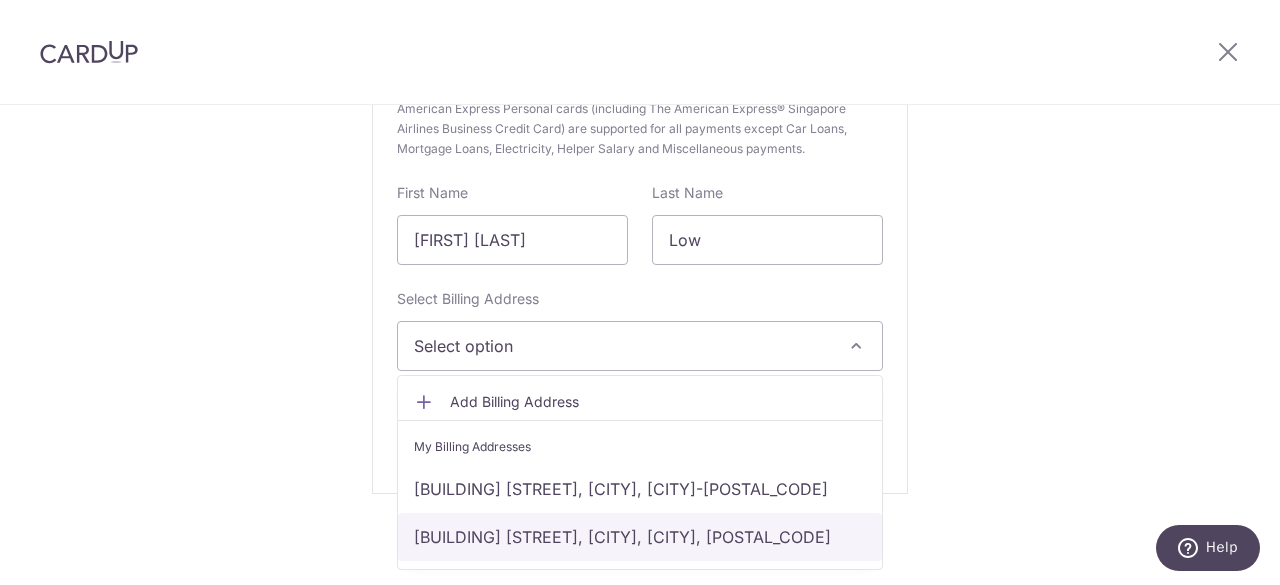 click on "[BUILDING] [STREET], [CITY], [CITY], [POSTAL_CODE]" at bounding box center [640, 537] 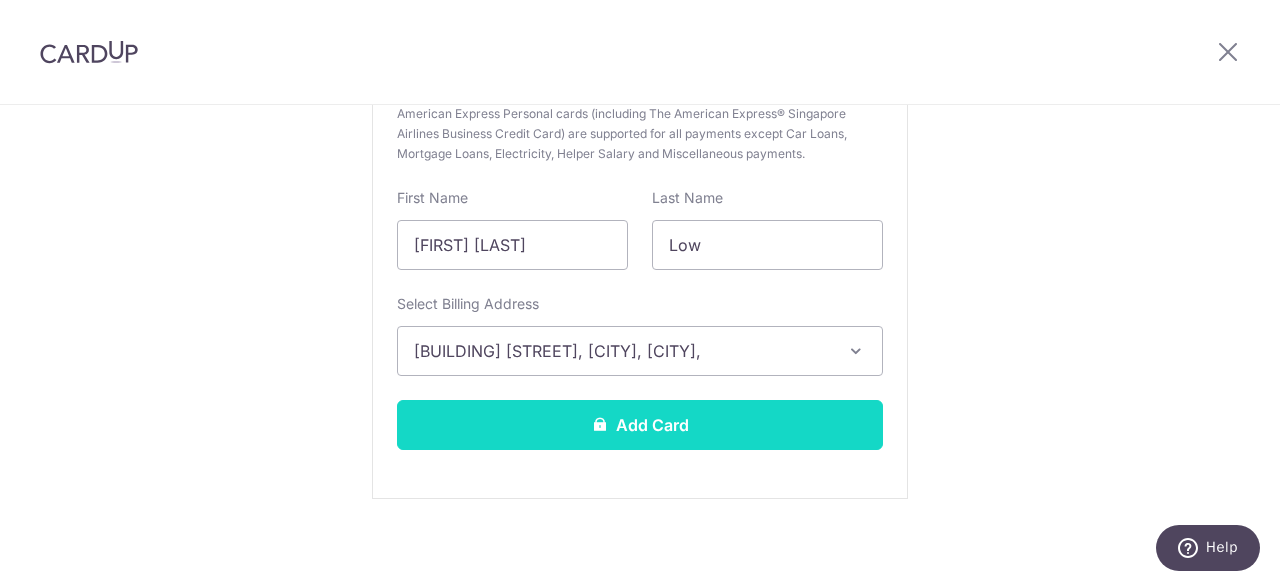scroll, scrollTop: 357, scrollLeft: 0, axis: vertical 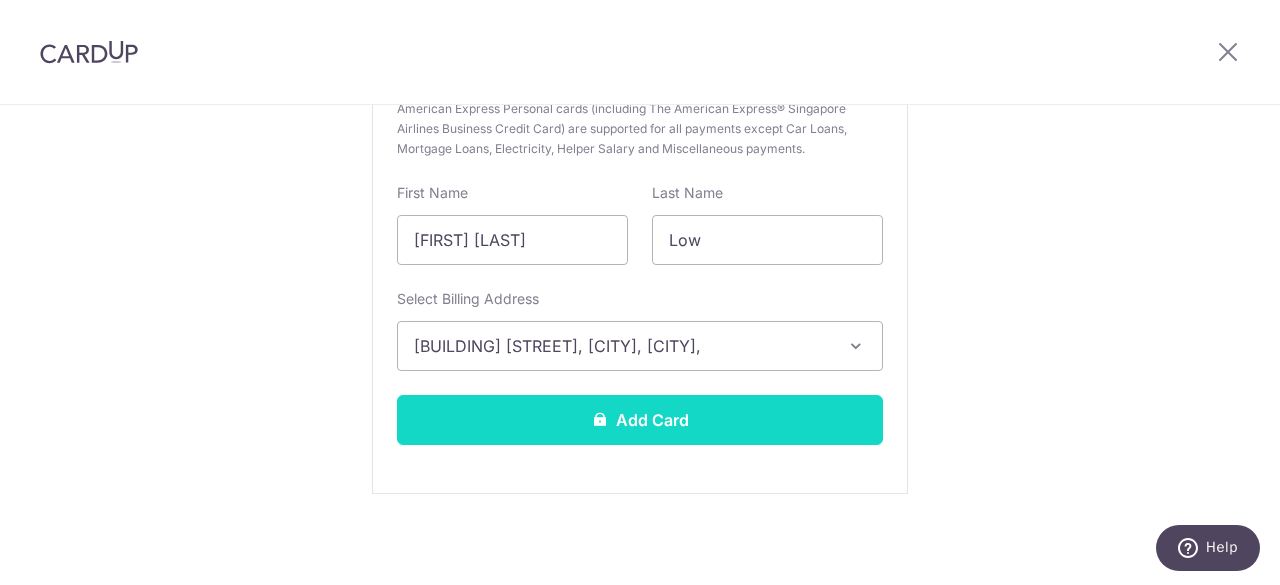 click on "Add Card" at bounding box center [640, 420] 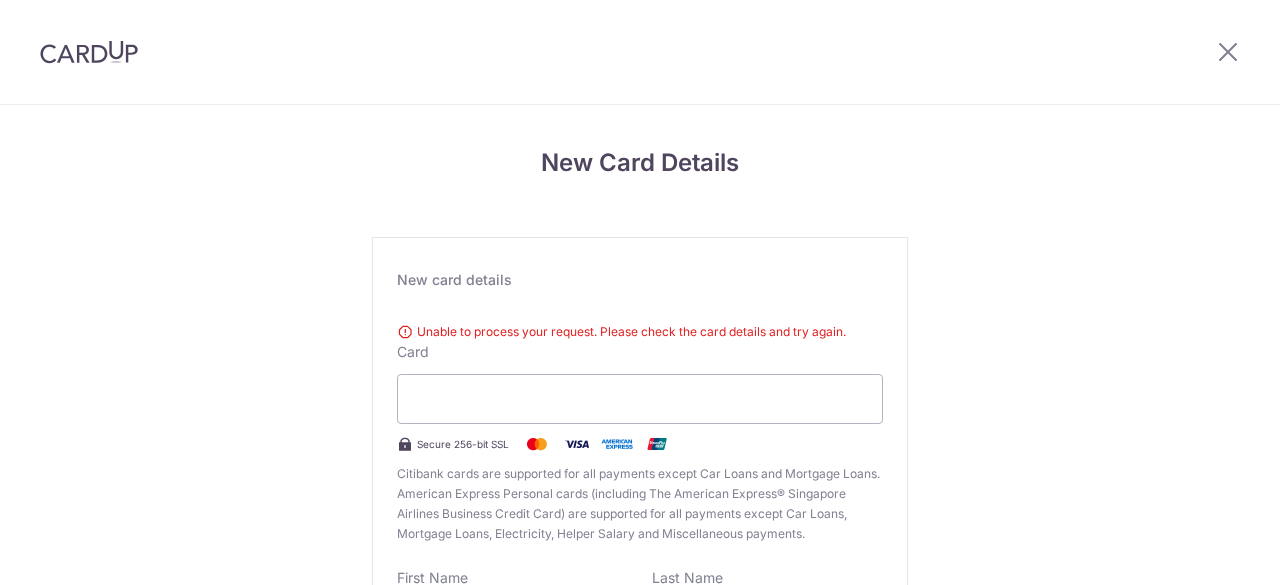 scroll, scrollTop: 0, scrollLeft: 0, axis: both 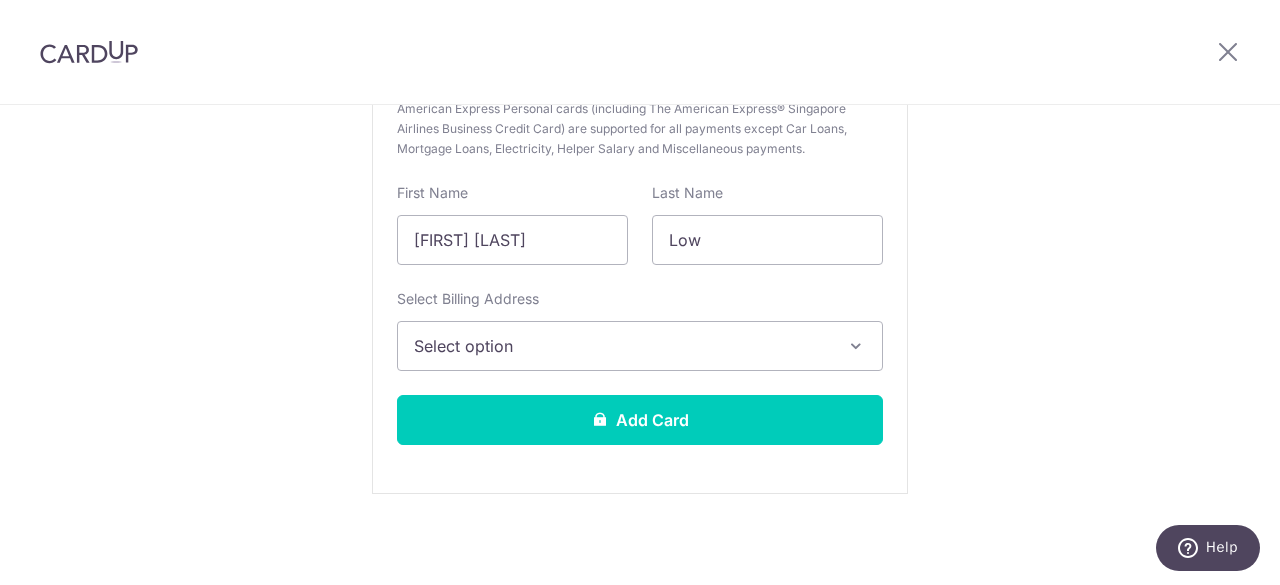 click on "Select option" at bounding box center (622, 346) 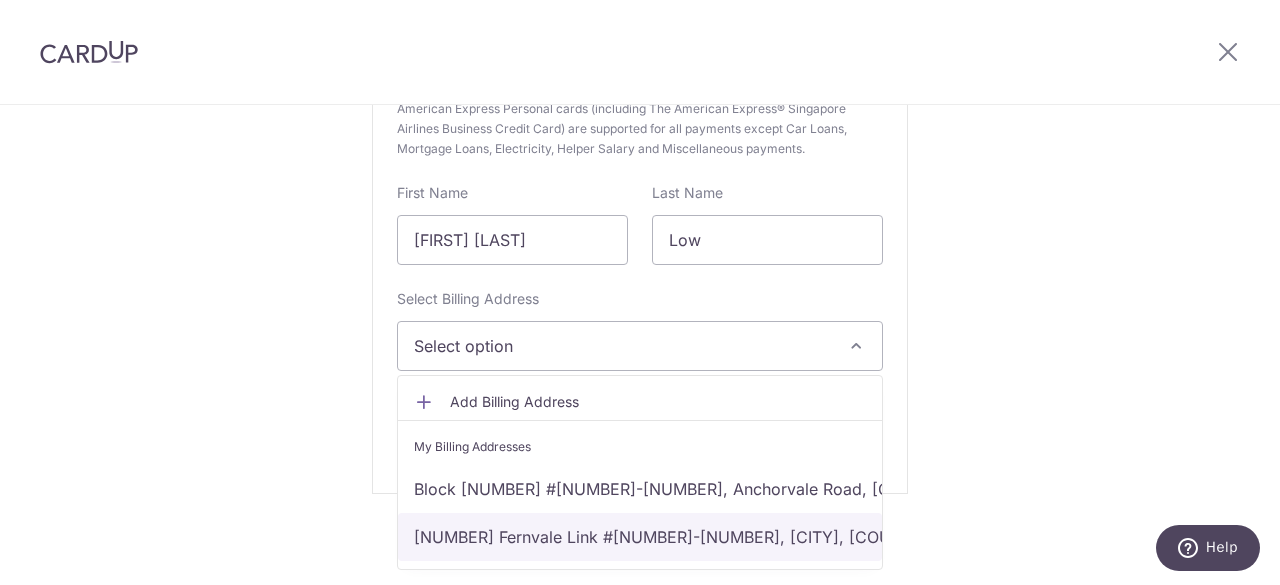 click on "[BUILDING] [STREET], [CITY], [CITY], [POSTAL_CODE]" at bounding box center [640, 537] 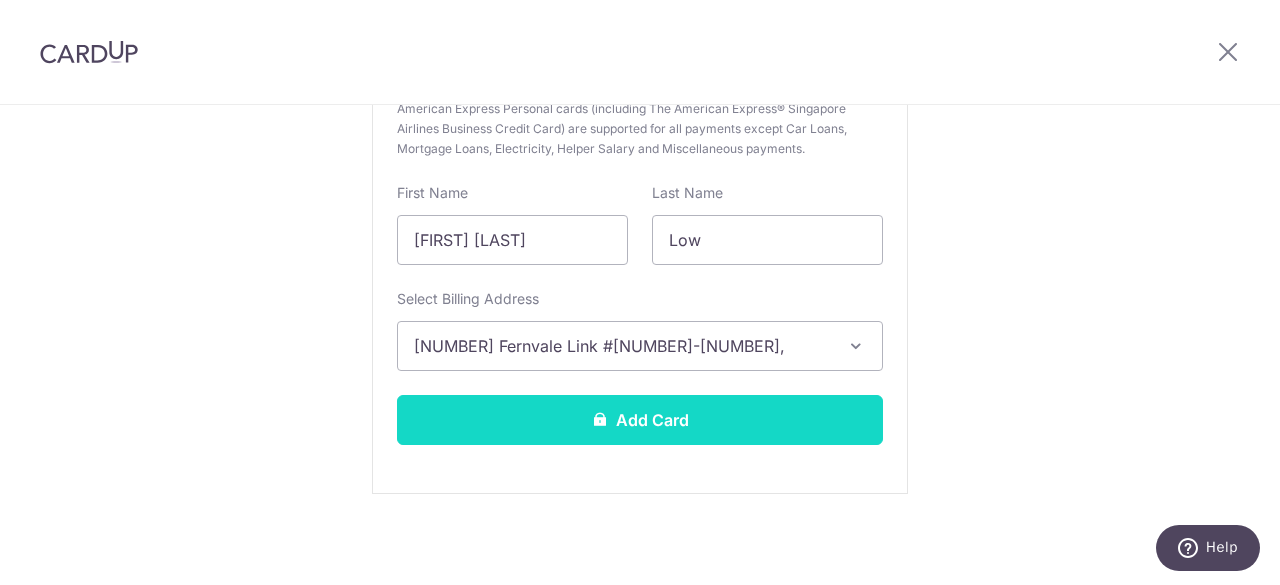 click on "Add Card" at bounding box center [640, 420] 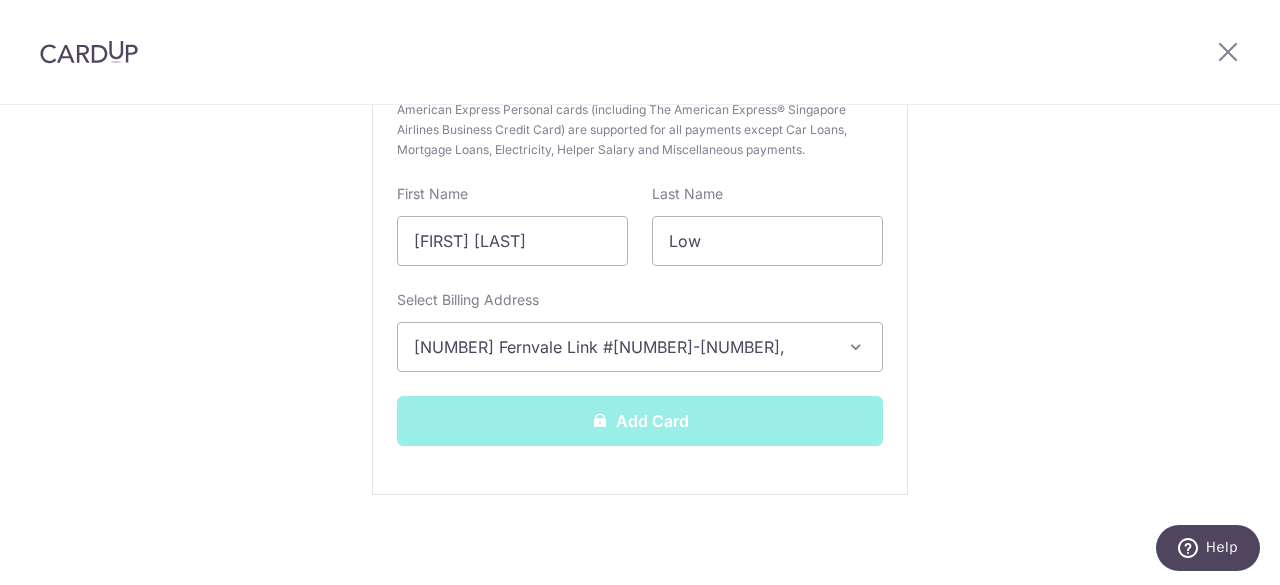 scroll, scrollTop: 385, scrollLeft: 0, axis: vertical 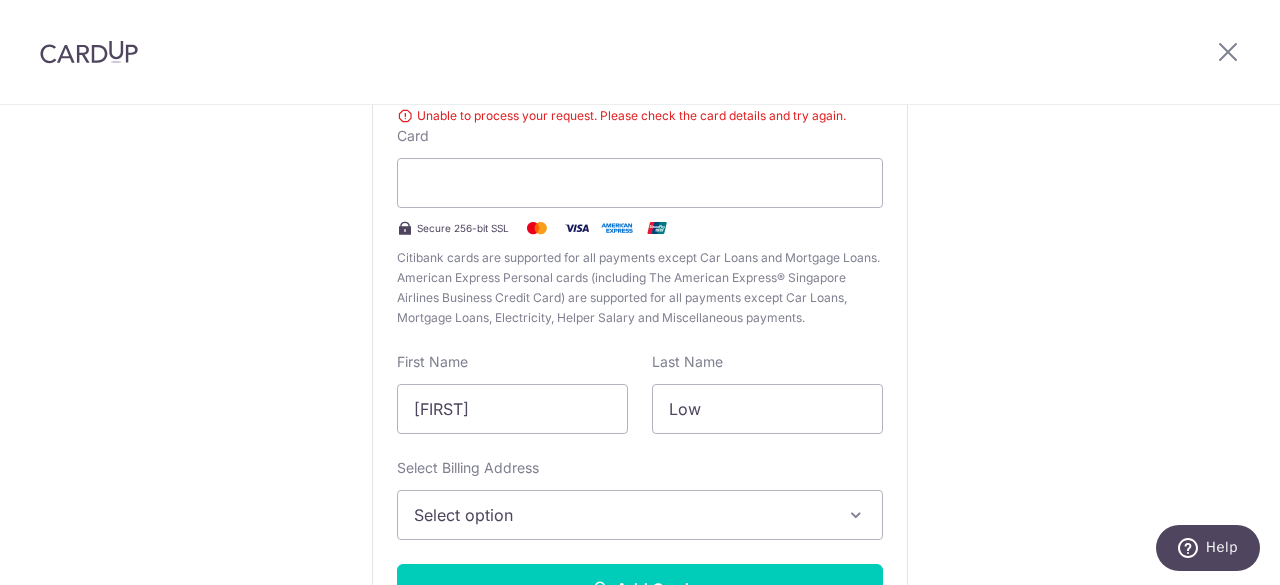 click on "New Card Details
New card details
Unable to process your request. Please check the card details and try again.
Card
Secure 256-bit SSL
Citibank cards are supported for all payments except Car Loans and Mortgage Loans. American Express Personal cards (including The American Express® Singapore Airlines Business Credit Card) are supported for all payments except Car Loans, Mortgage Loans, Electricity, Helper Salary and Miscellaneous payments.
First Name
[FIRST]
Last Name
[LAST]
Select Billing Address" at bounding box center [640, 323] 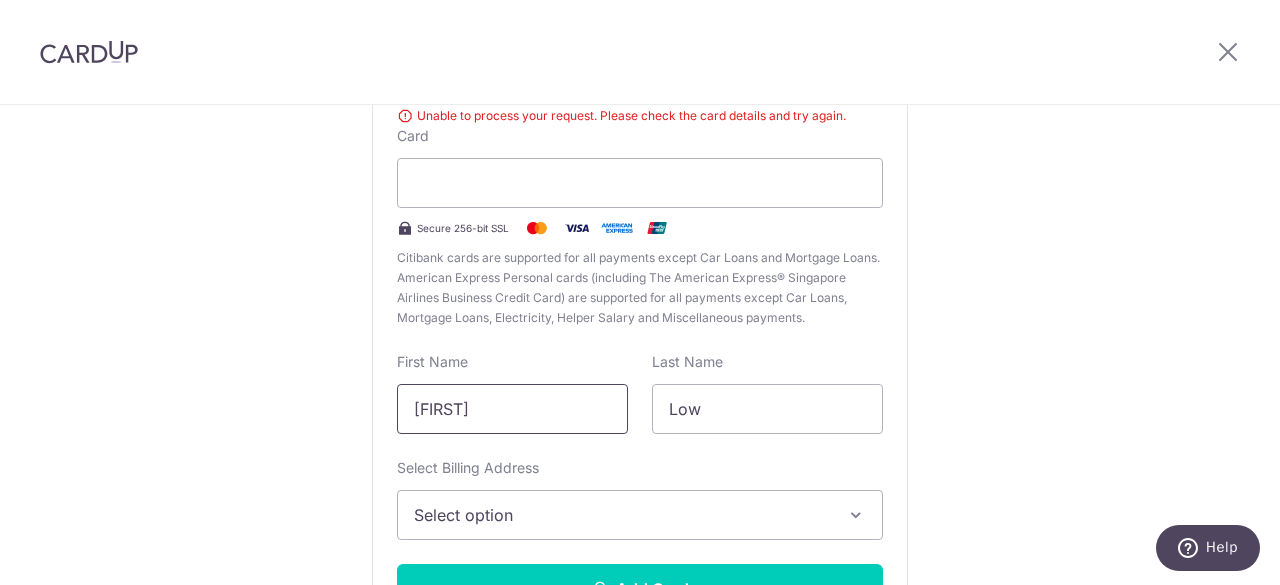drag, startPoint x: 495, startPoint y: 404, endPoint x: 380, endPoint y: 405, distance: 115.00435 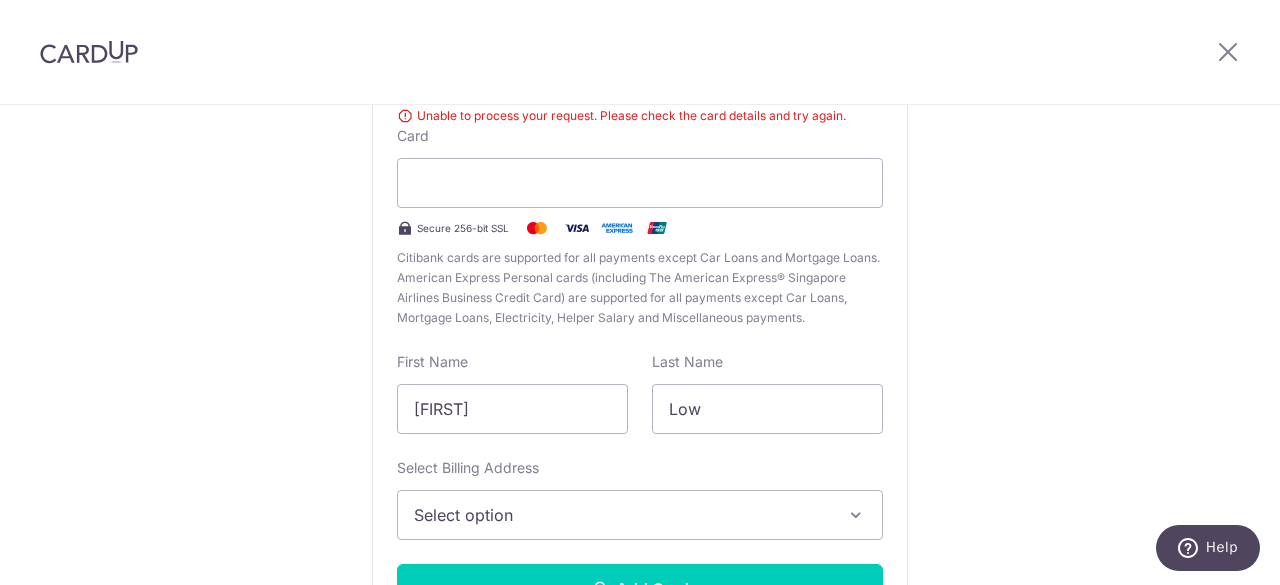 click on "Select option" at bounding box center (622, 515) 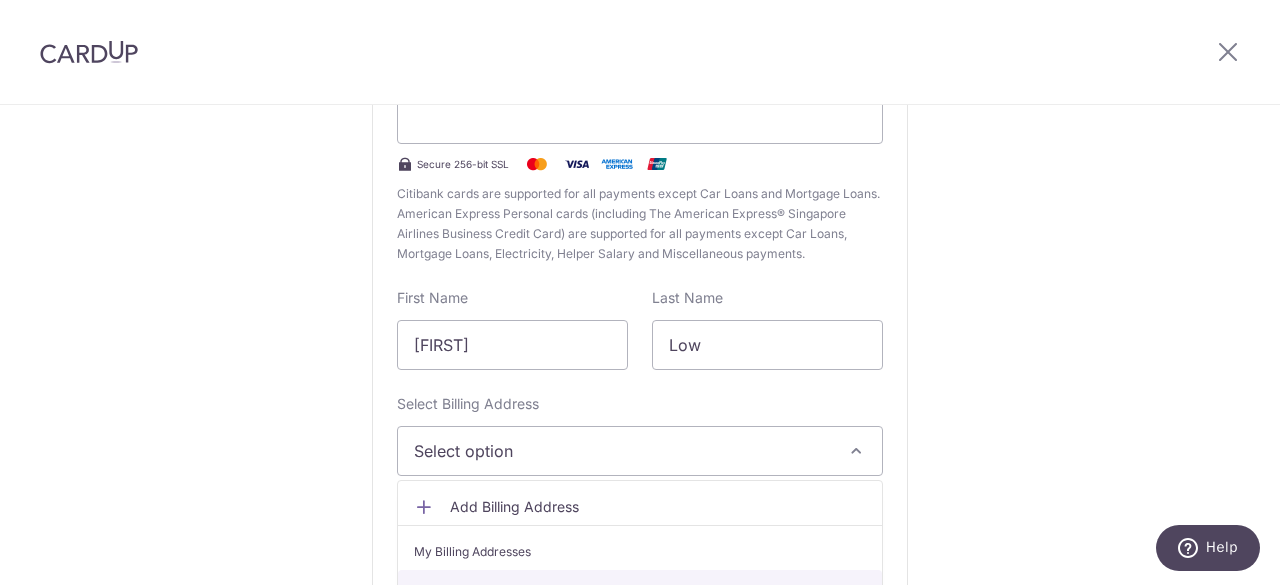scroll, scrollTop: 385, scrollLeft: 0, axis: vertical 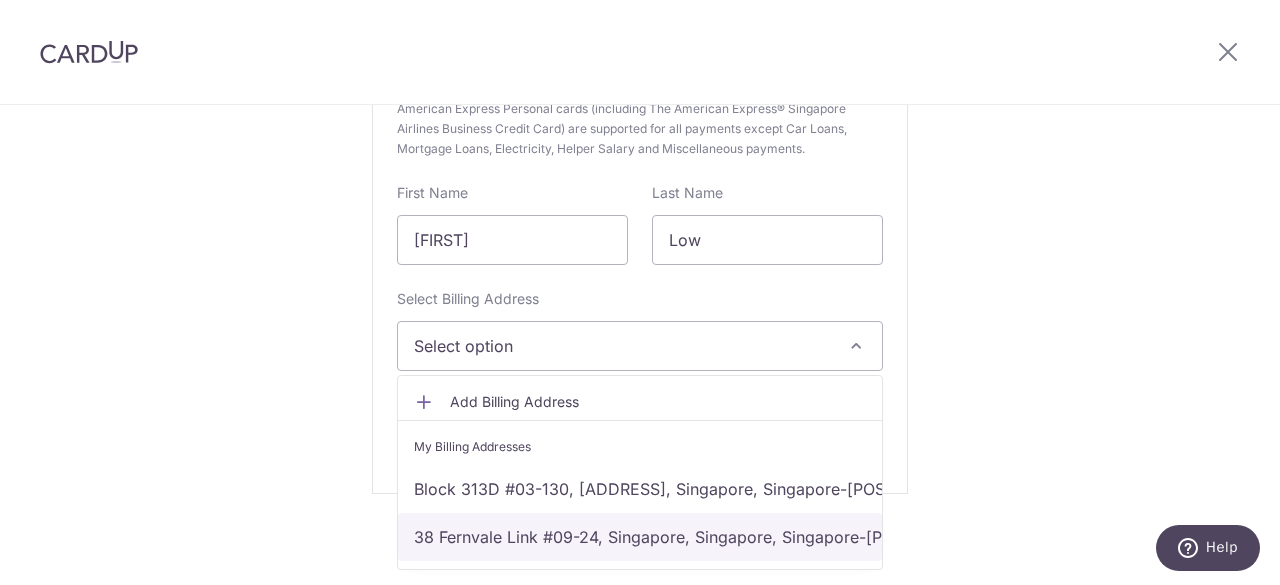 click on "[NUMBER] [STREET], [CITY], [STATE], [STATE]-[POSTAL]" at bounding box center [640, 537] 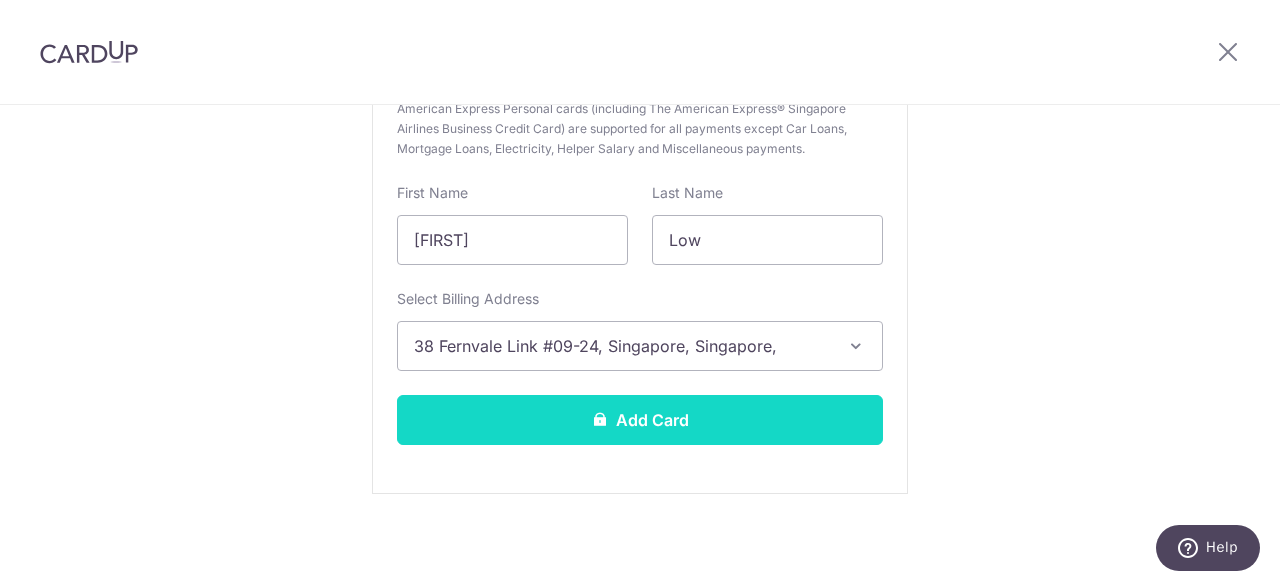 click on "Add Card" at bounding box center [640, 420] 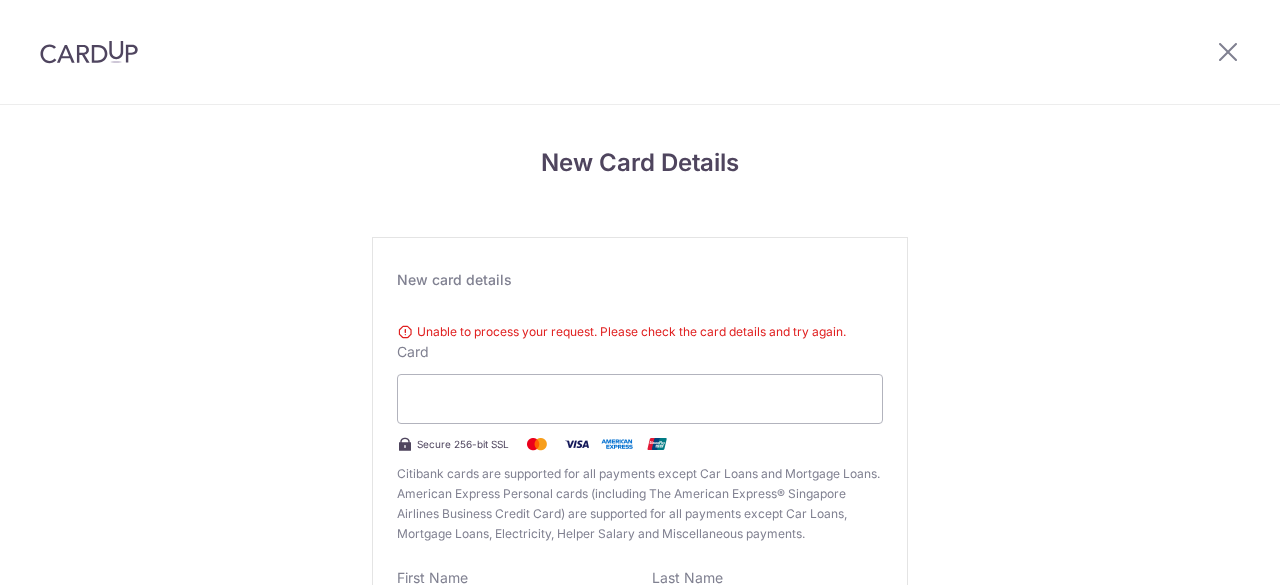 scroll, scrollTop: 0, scrollLeft: 0, axis: both 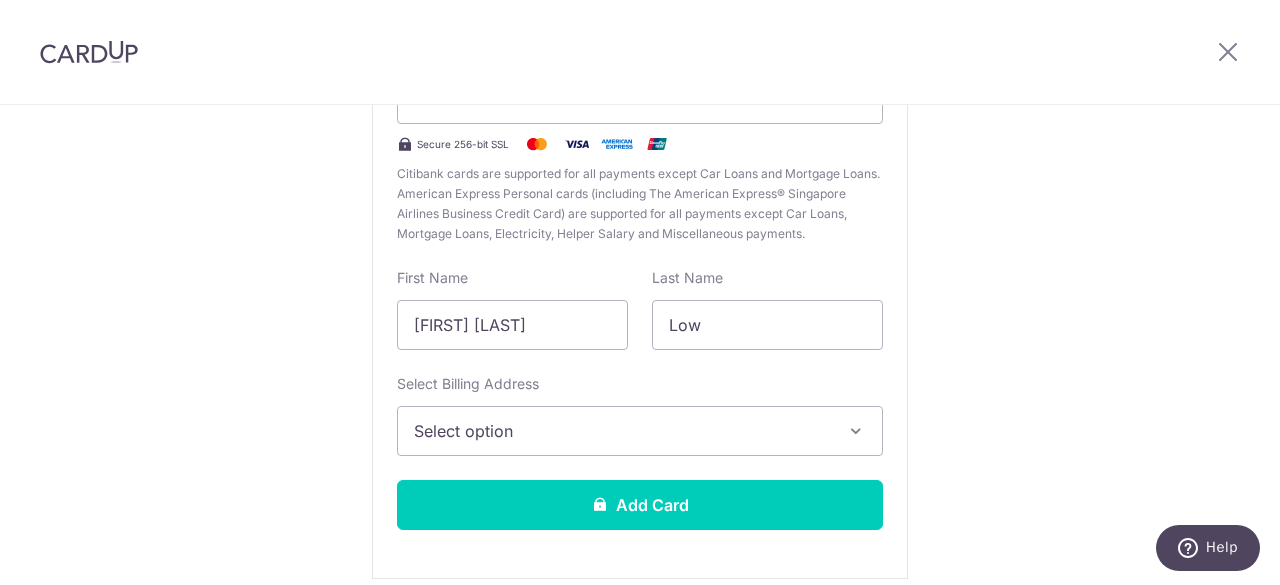 click on "Select option" at bounding box center (622, 431) 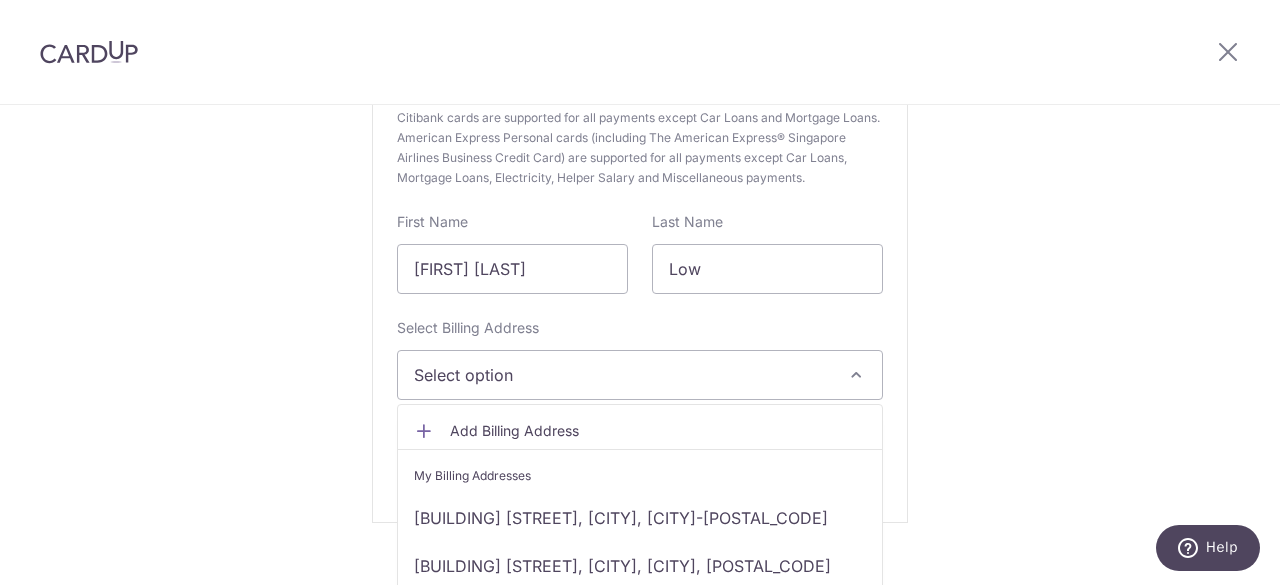 scroll, scrollTop: 385, scrollLeft: 0, axis: vertical 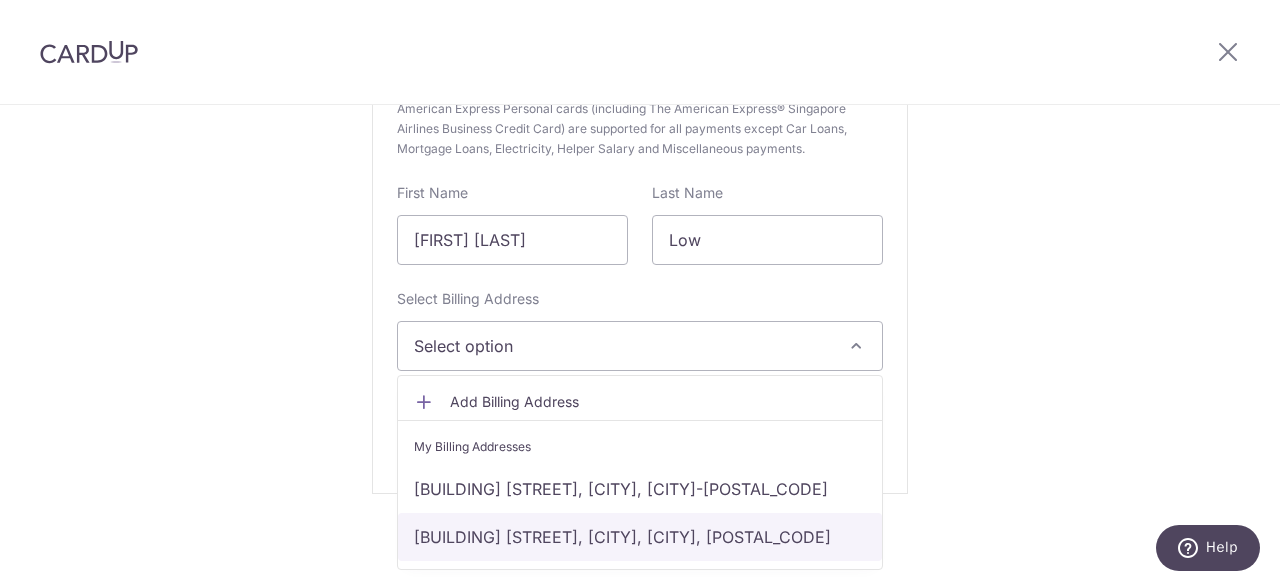 click on "38 Fernvale Link #09-24, Singapore, Singapore, Singapore-[POSTAL_CODE]" at bounding box center (640, 537) 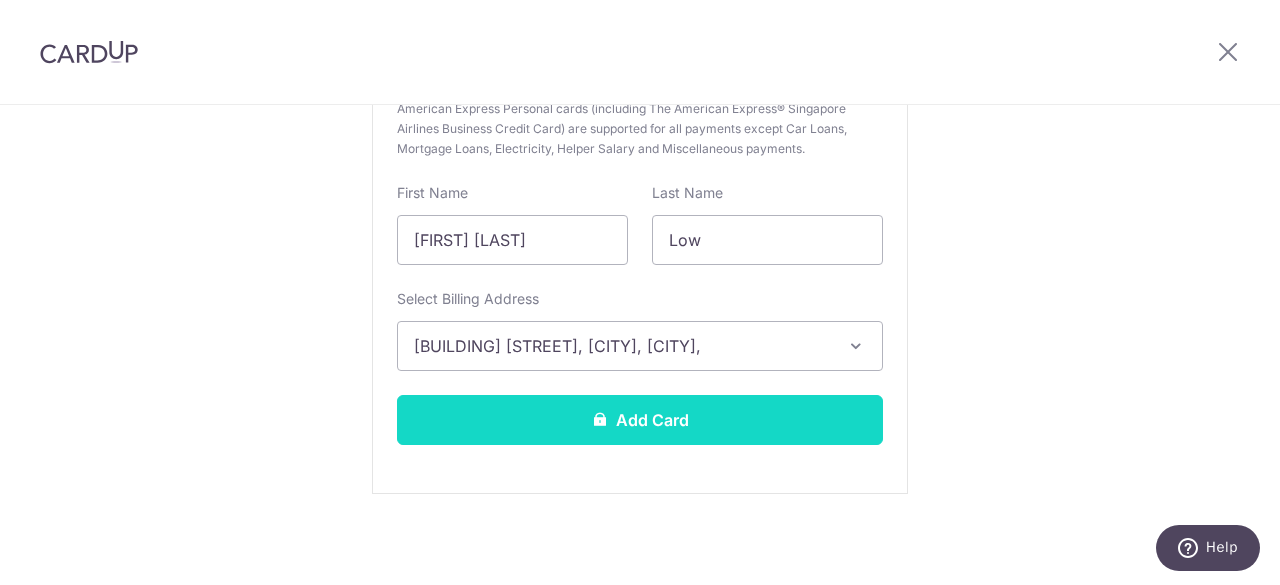 click on "Add Card" at bounding box center [640, 420] 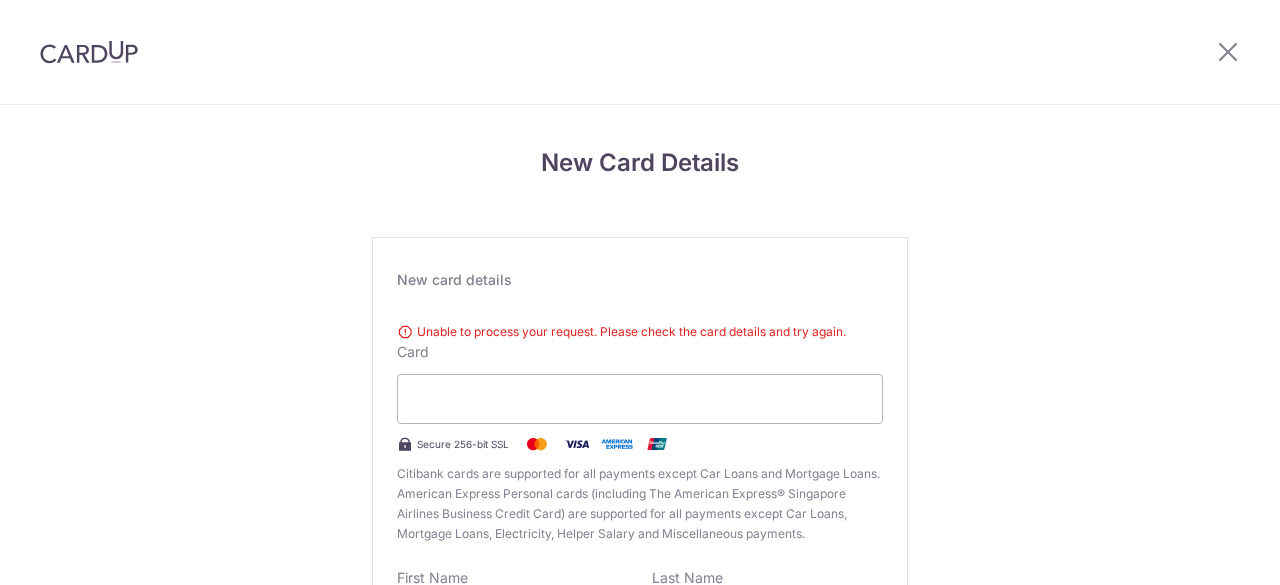 scroll, scrollTop: 0, scrollLeft: 0, axis: both 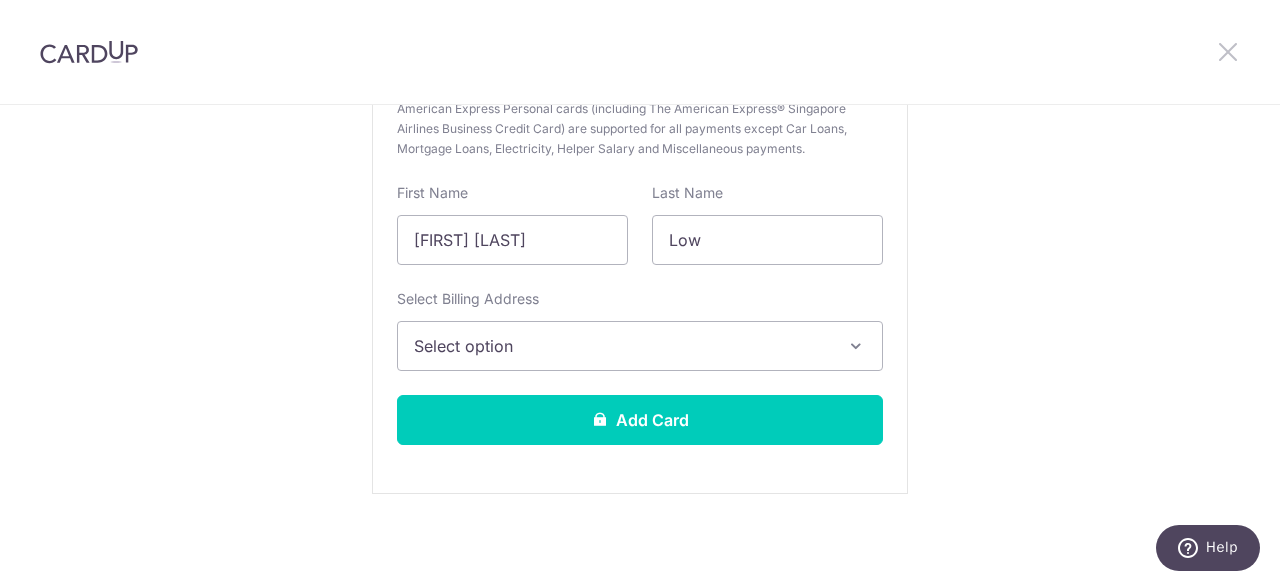 click at bounding box center [1228, 51] 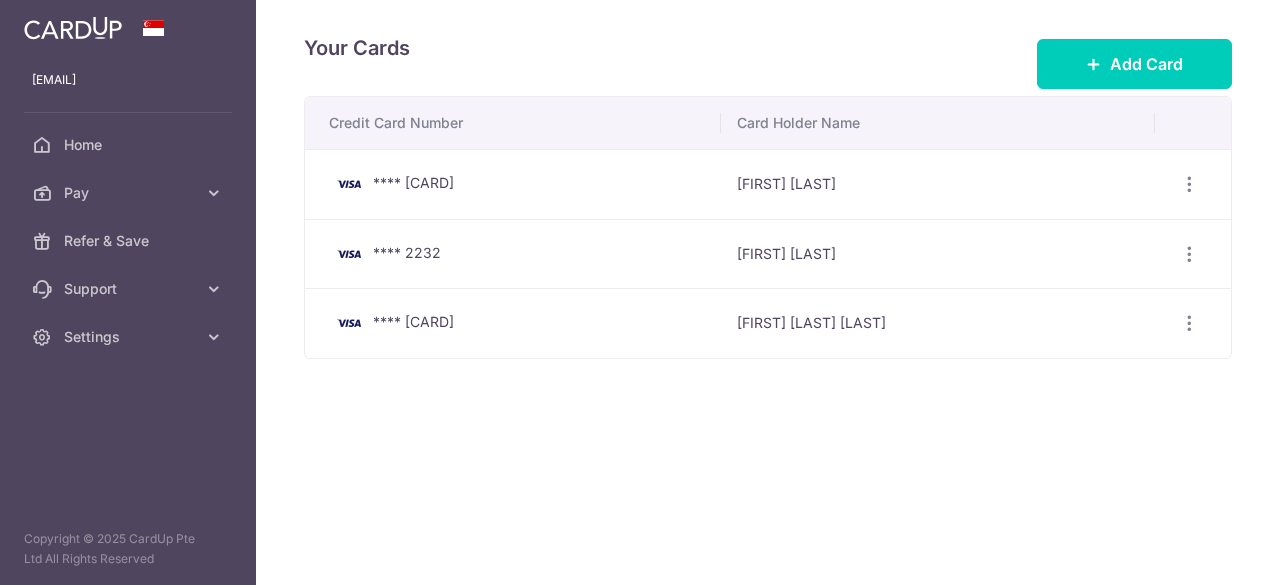 scroll, scrollTop: 0, scrollLeft: 0, axis: both 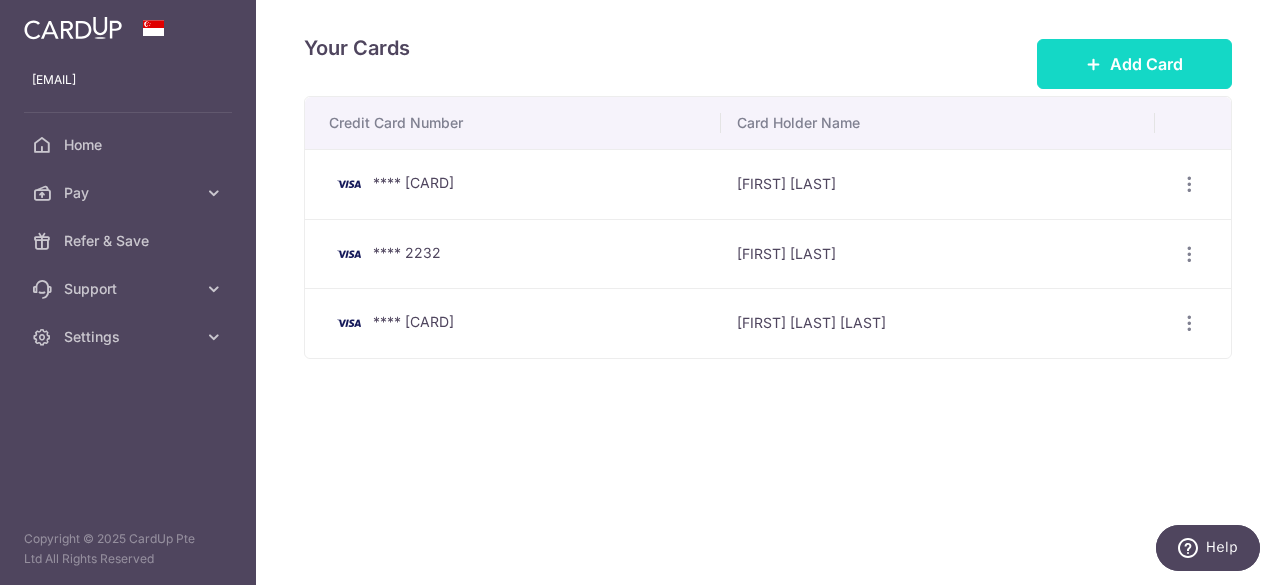 click on "Add Card" at bounding box center (1134, 64) 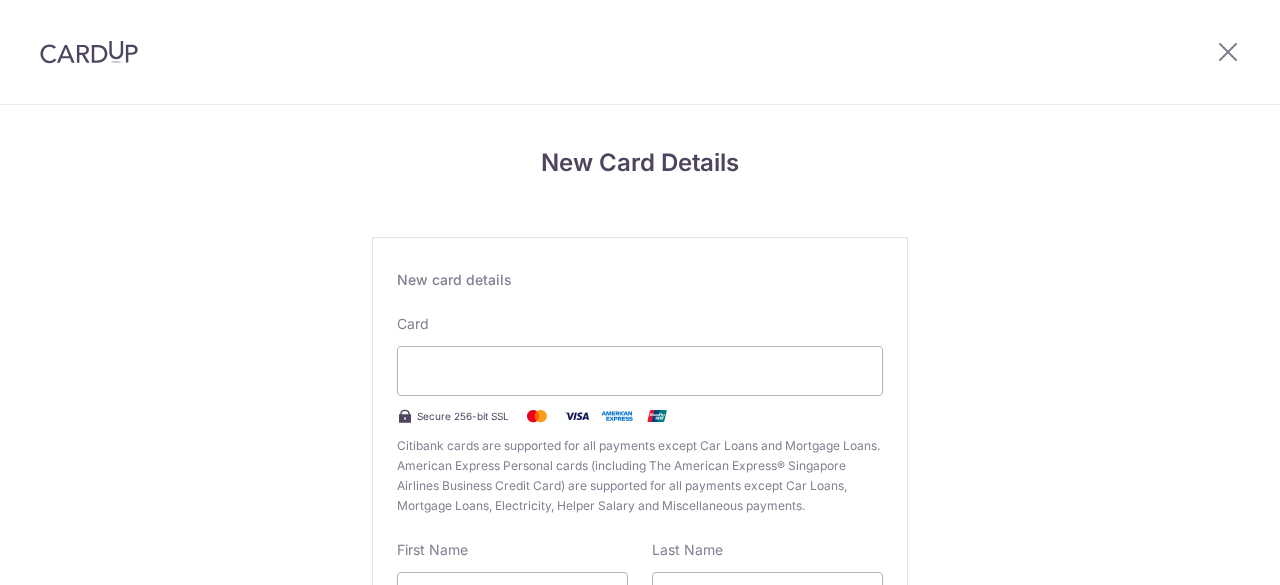 scroll, scrollTop: 0, scrollLeft: 0, axis: both 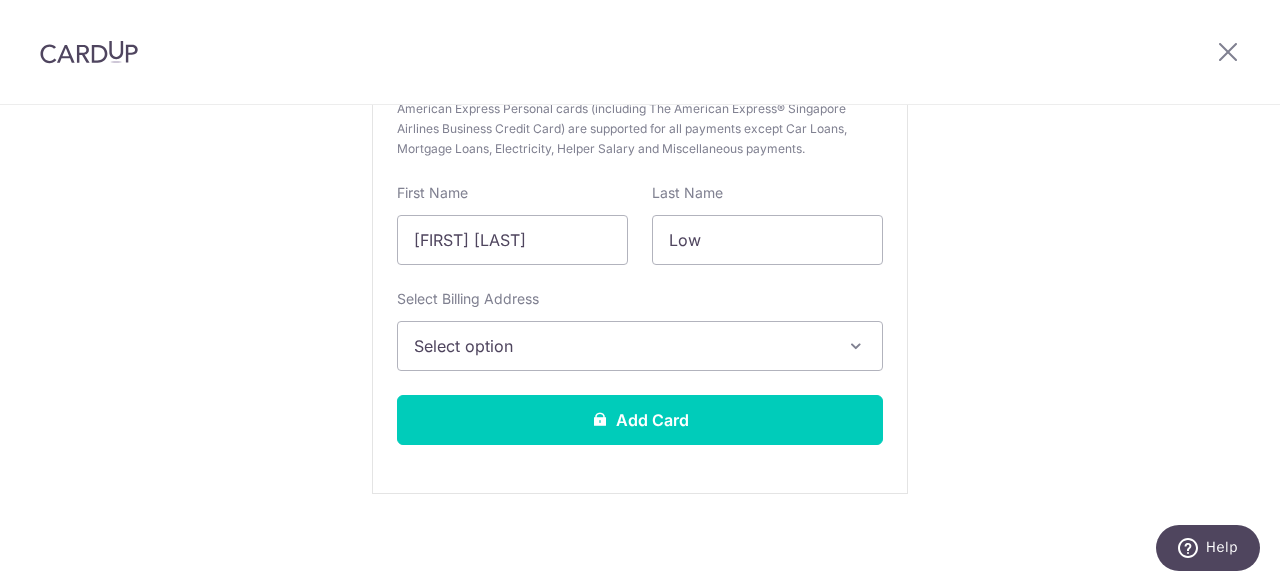 click on "Select option" at bounding box center (640, 346) 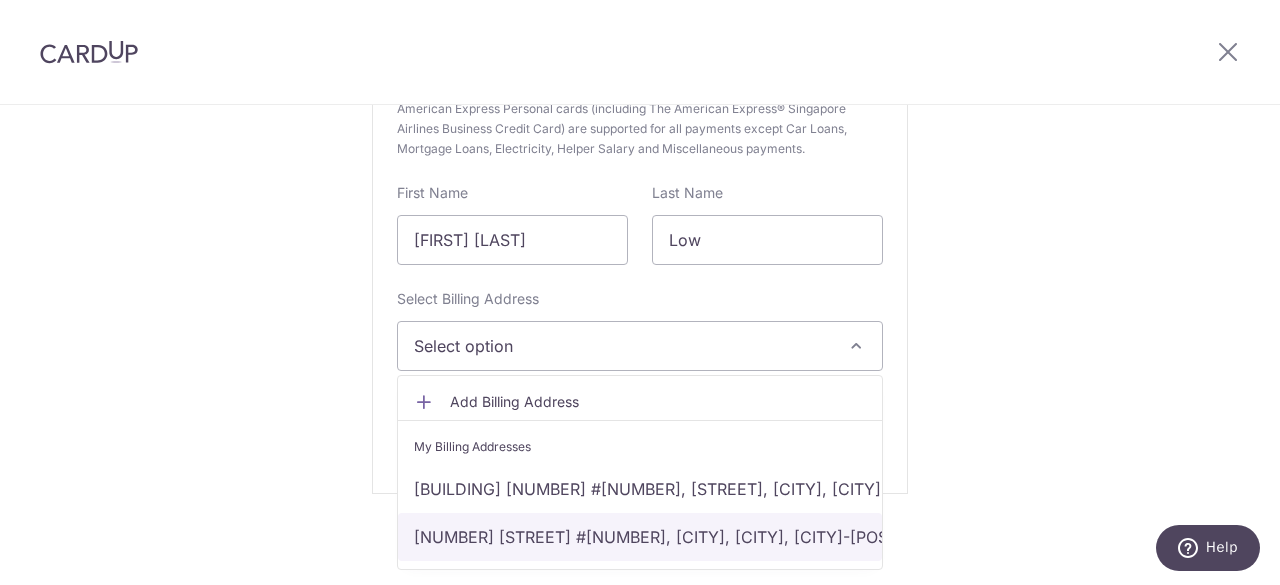 click on "[NUMBER] [STREET] #[UNIT], [CITY], [STATE], [STATE]-[POSTAL_CODE]" at bounding box center [640, 537] 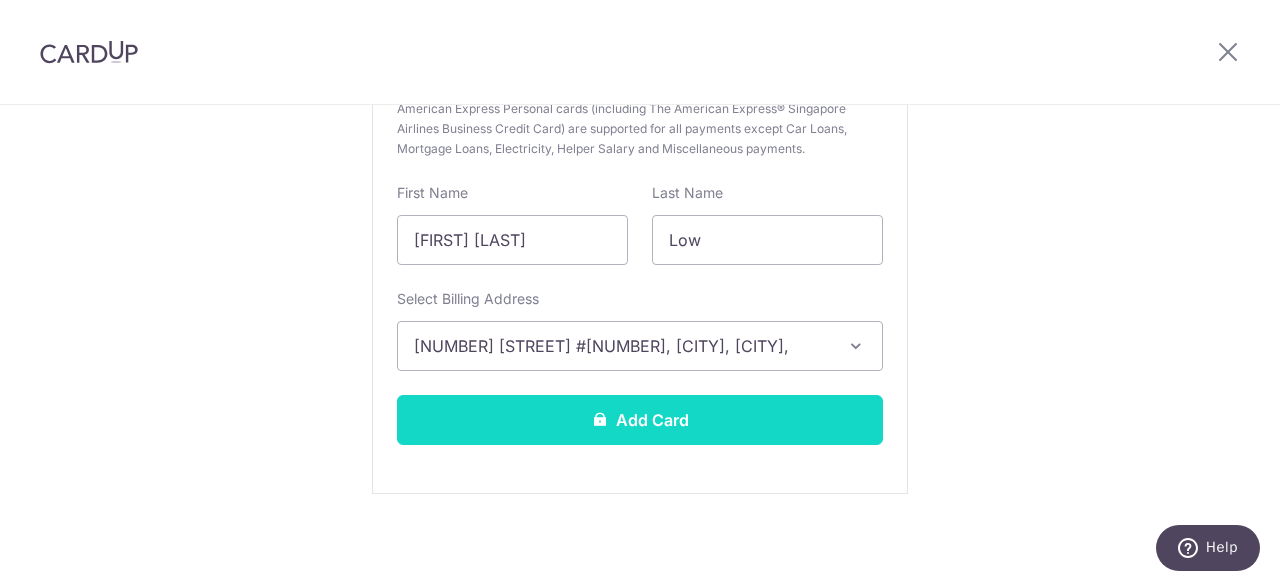 click on "Add Card" at bounding box center [640, 420] 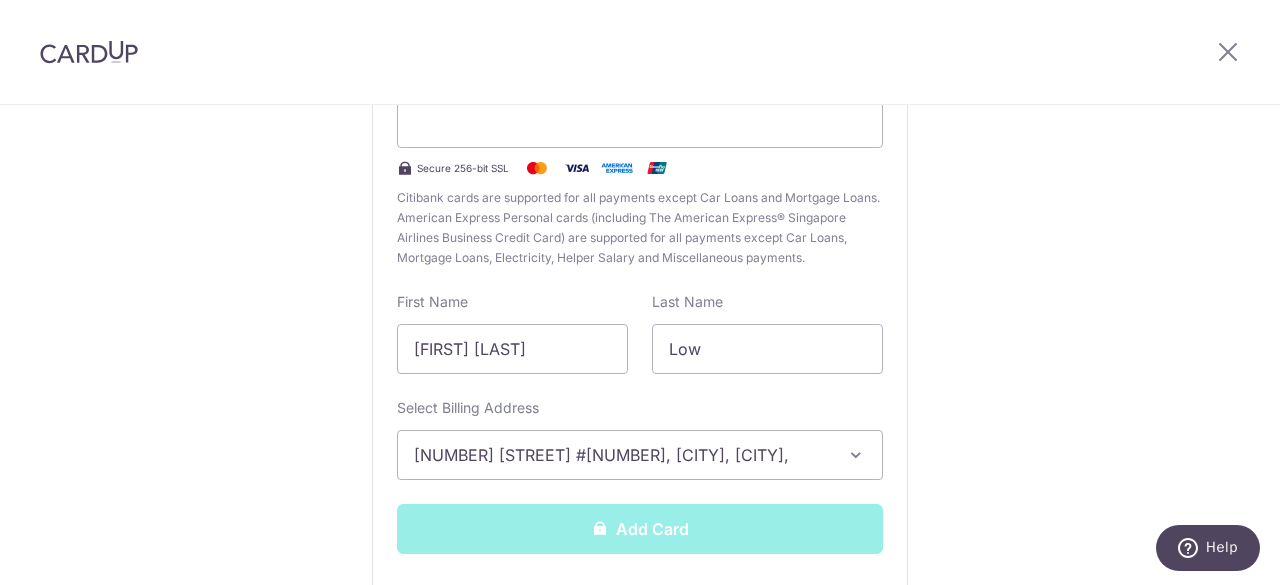 scroll, scrollTop: 157, scrollLeft: 0, axis: vertical 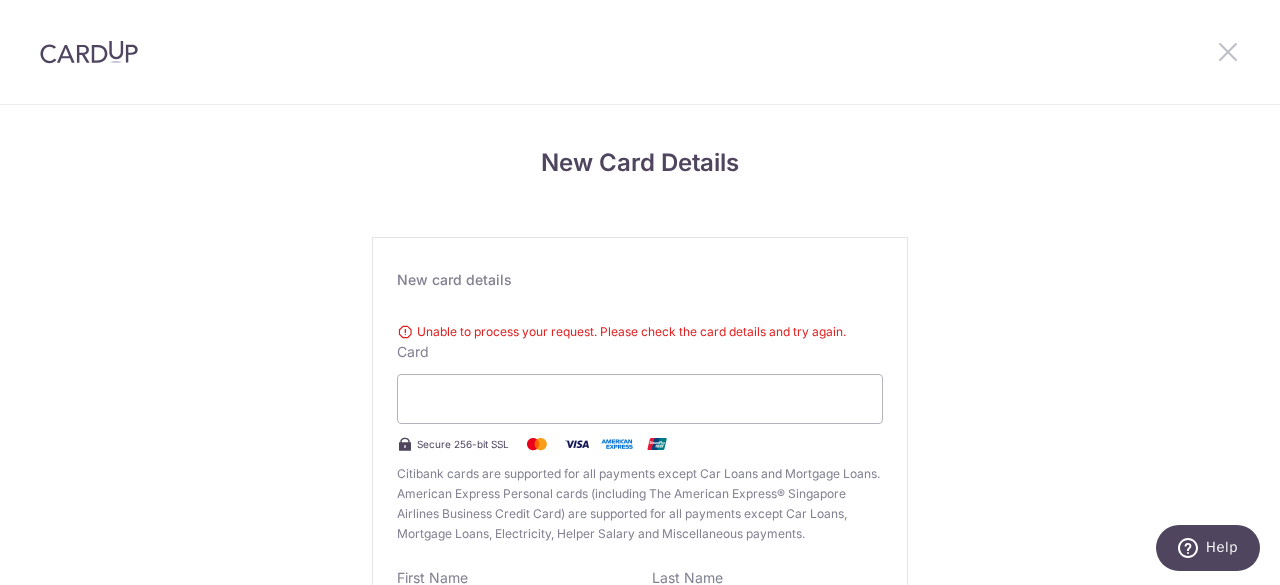 click at bounding box center (1228, 51) 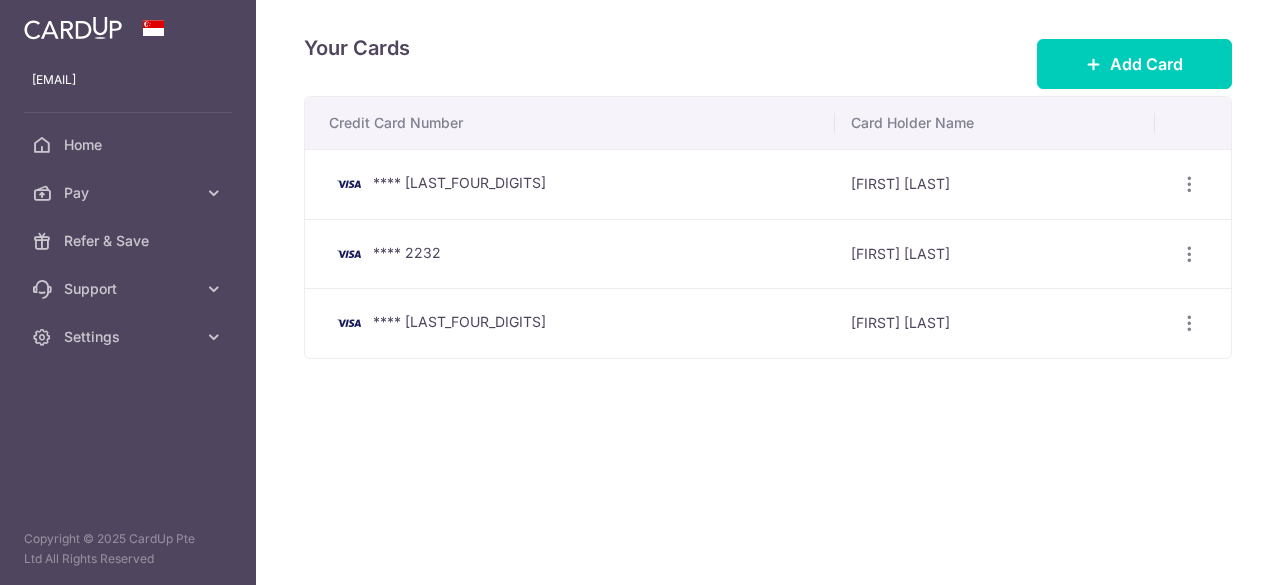 scroll, scrollTop: 0, scrollLeft: 0, axis: both 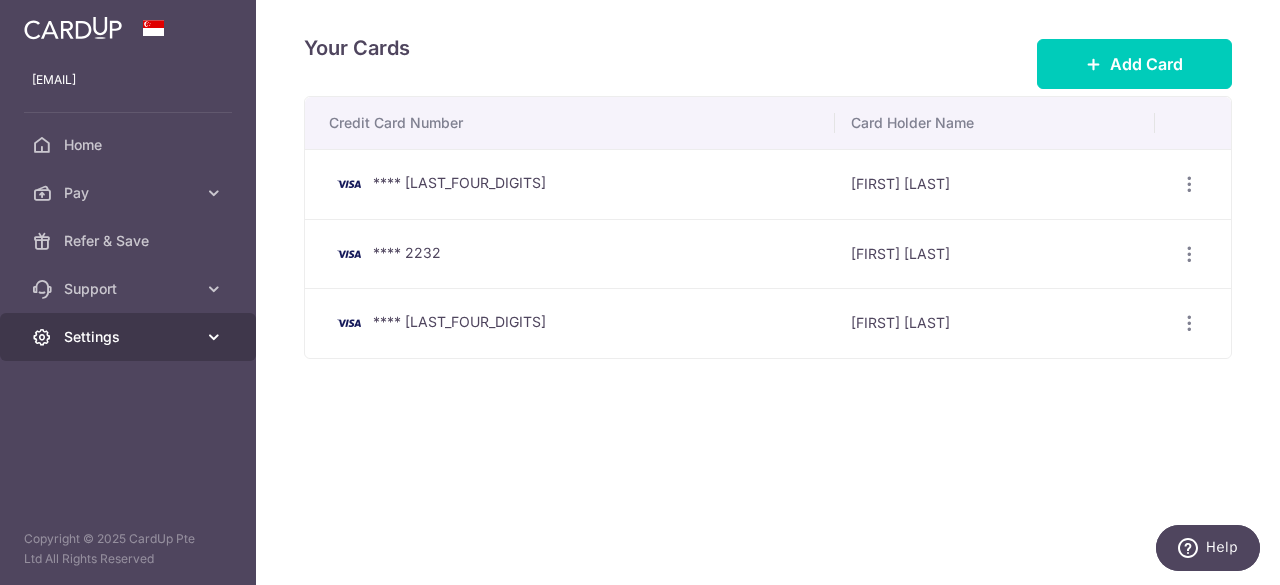 click on "Settings" at bounding box center [130, 337] 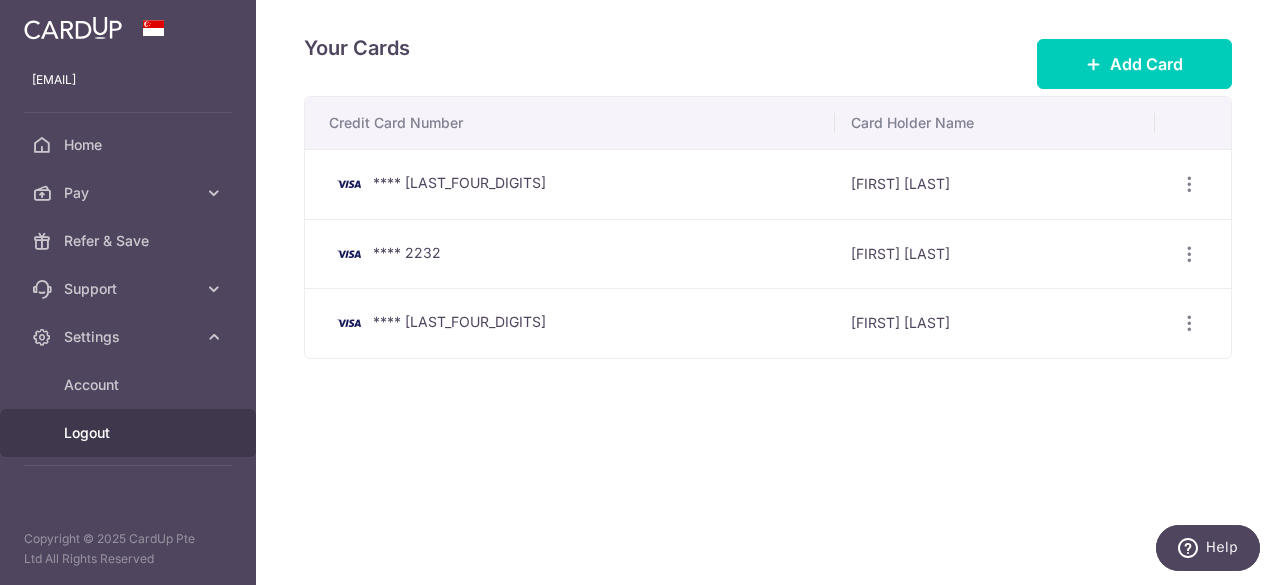 click on "Logout" at bounding box center (128, 433) 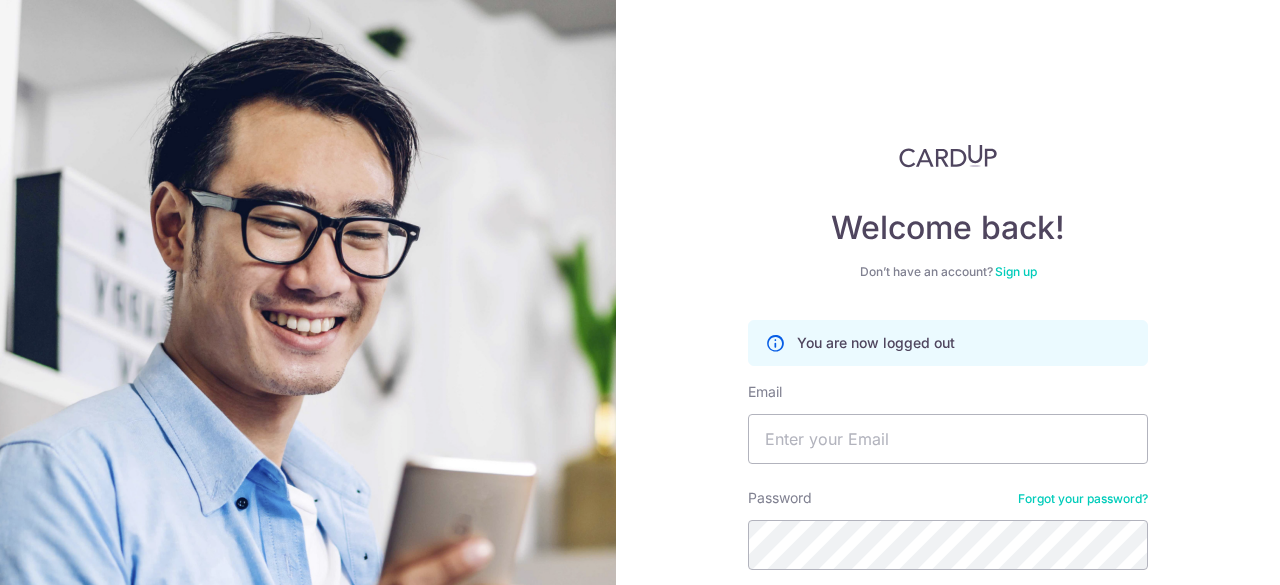 scroll, scrollTop: 0, scrollLeft: 0, axis: both 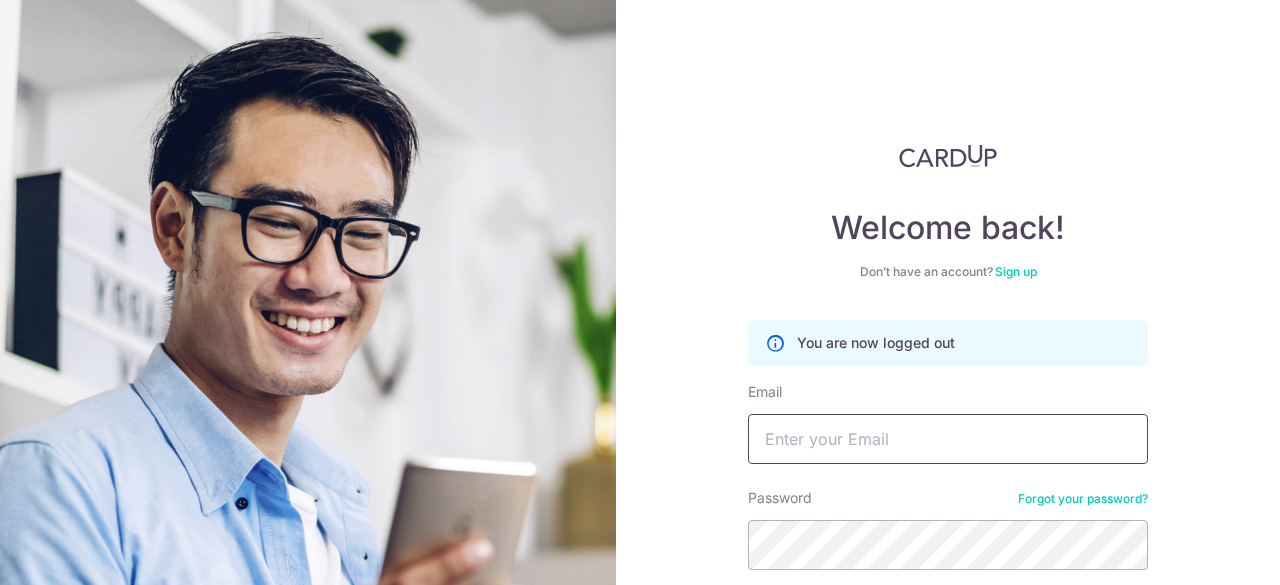 click on "Email" at bounding box center [948, 439] 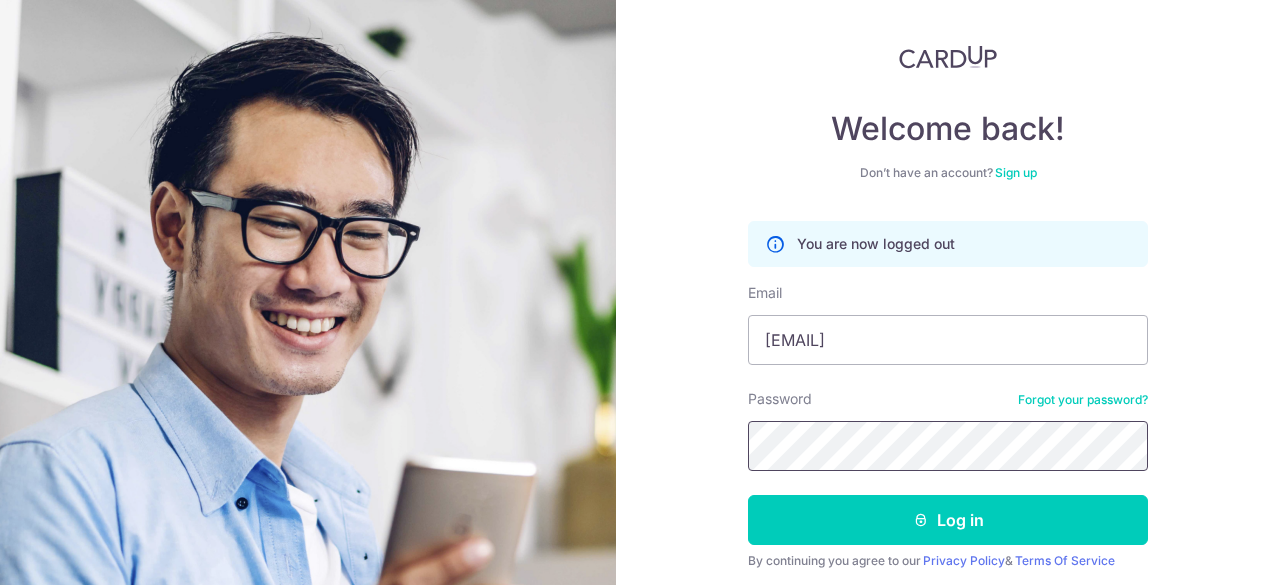 scroll, scrollTop: 169, scrollLeft: 0, axis: vertical 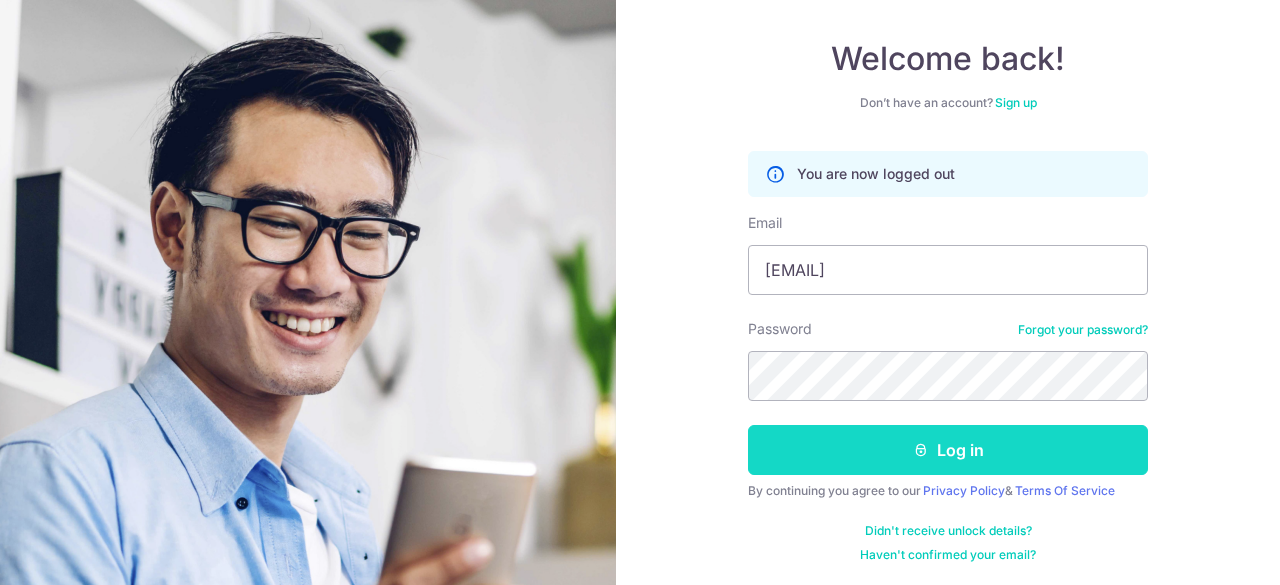 click at bounding box center [921, 450] 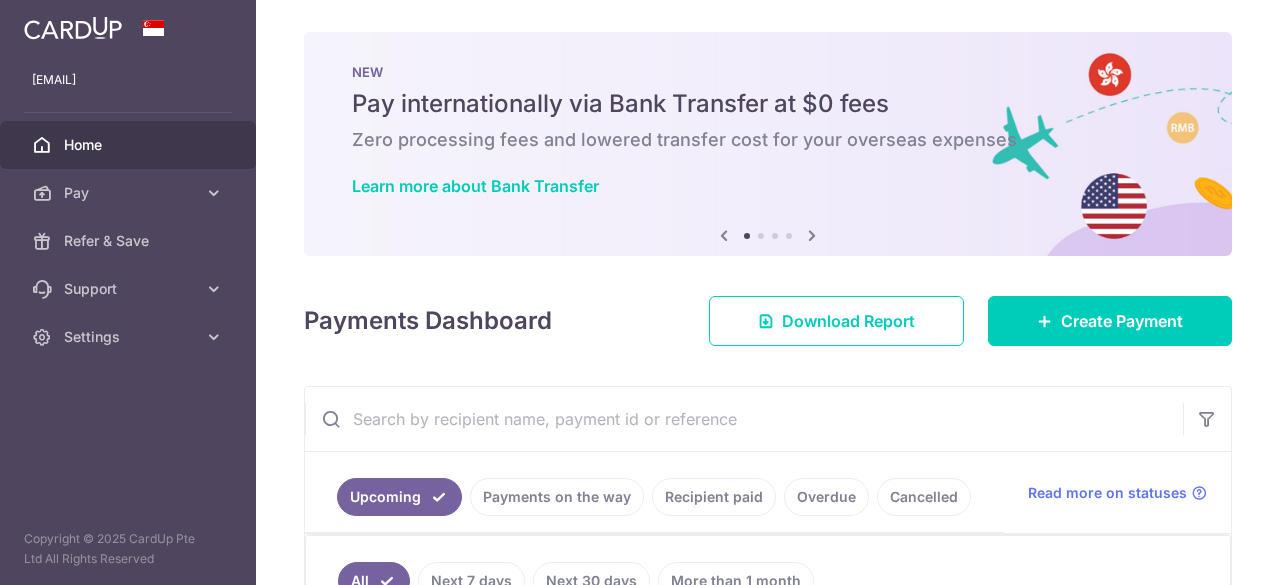 scroll, scrollTop: 0, scrollLeft: 0, axis: both 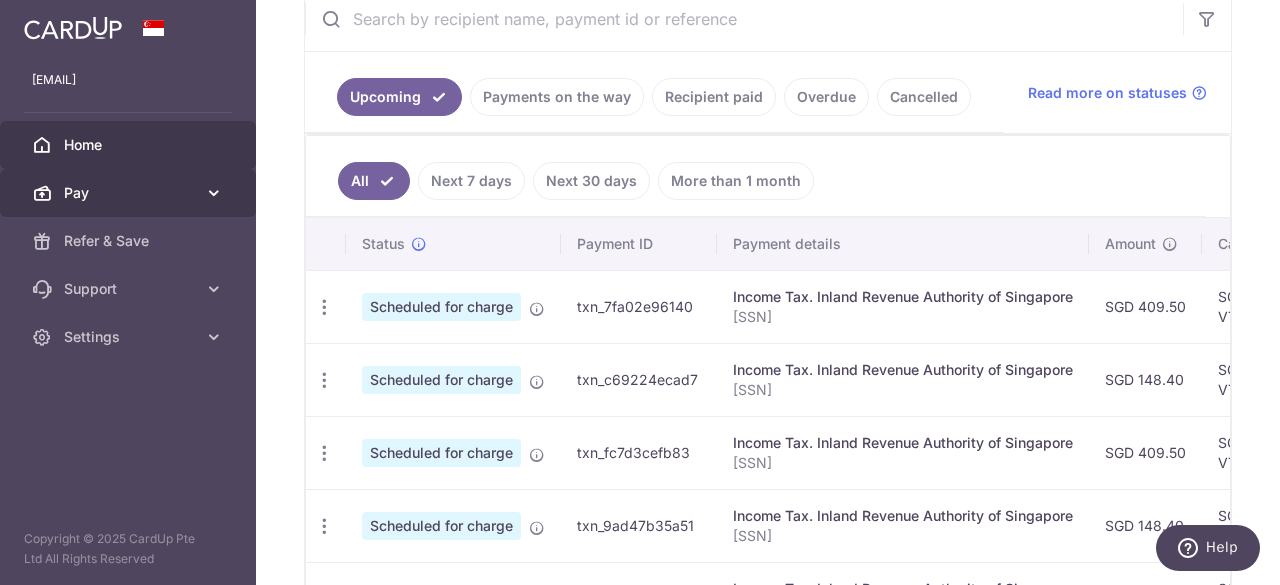 click on "Pay" at bounding box center [130, 193] 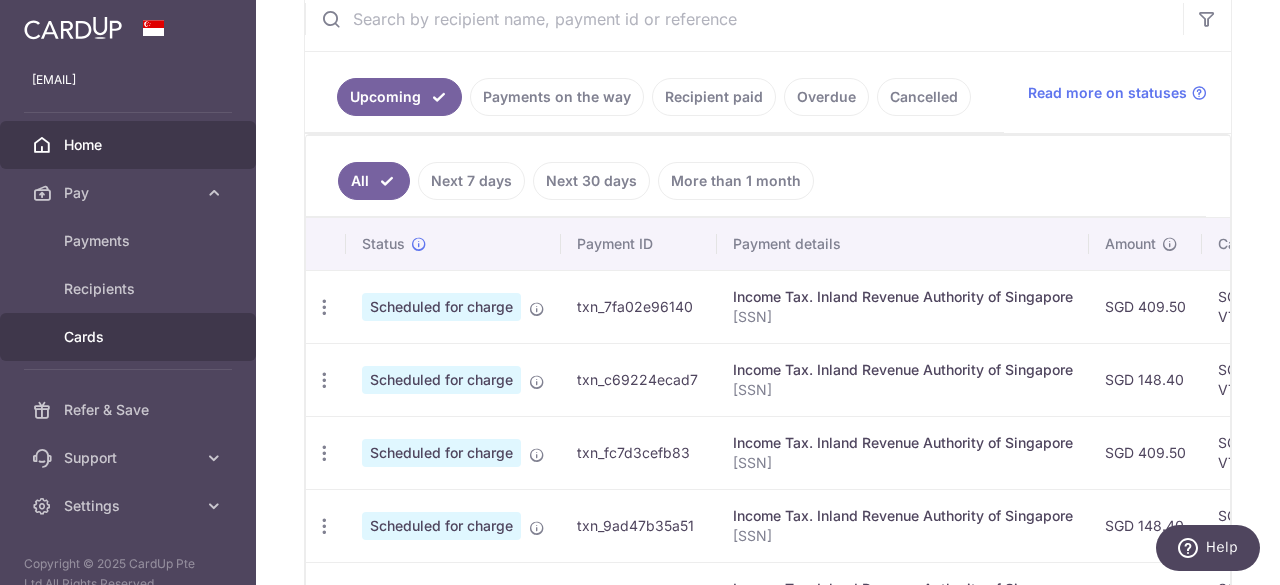 click on "Cards" at bounding box center (128, 337) 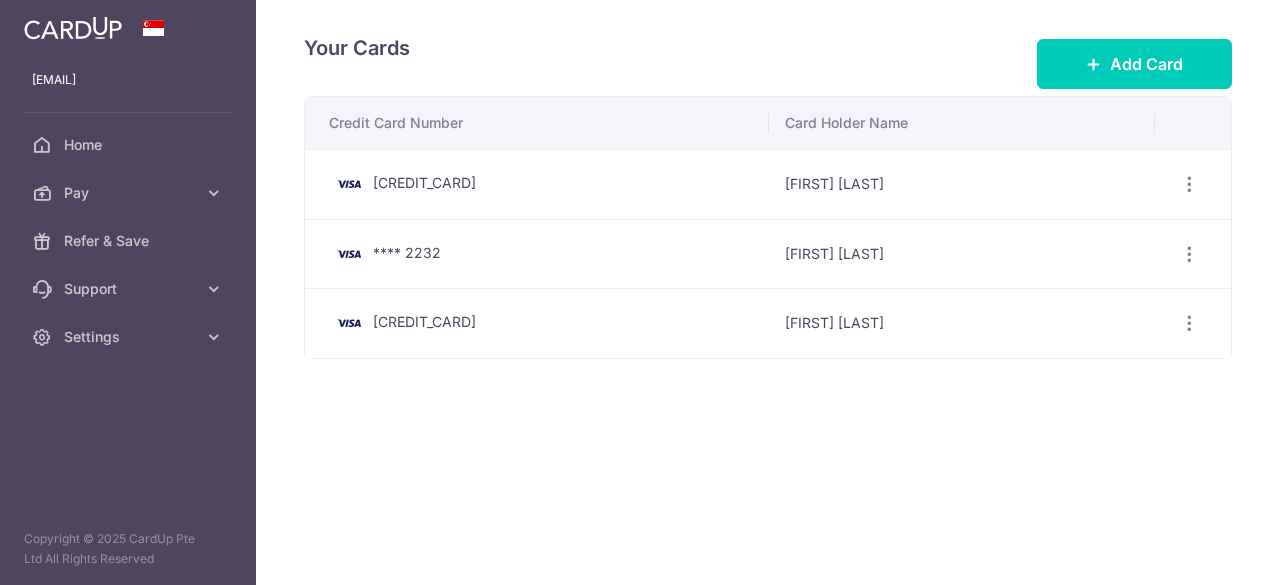 scroll, scrollTop: 0, scrollLeft: 0, axis: both 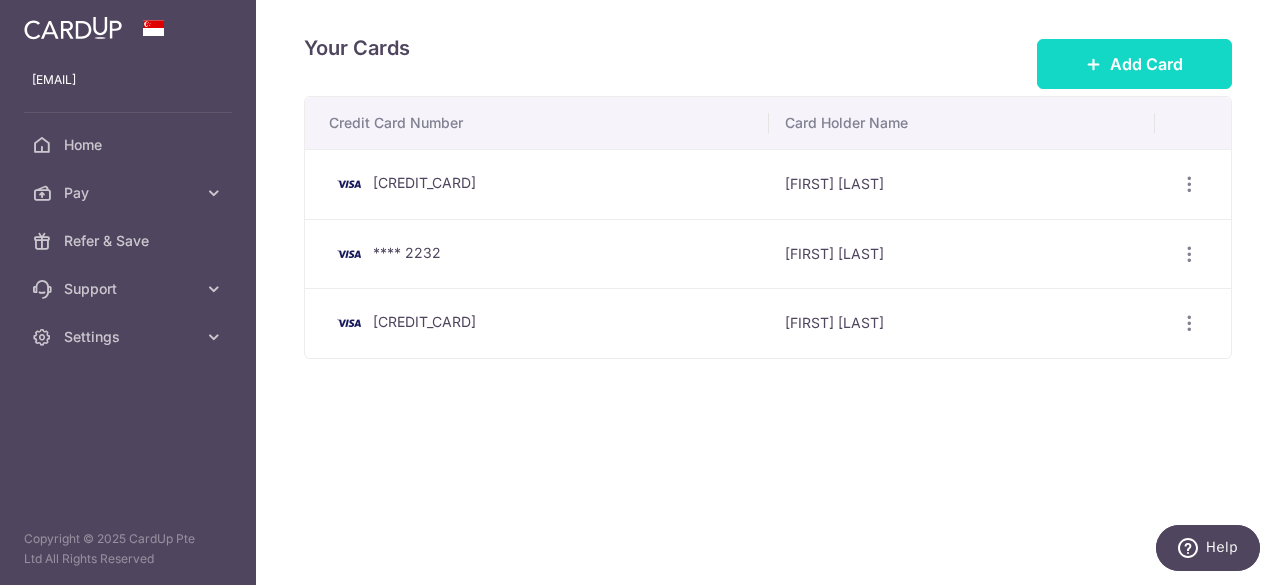 click on "Add Card" at bounding box center (1146, 64) 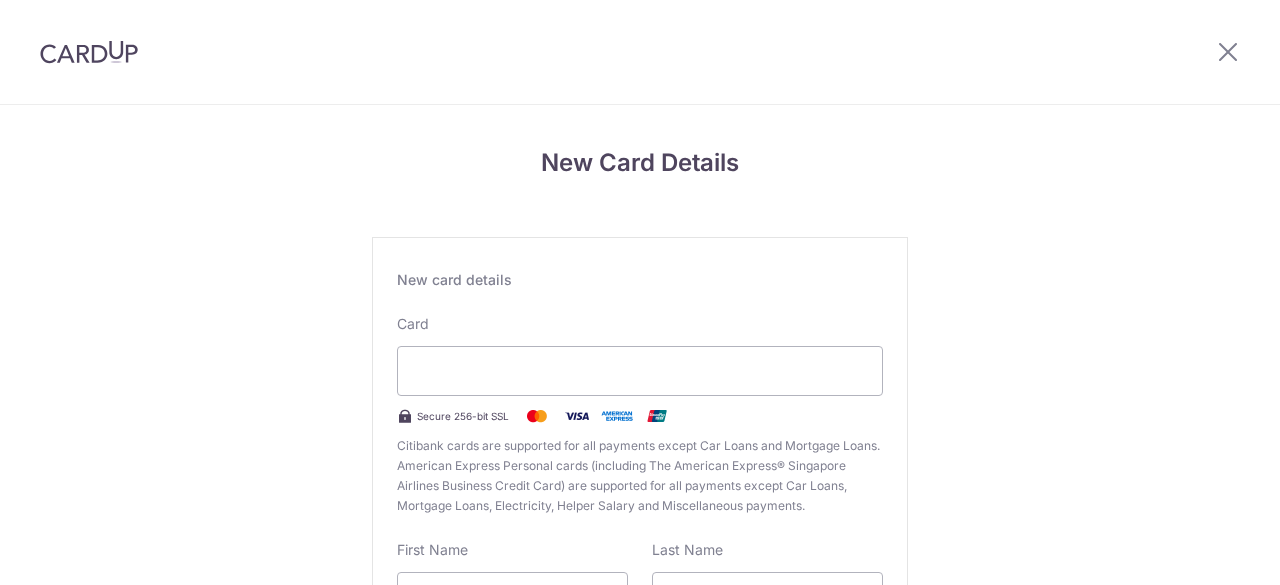 scroll, scrollTop: 0, scrollLeft: 0, axis: both 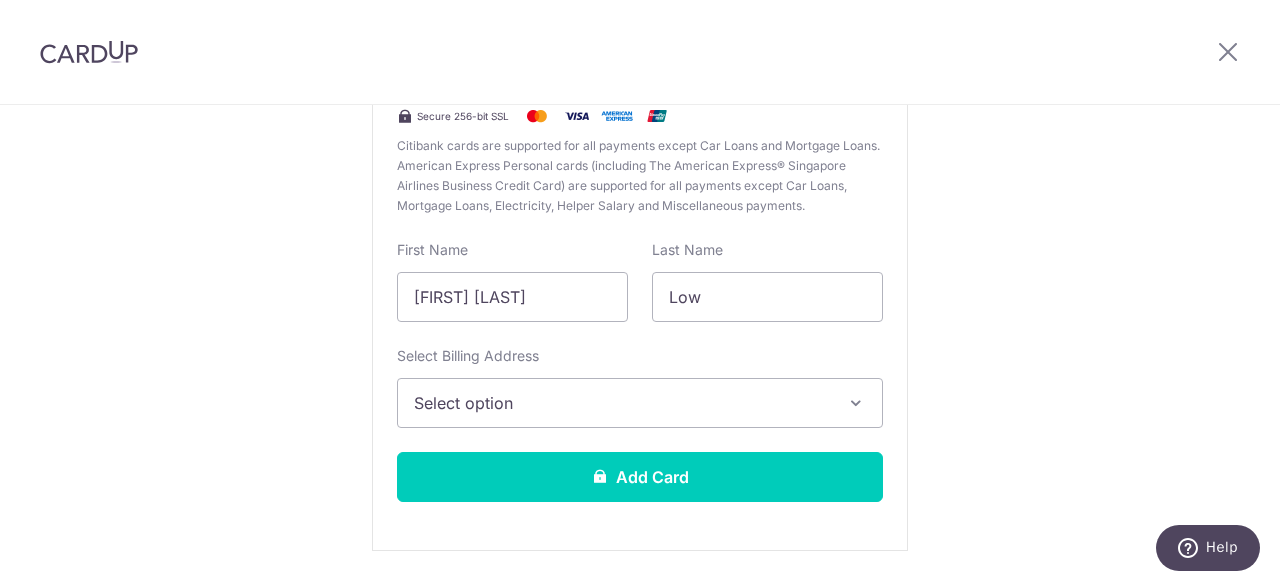 click on "Select option" at bounding box center [622, 403] 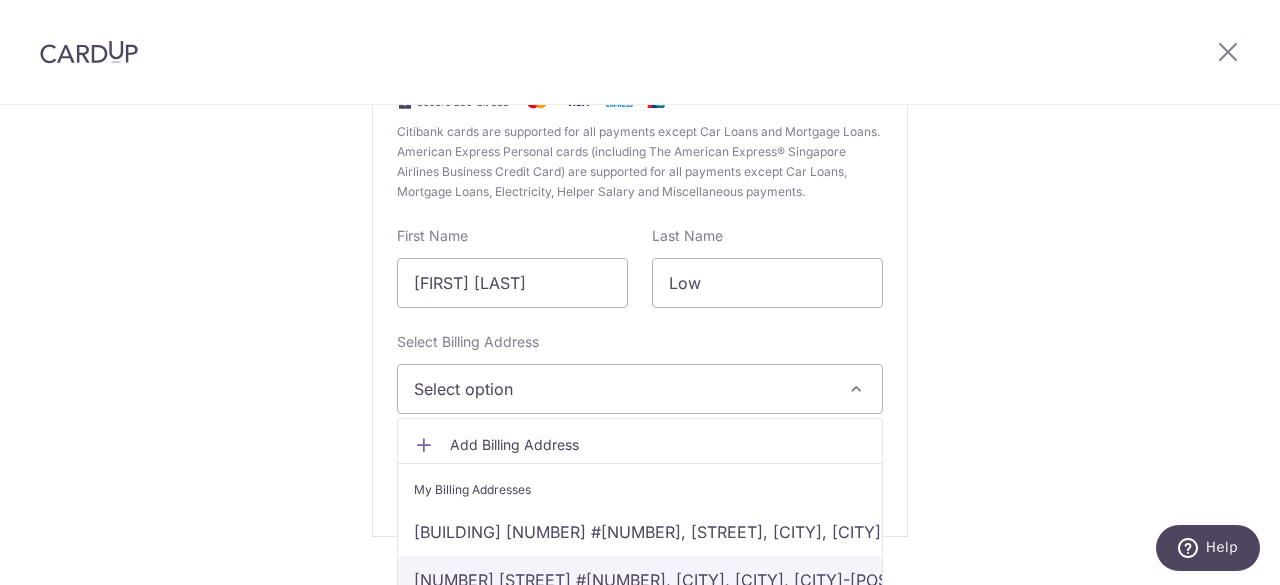 scroll, scrollTop: 357, scrollLeft: 0, axis: vertical 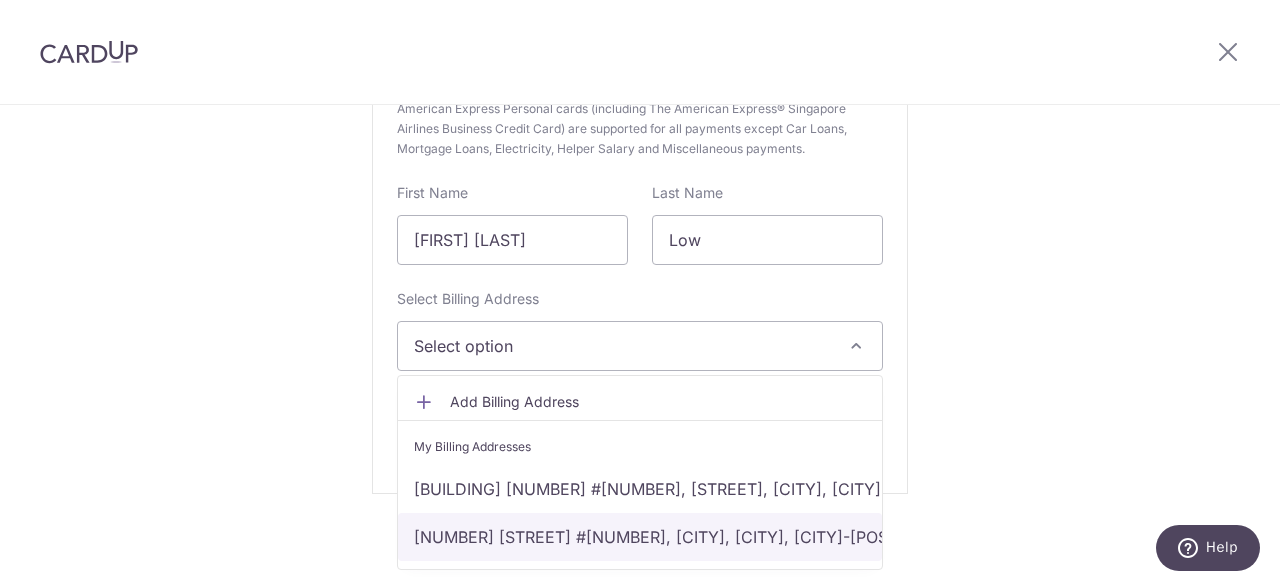 click on "[NUMBER] [STREET] #[NUMBER], [CITY], [CITY], [CITY]-[POSTAL]" at bounding box center [640, 537] 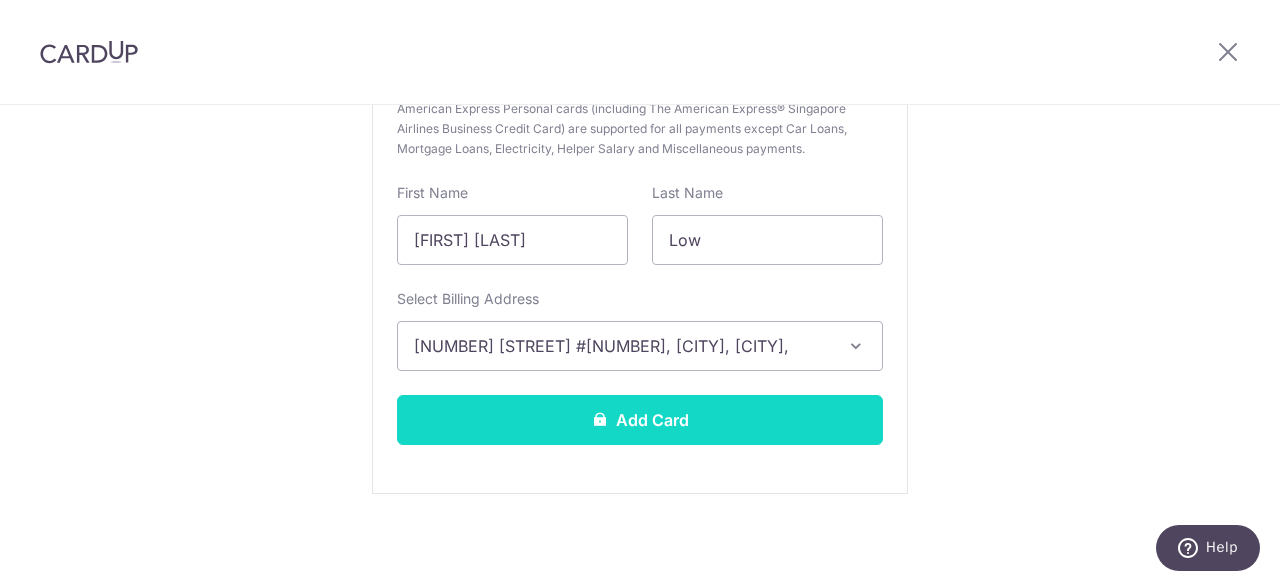 click on "Add Card" at bounding box center (640, 420) 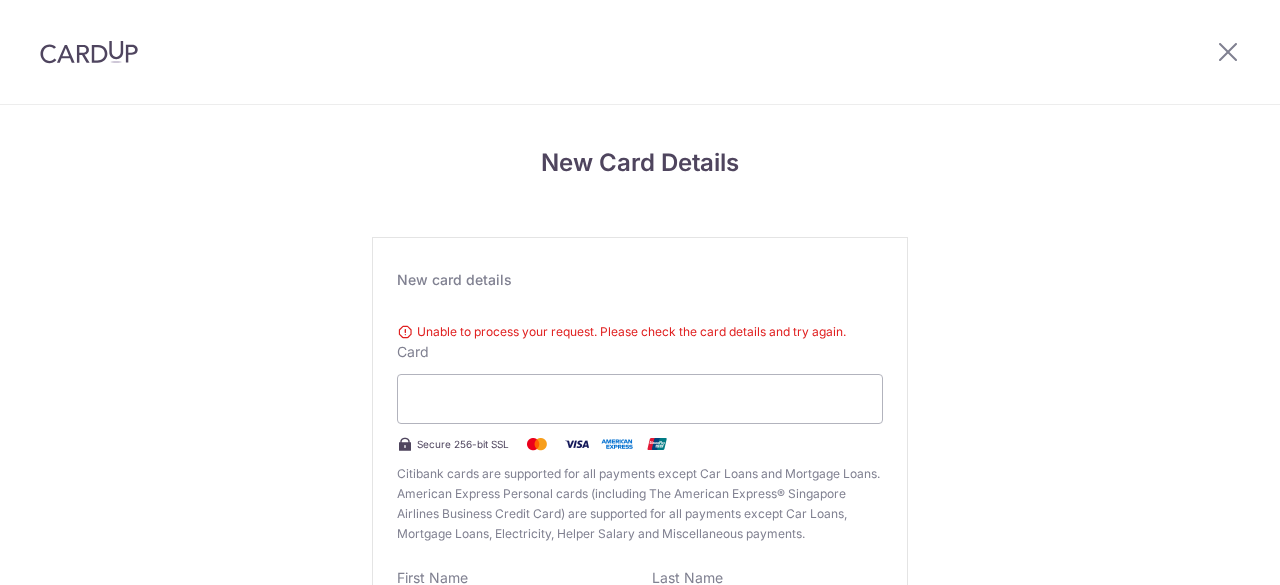 scroll, scrollTop: 0, scrollLeft: 0, axis: both 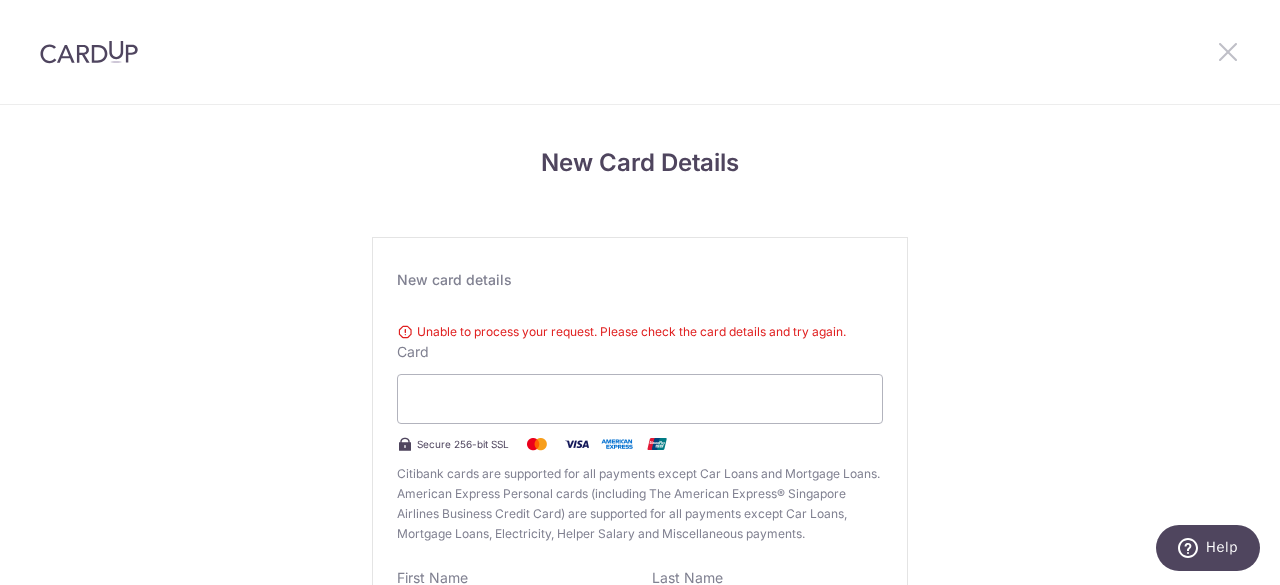 click at bounding box center (1228, 51) 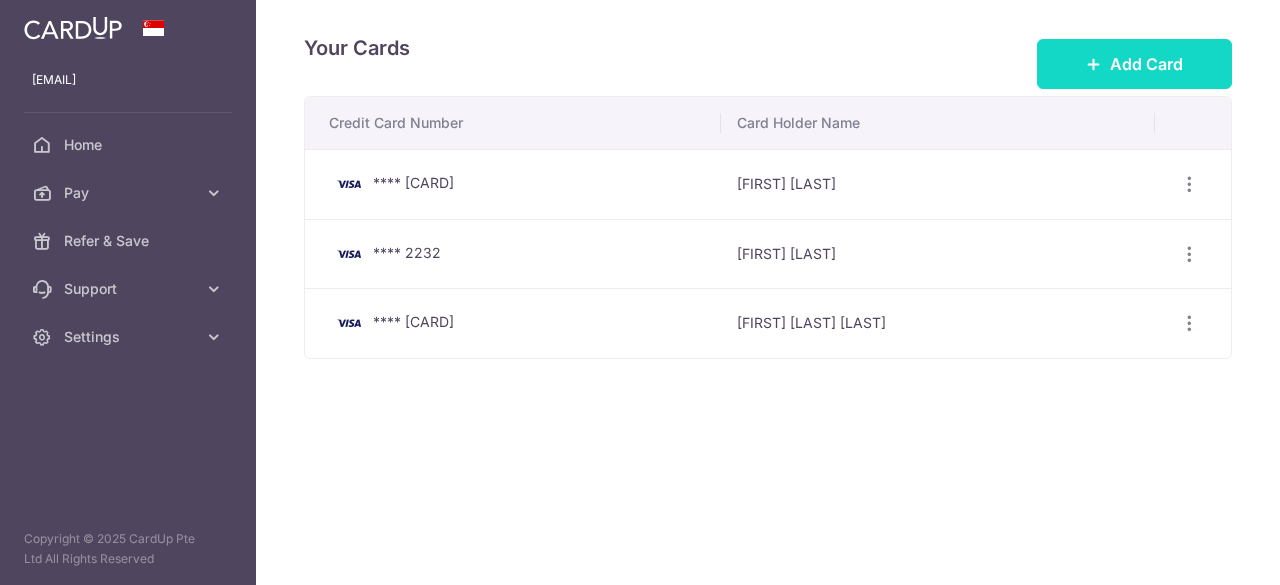 scroll, scrollTop: 0, scrollLeft: 0, axis: both 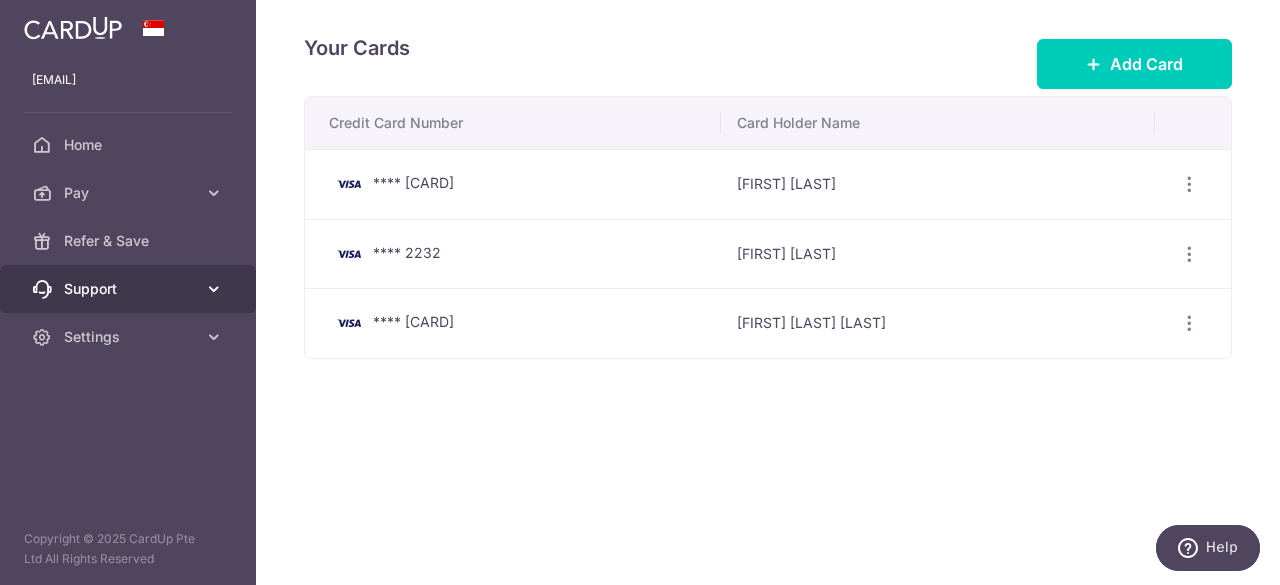 click on "Support" at bounding box center (130, 289) 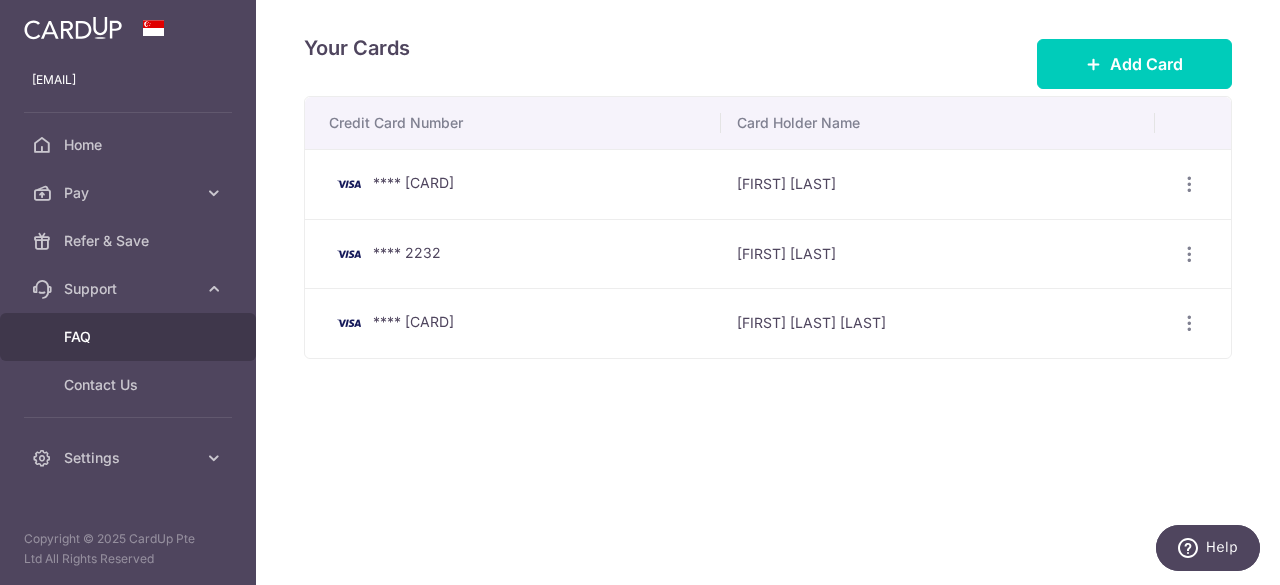 click on "FAQ" at bounding box center [130, 337] 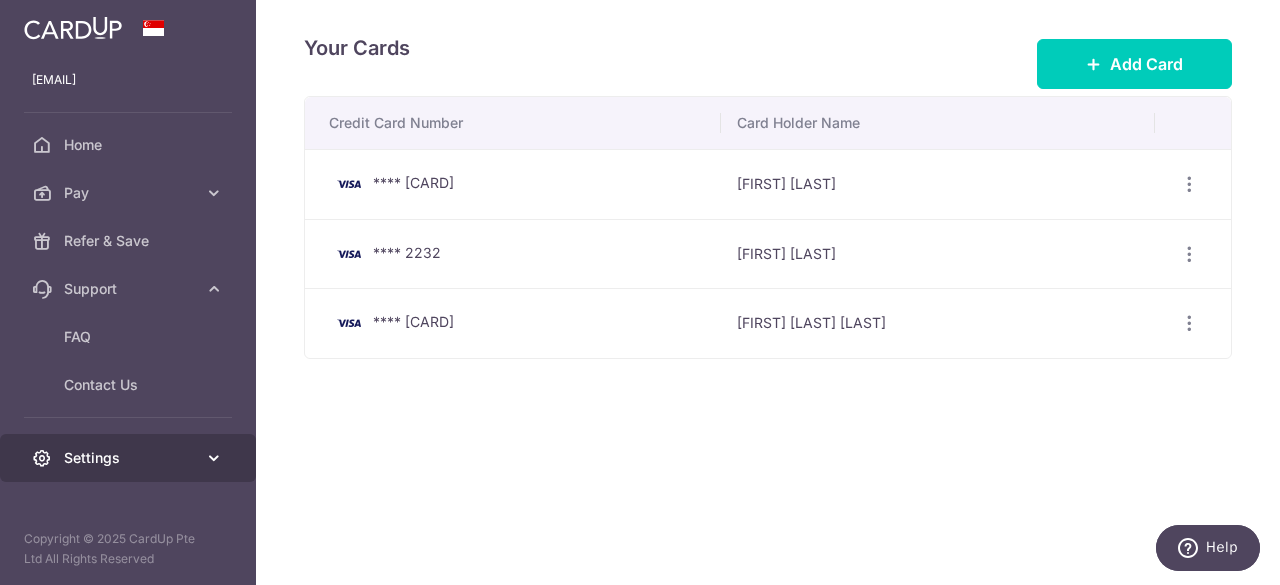 click on "Settings" at bounding box center [128, 458] 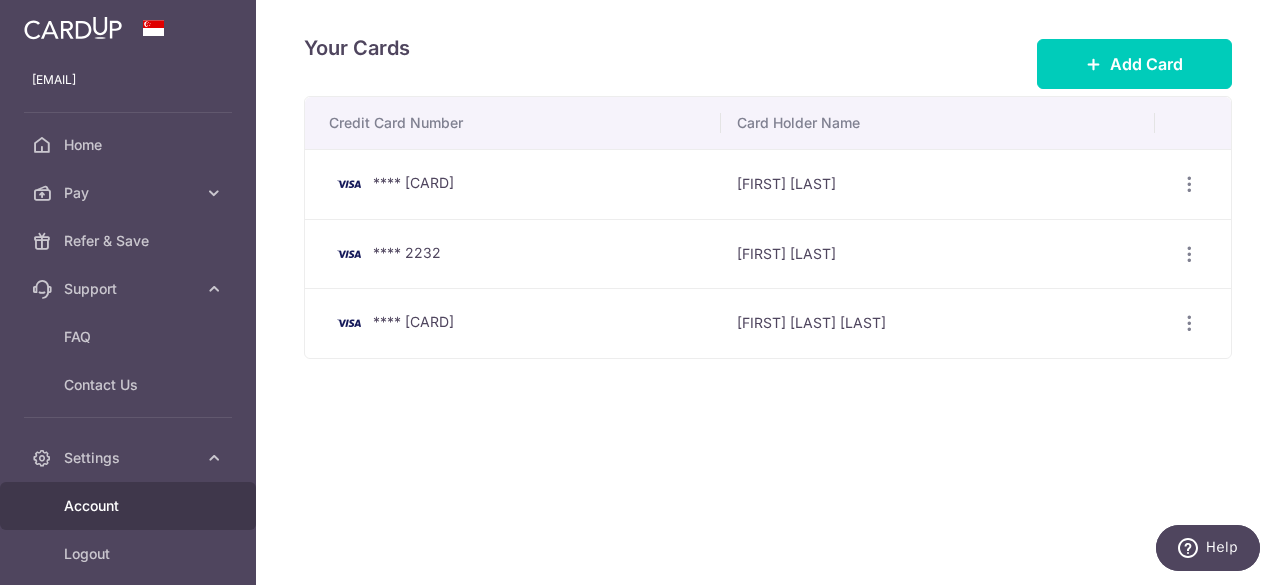 scroll, scrollTop: 96, scrollLeft: 0, axis: vertical 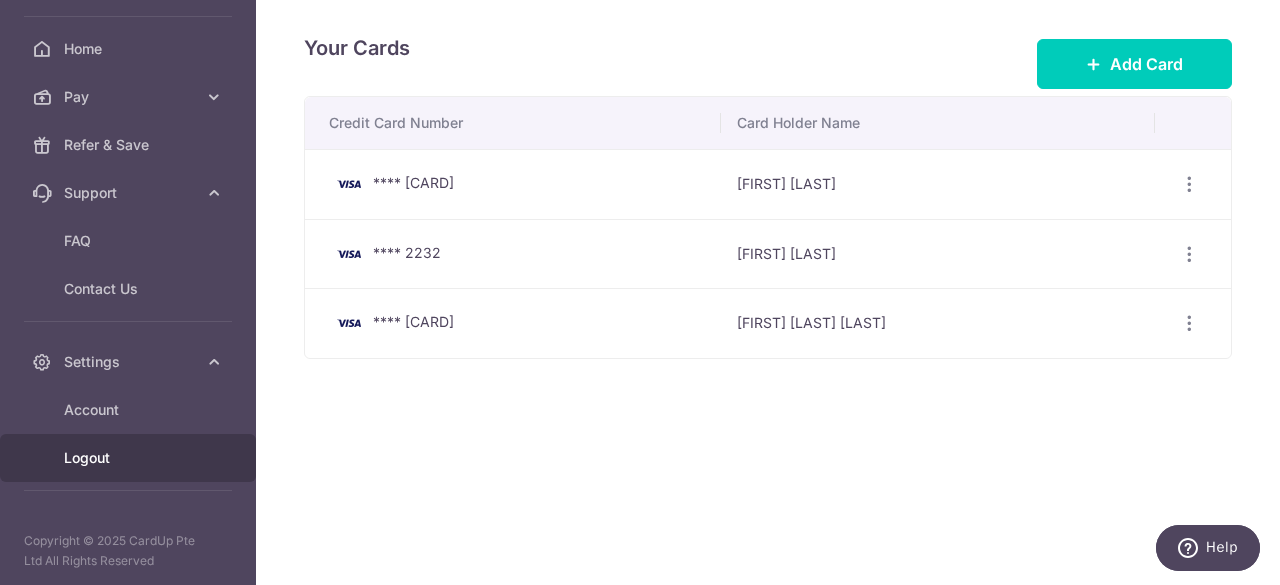 click on "Logout" at bounding box center (130, 458) 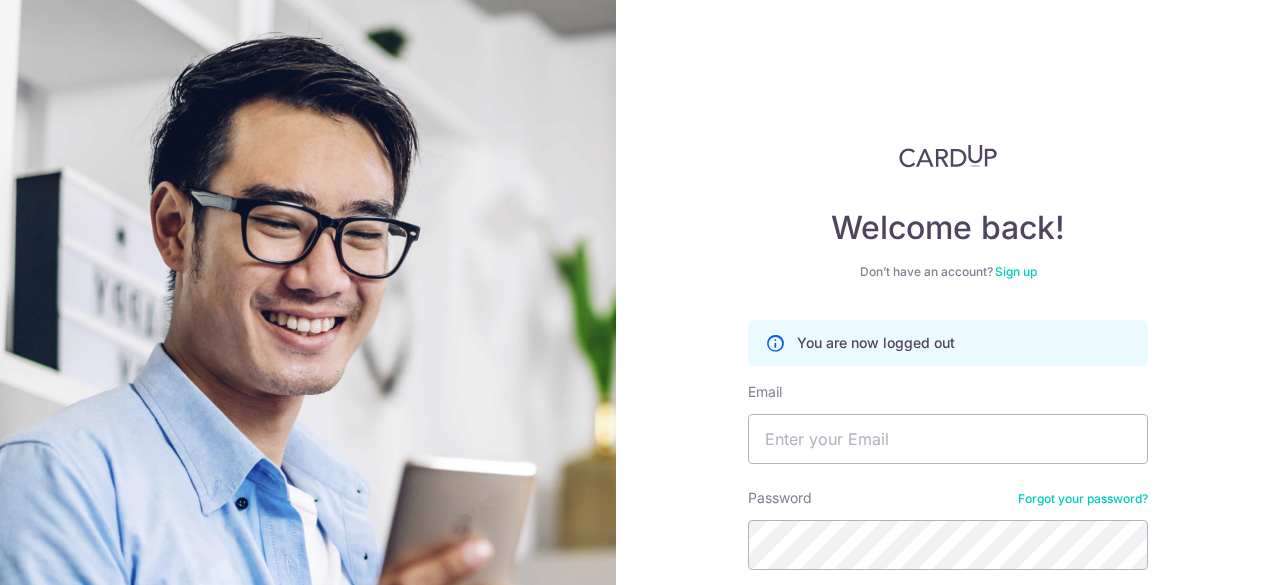scroll, scrollTop: 0, scrollLeft: 0, axis: both 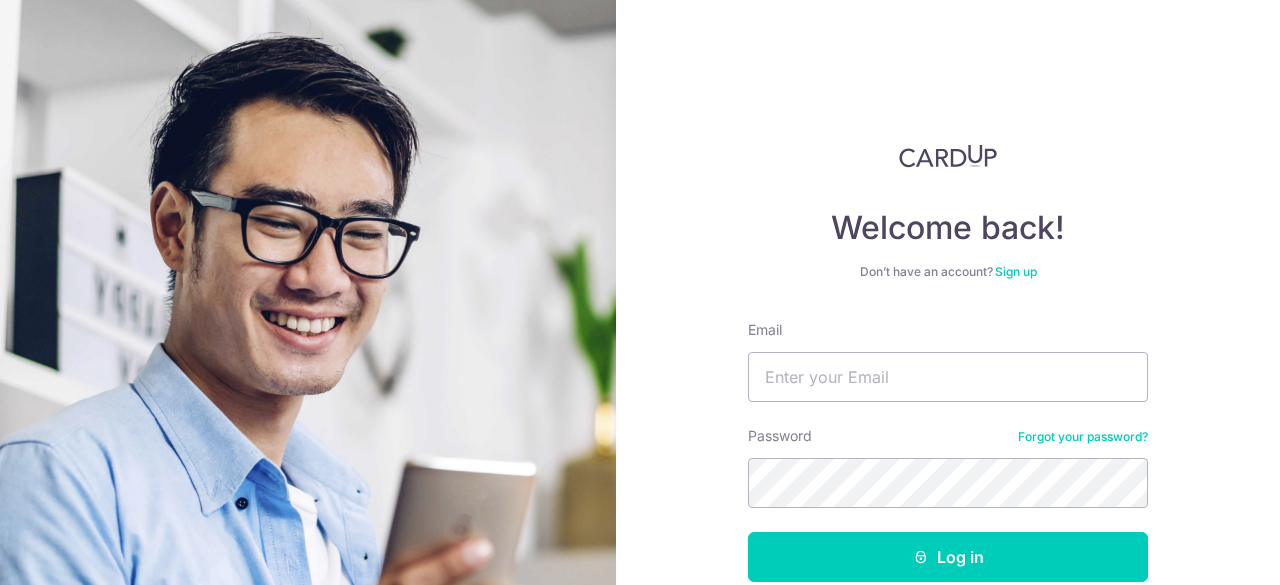 type on "[EMAIL]" 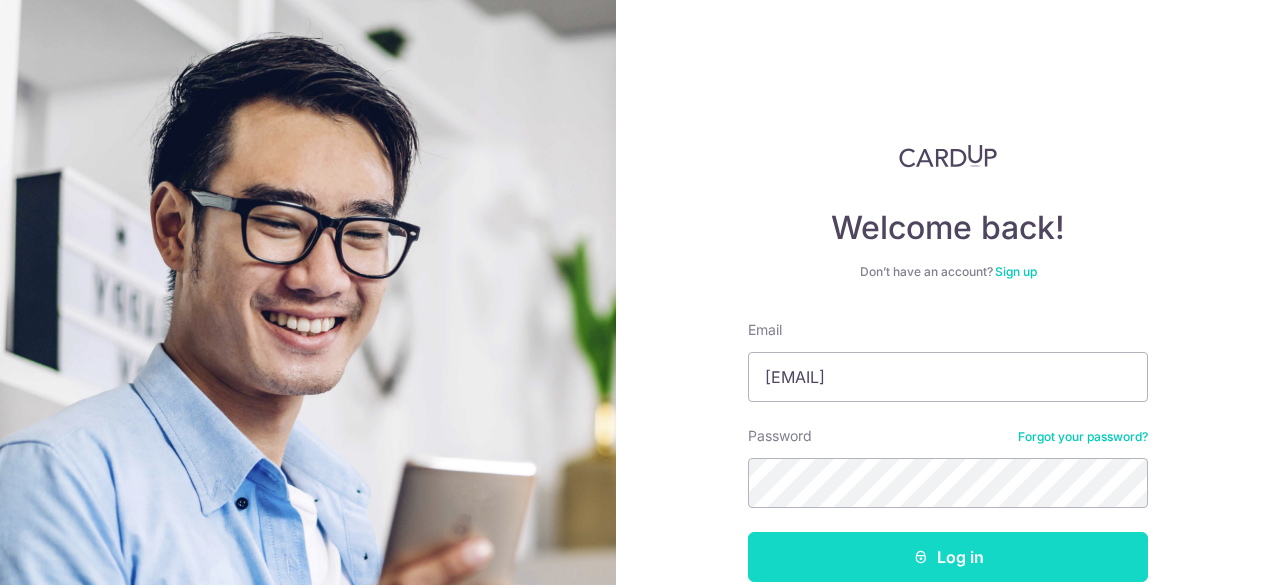 click on "Log in" at bounding box center [948, 557] 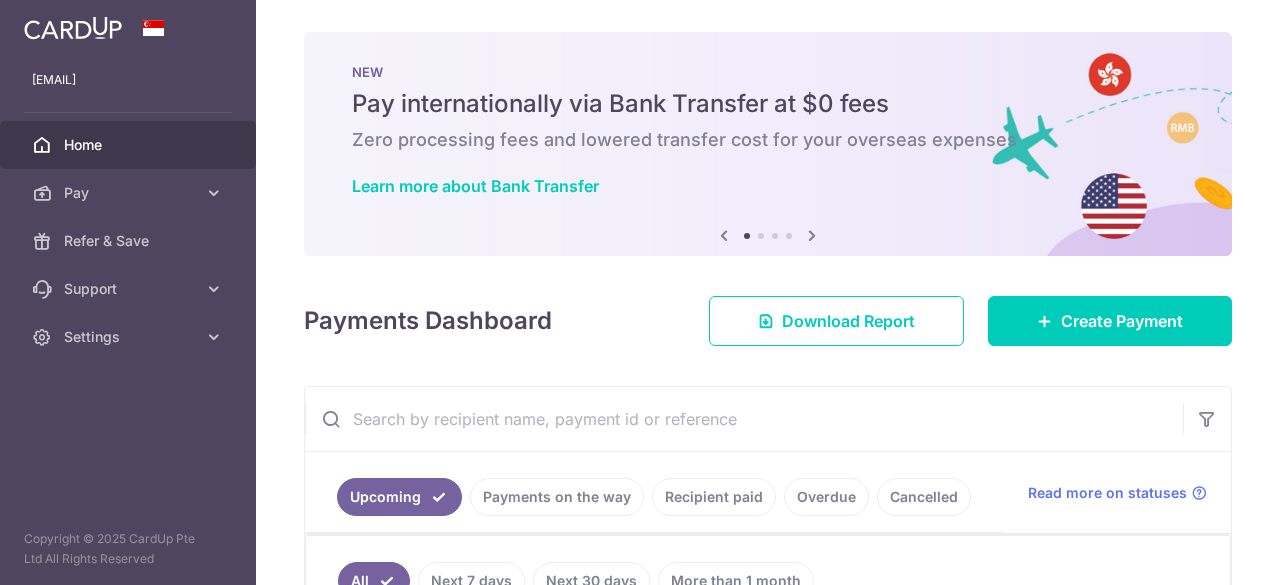 scroll, scrollTop: 0, scrollLeft: 0, axis: both 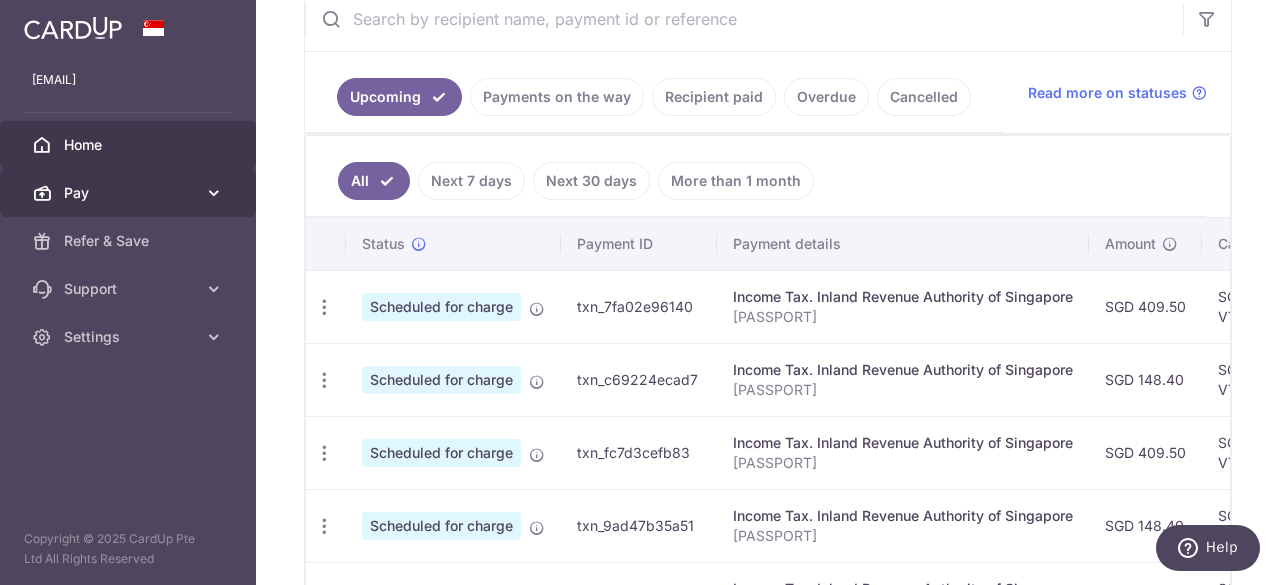 click on "Pay" at bounding box center (130, 193) 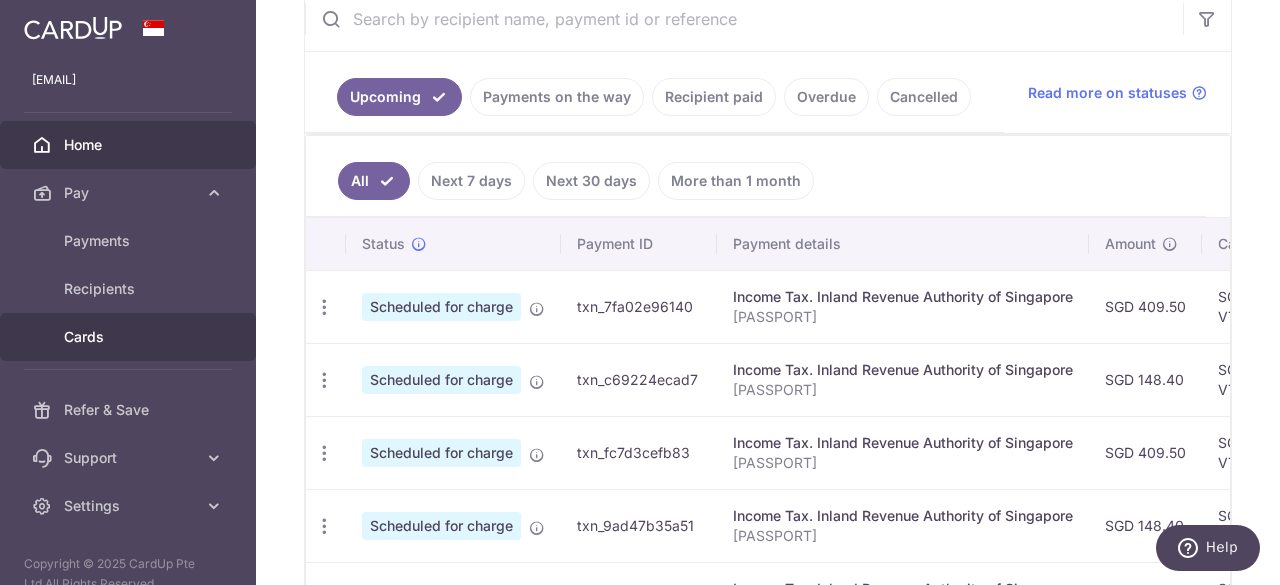 click on "Cards" at bounding box center [130, 337] 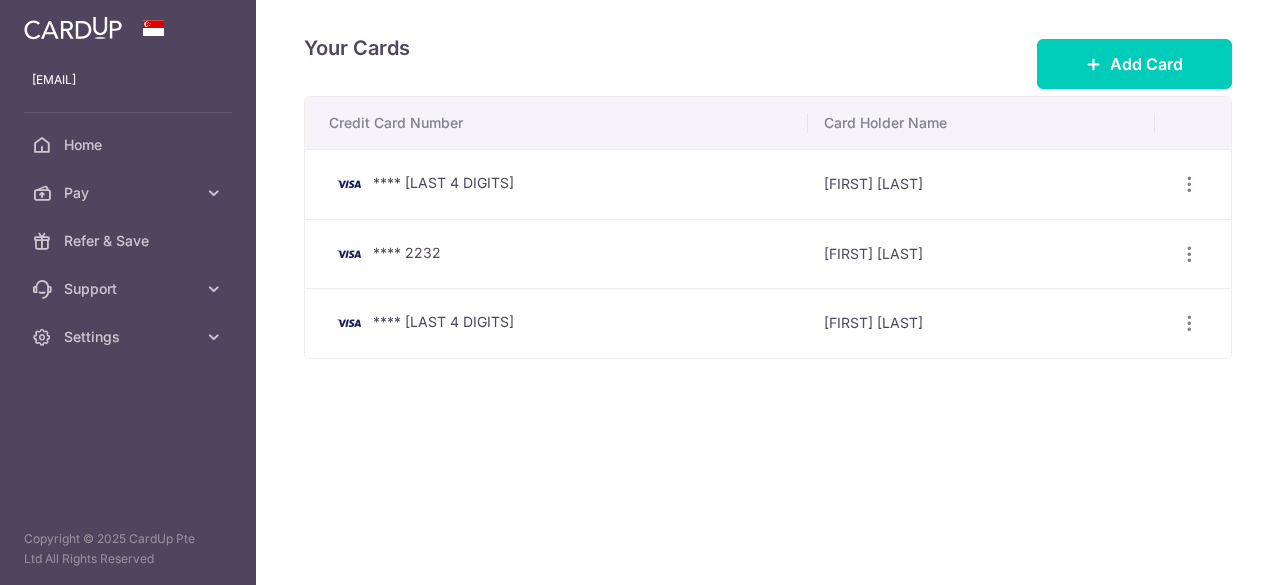 scroll, scrollTop: 0, scrollLeft: 0, axis: both 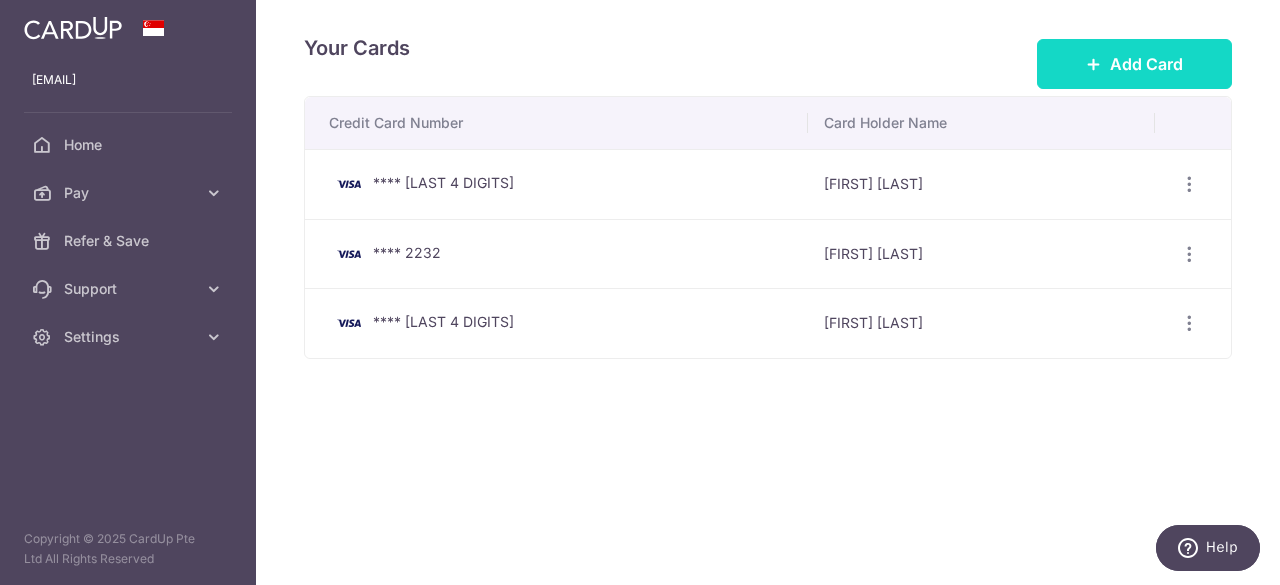 click on "Add Card" at bounding box center (1146, 64) 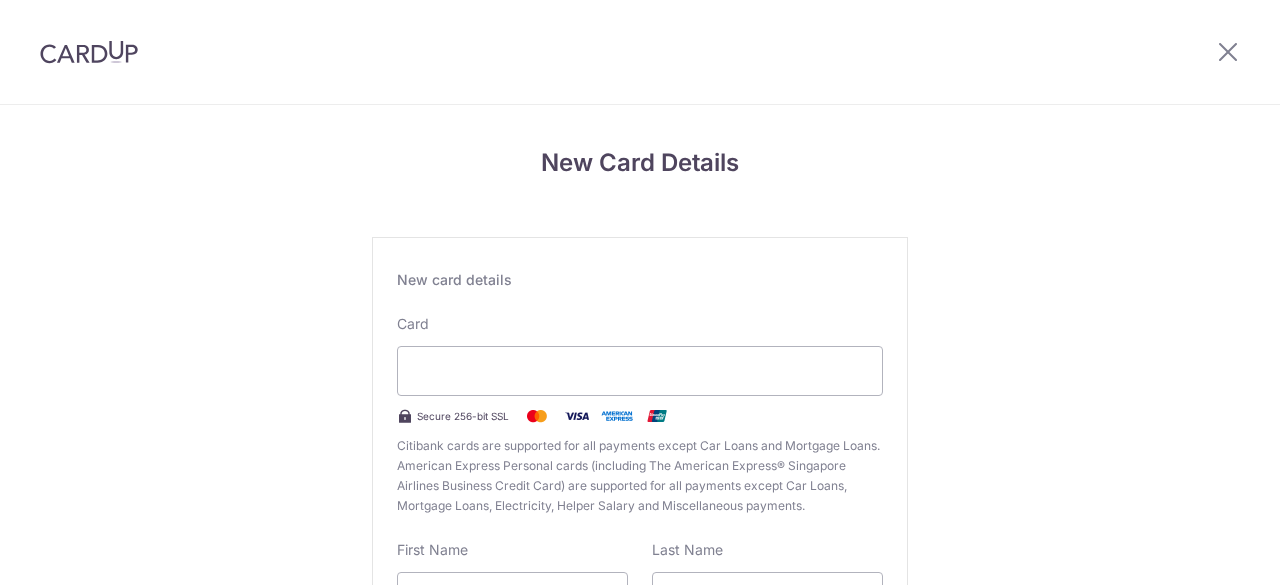 scroll, scrollTop: 0, scrollLeft: 0, axis: both 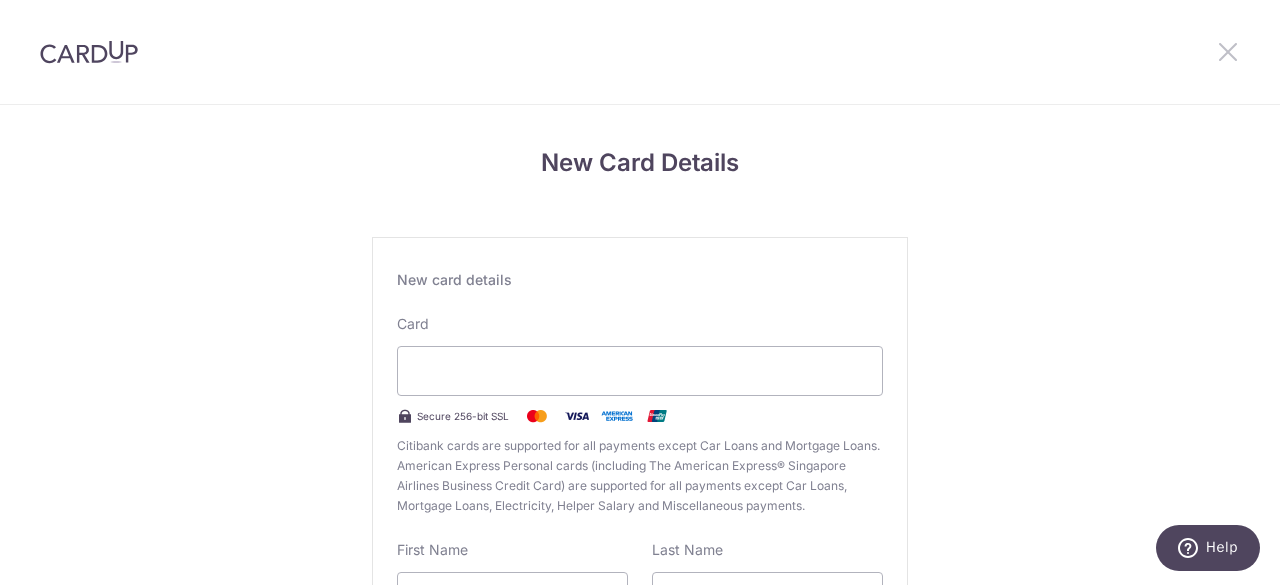 click at bounding box center (1228, 51) 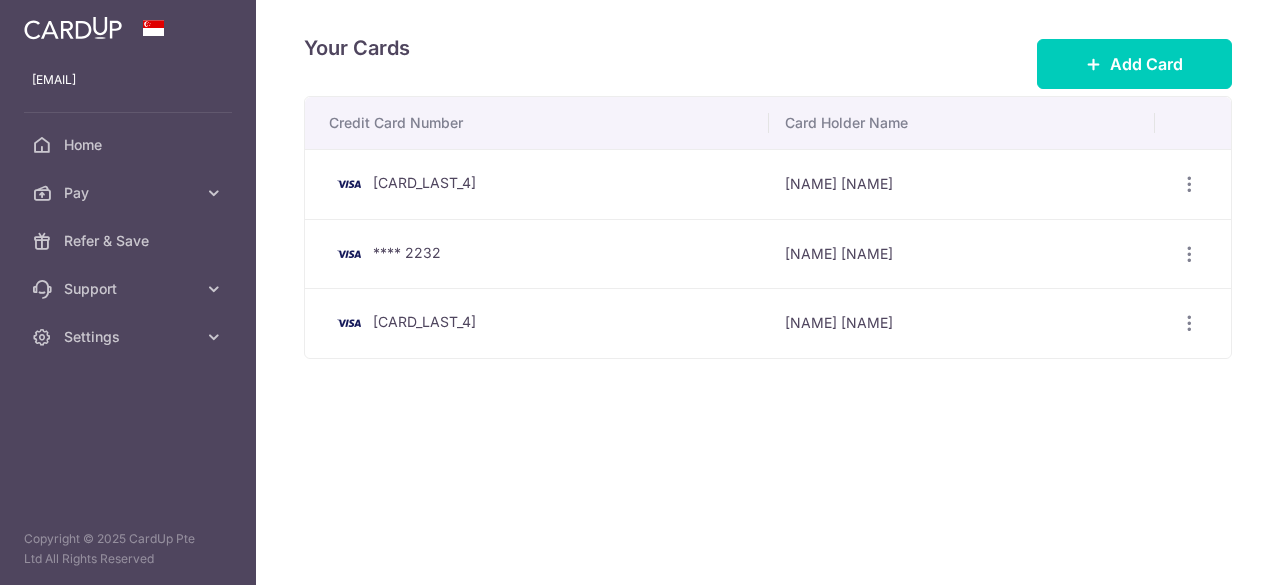 scroll, scrollTop: 0, scrollLeft: 0, axis: both 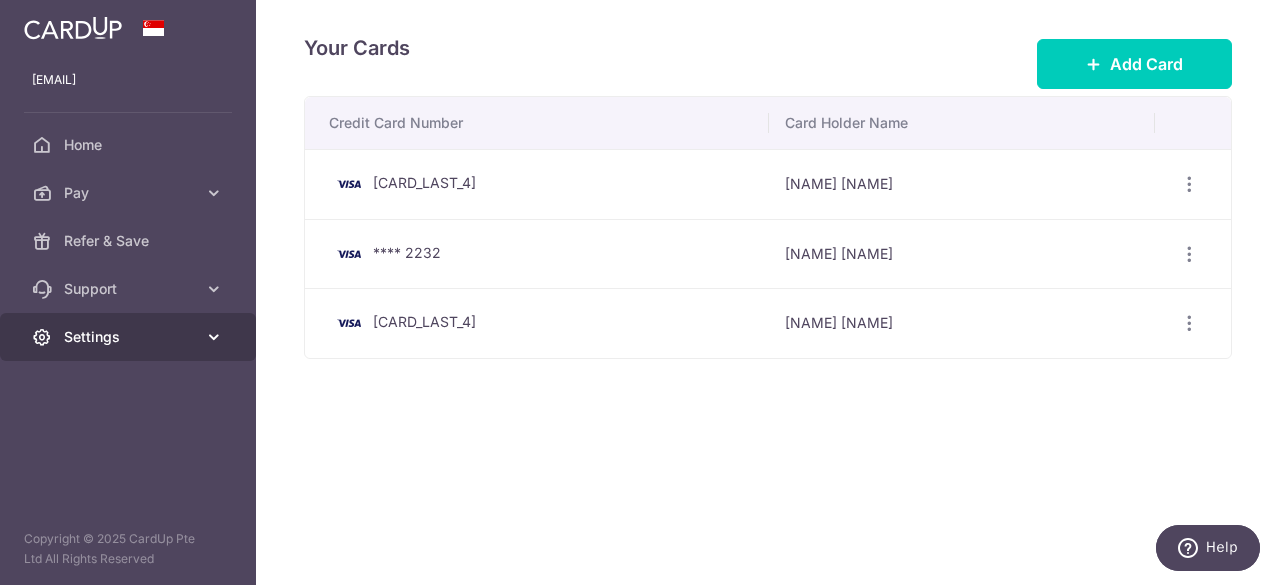 click on "Settings" at bounding box center (128, 337) 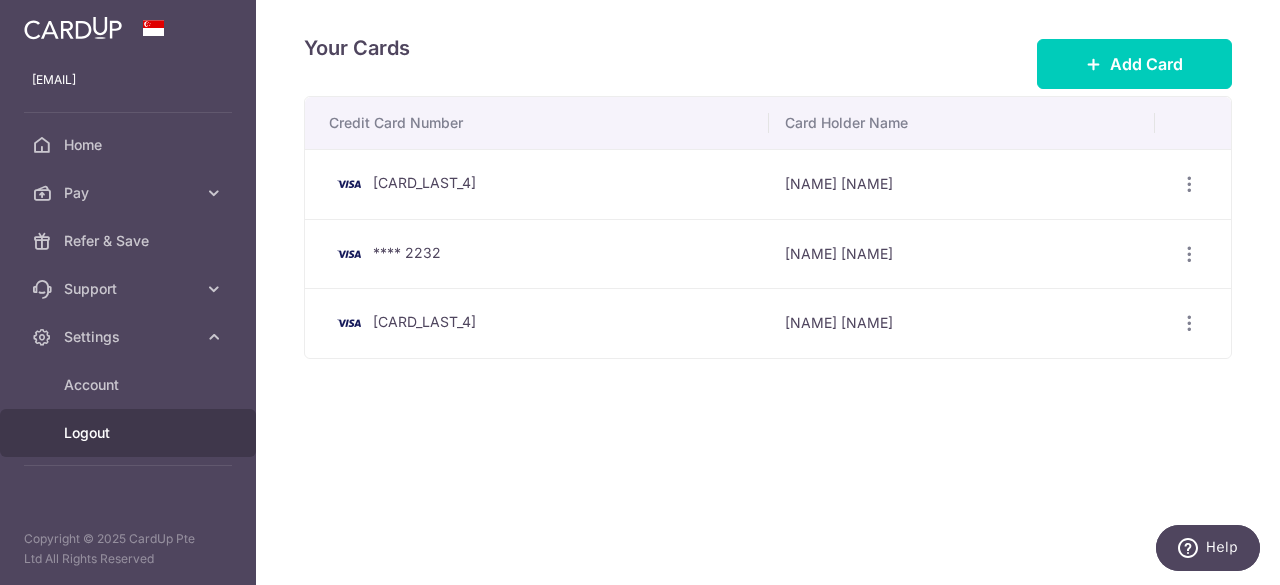click on "Logout" at bounding box center (130, 433) 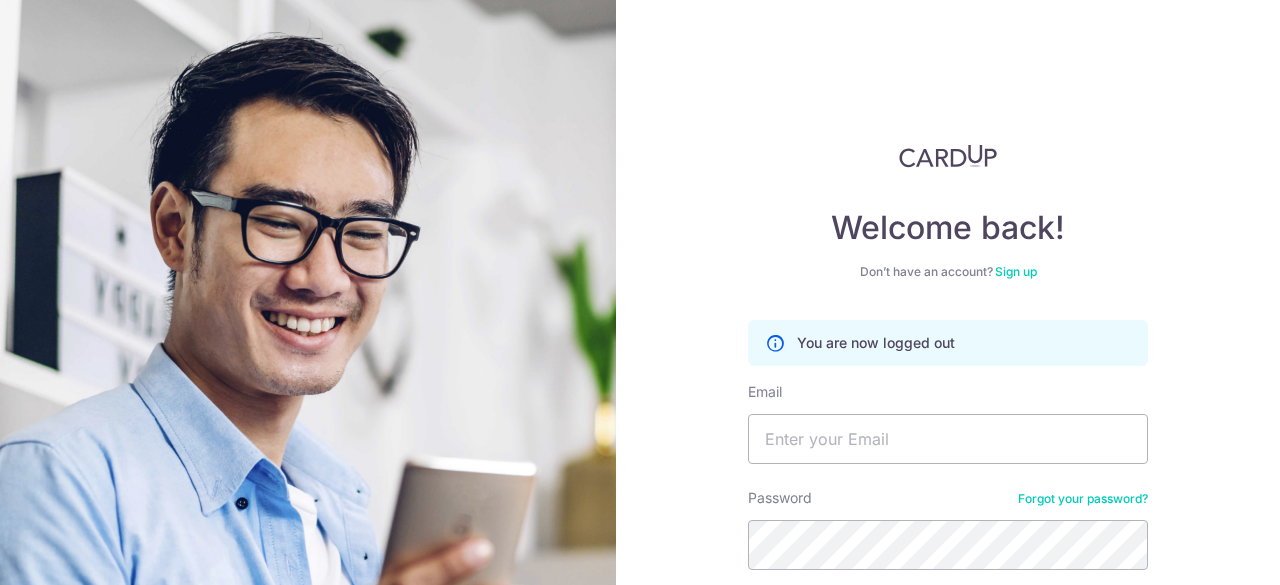 scroll, scrollTop: 0, scrollLeft: 0, axis: both 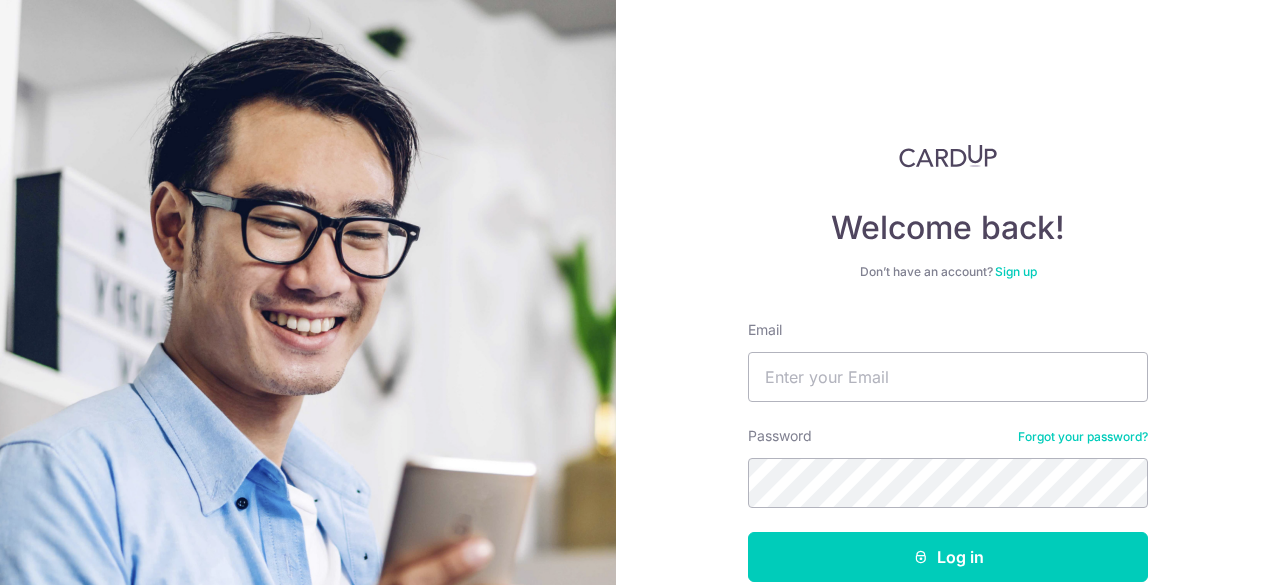 type on "[EMAIL]" 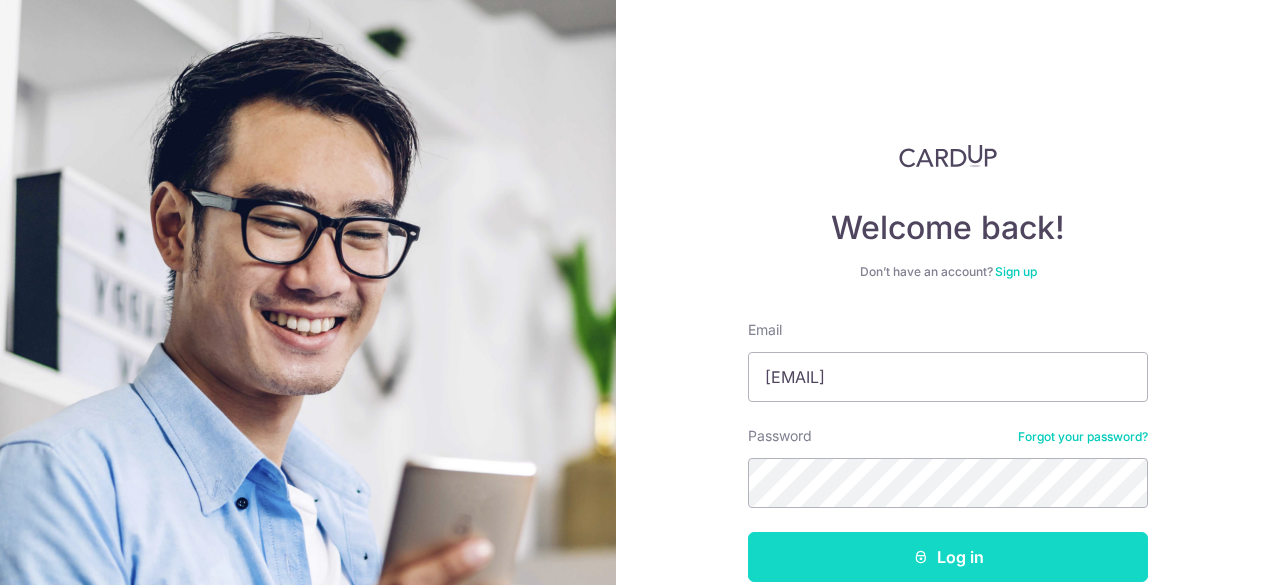click on "Log in" at bounding box center [948, 557] 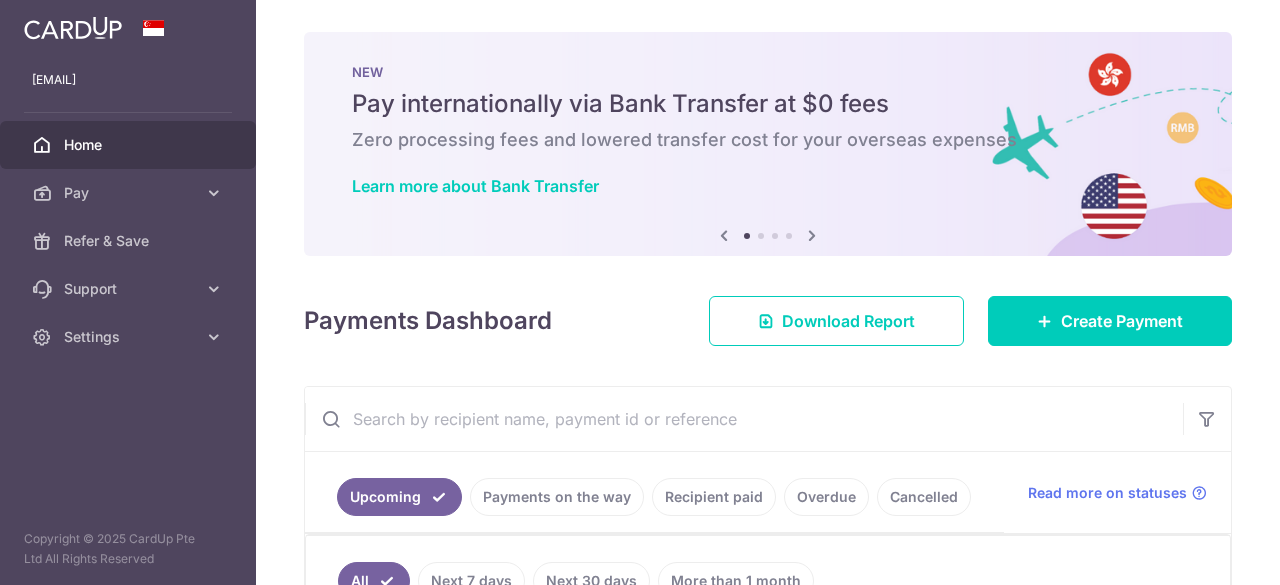 scroll, scrollTop: 0, scrollLeft: 0, axis: both 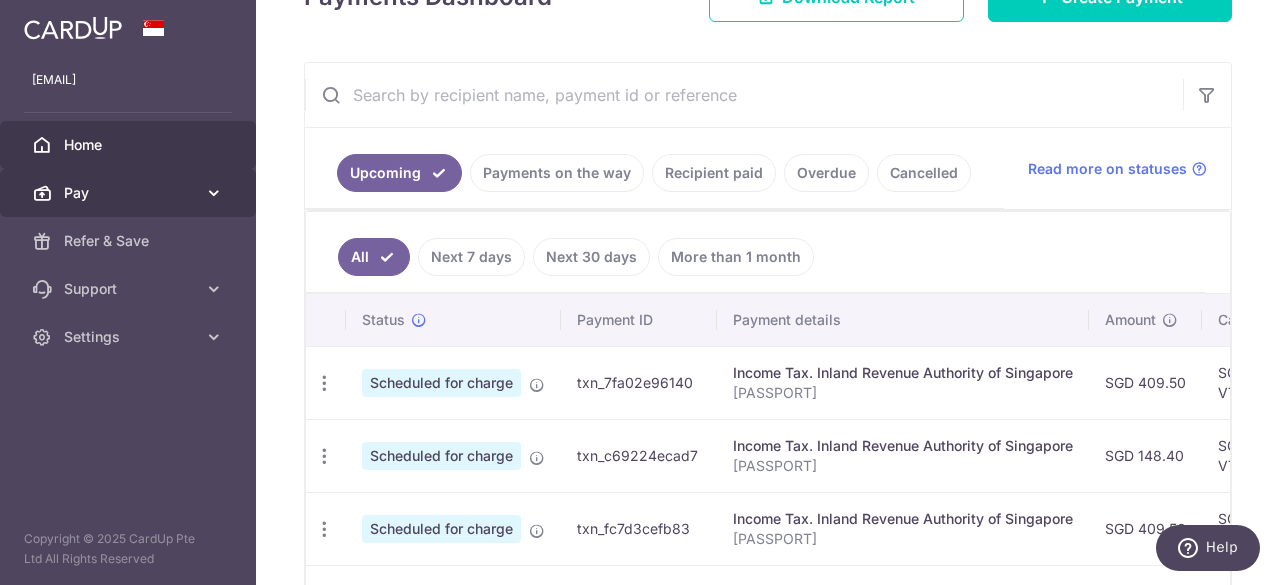 click on "Pay" at bounding box center (130, 193) 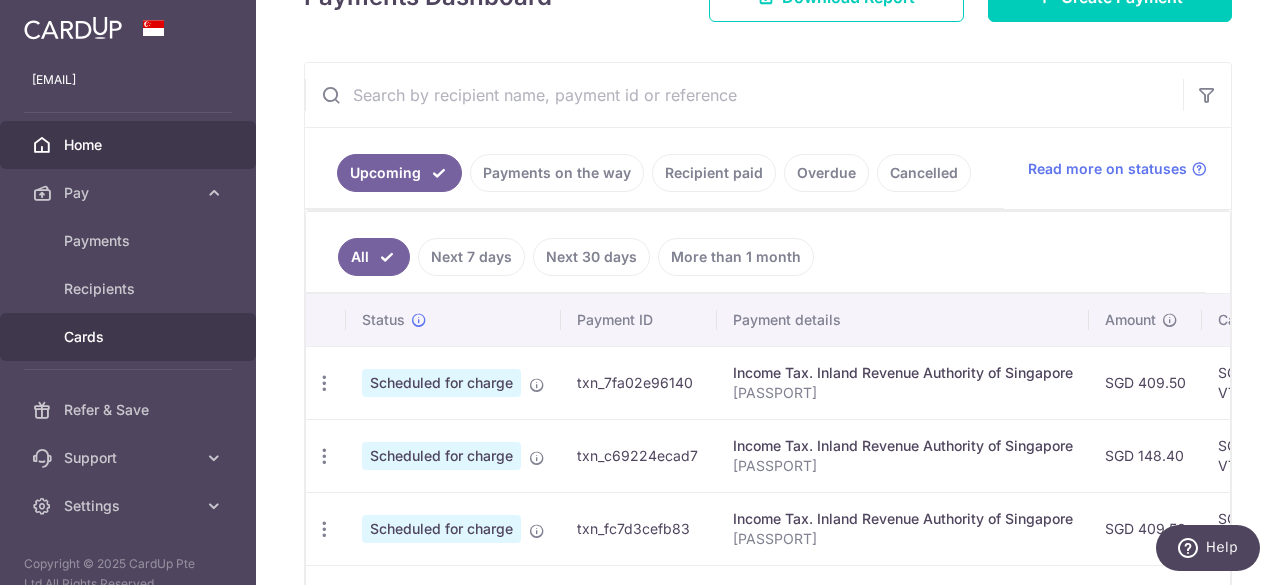 click on "Cards" at bounding box center (128, 337) 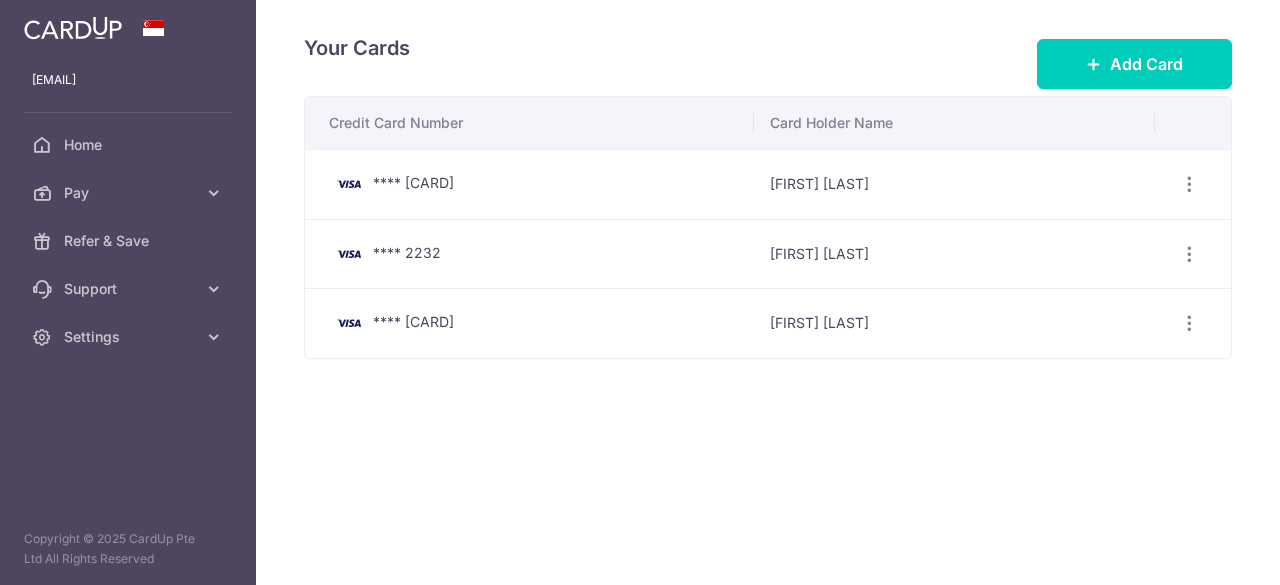 scroll, scrollTop: 0, scrollLeft: 0, axis: both 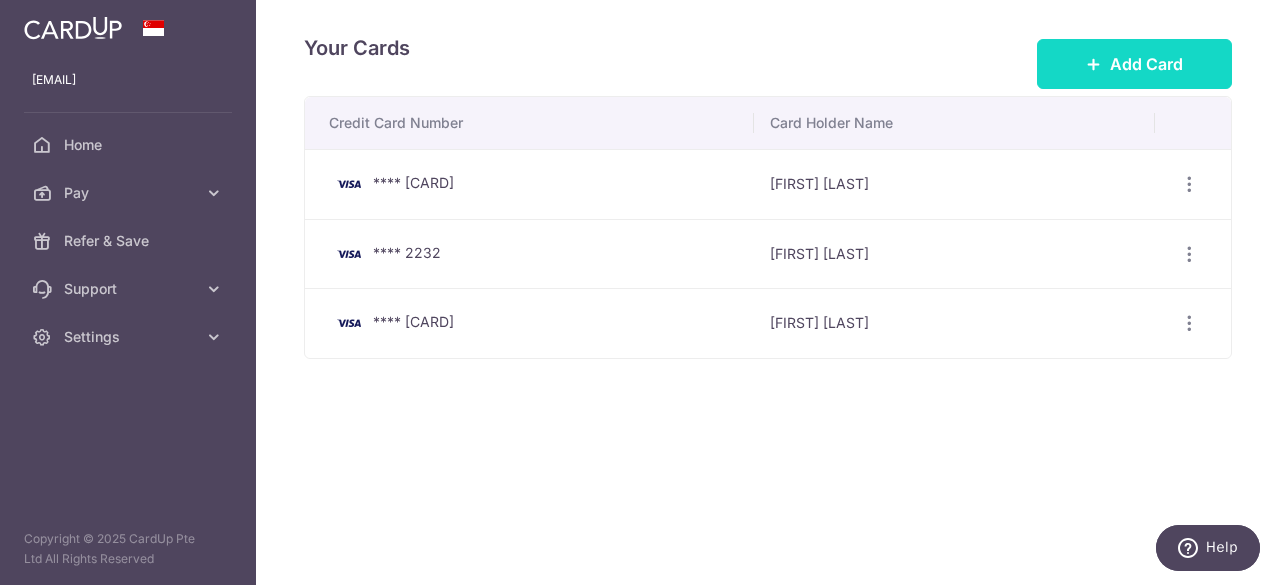 click on "Add Card" at bounding box center (1146, 64) 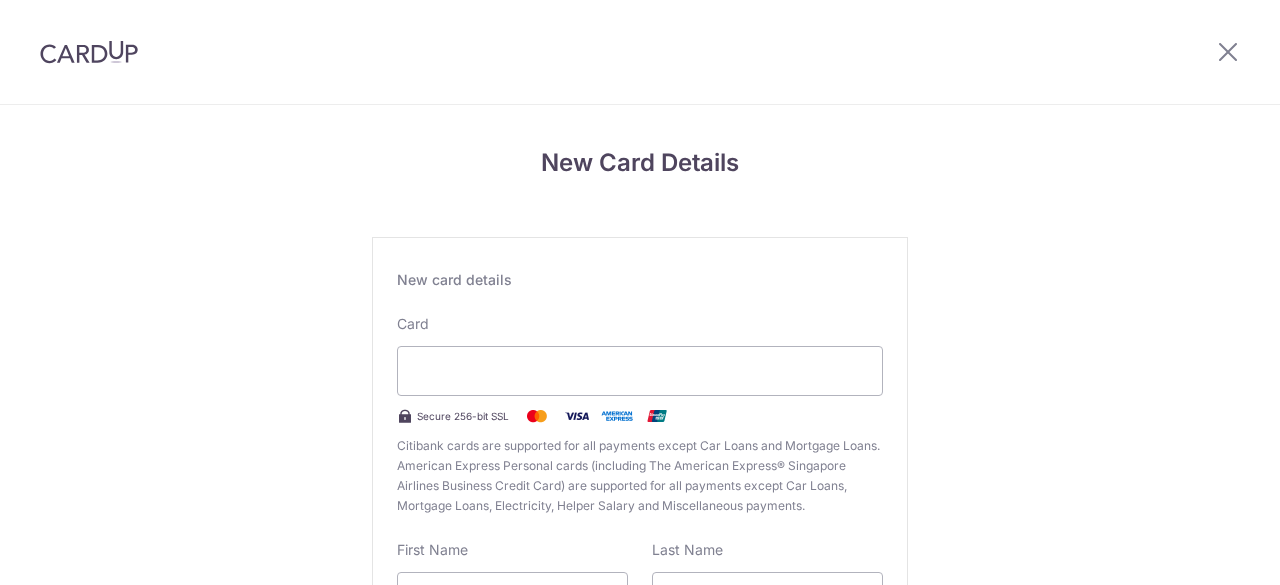 scroll, scrollTop: 0, scrollLeft: 0, axis: both 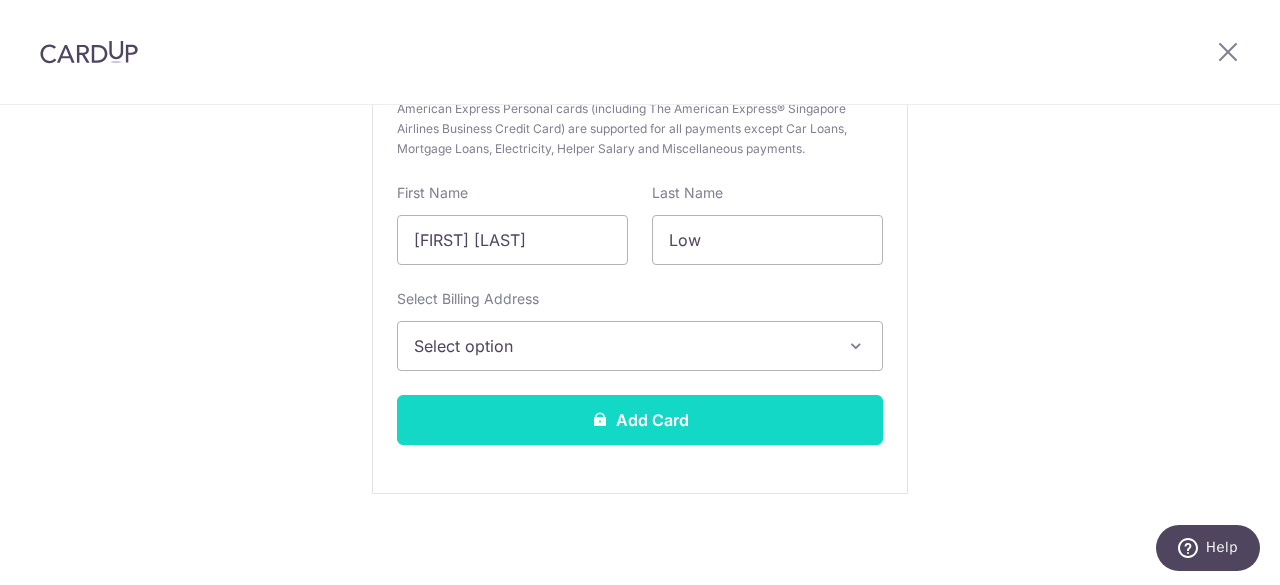 click on "Add Card" at bounding box center [640, 420] 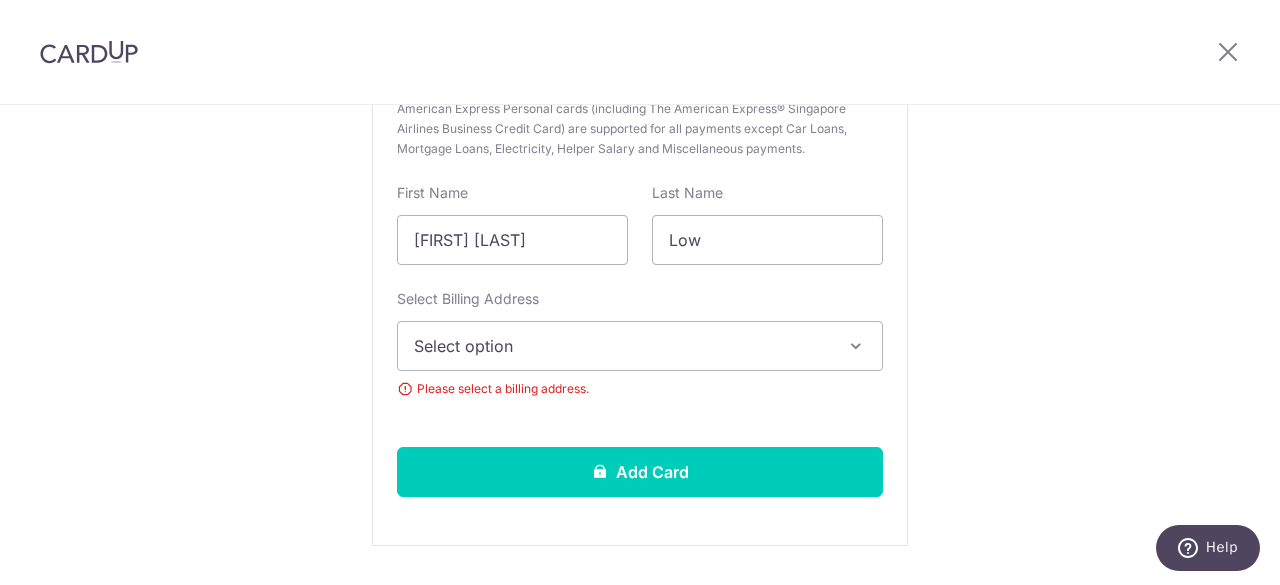 click on "Select option" at bounding box center [622, 346] 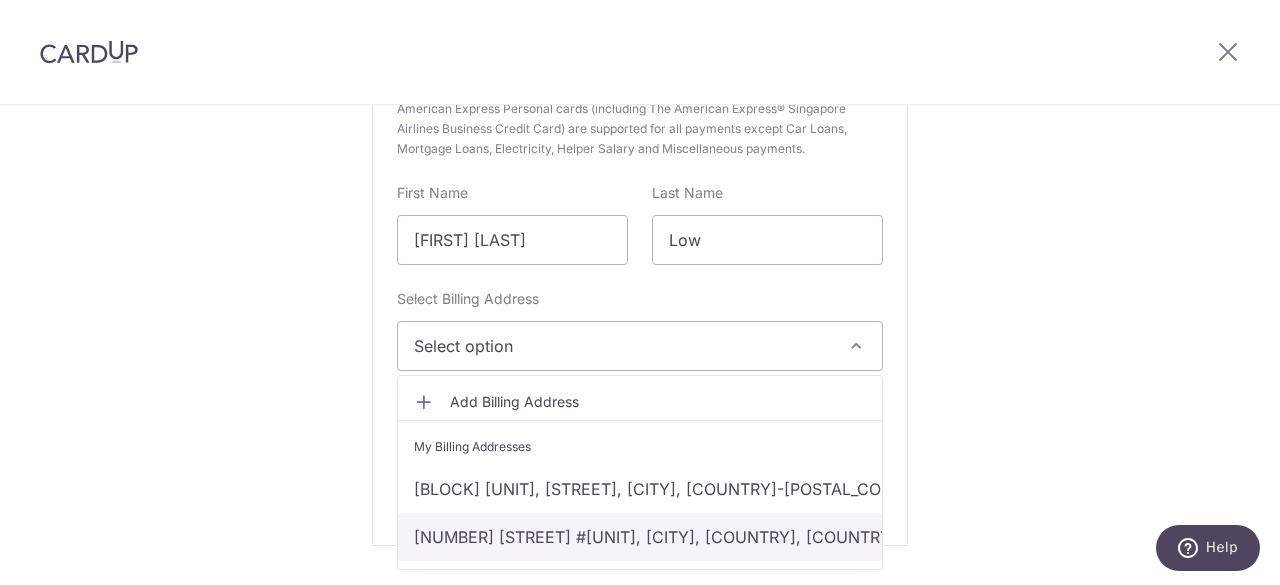 click on "38 Fernvale Link #09-24, Singapore, Singapore, Singapore-797534" at bounding box center [640, 537] 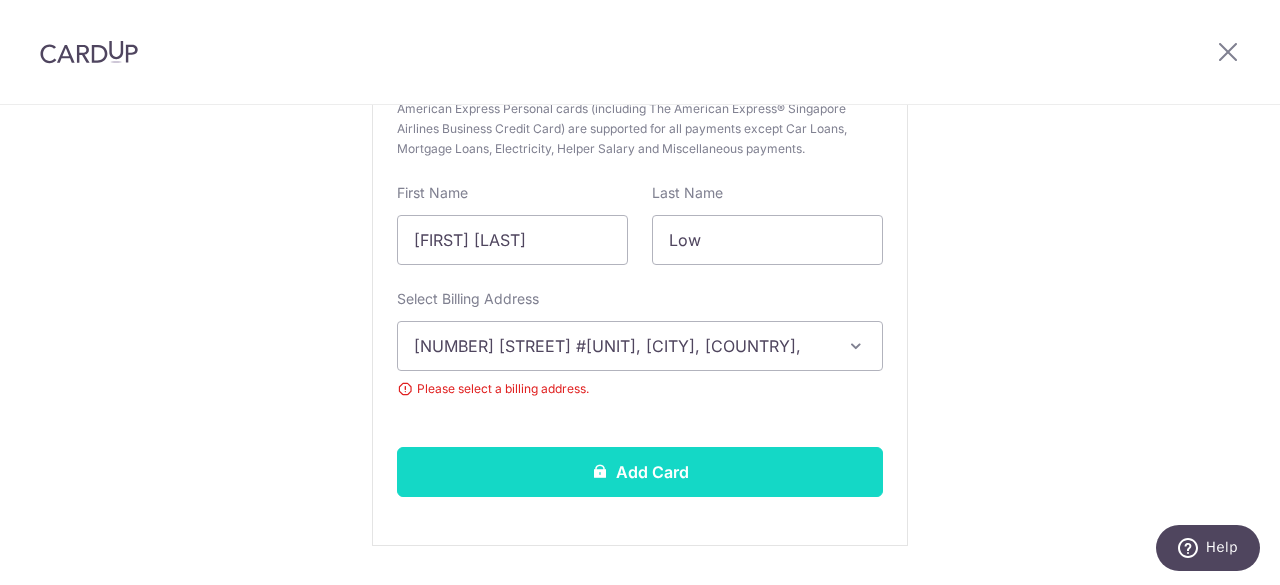 click on "Add Card" at bounding box center [640, 472] 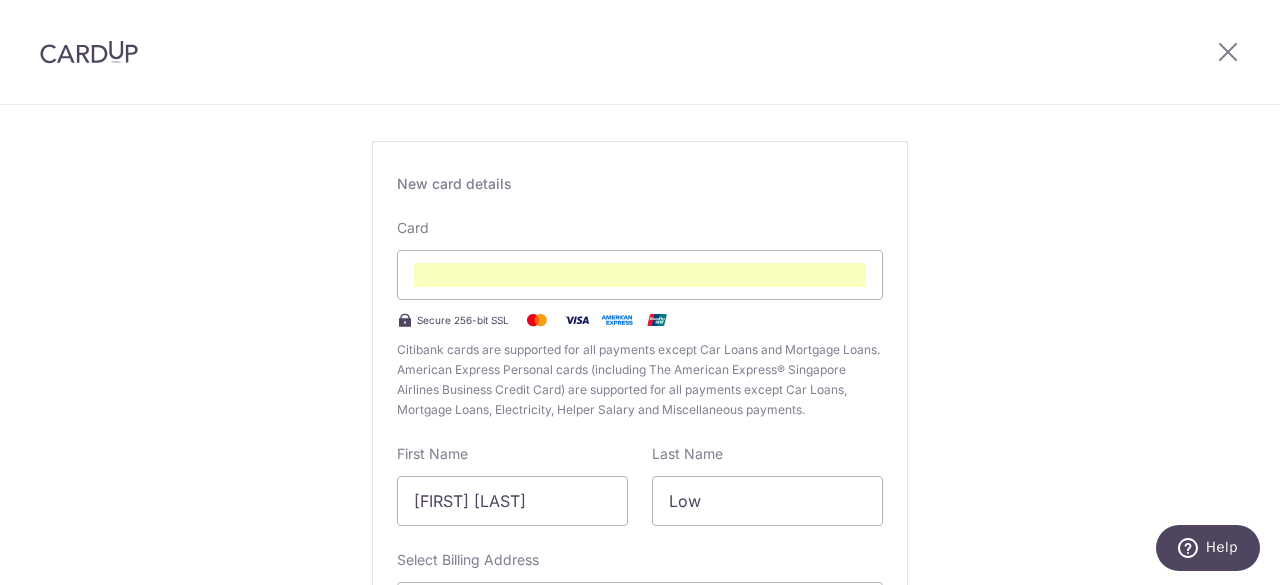 scroll, scrollTop: 57, scrollLeft: 0, axis: vertical 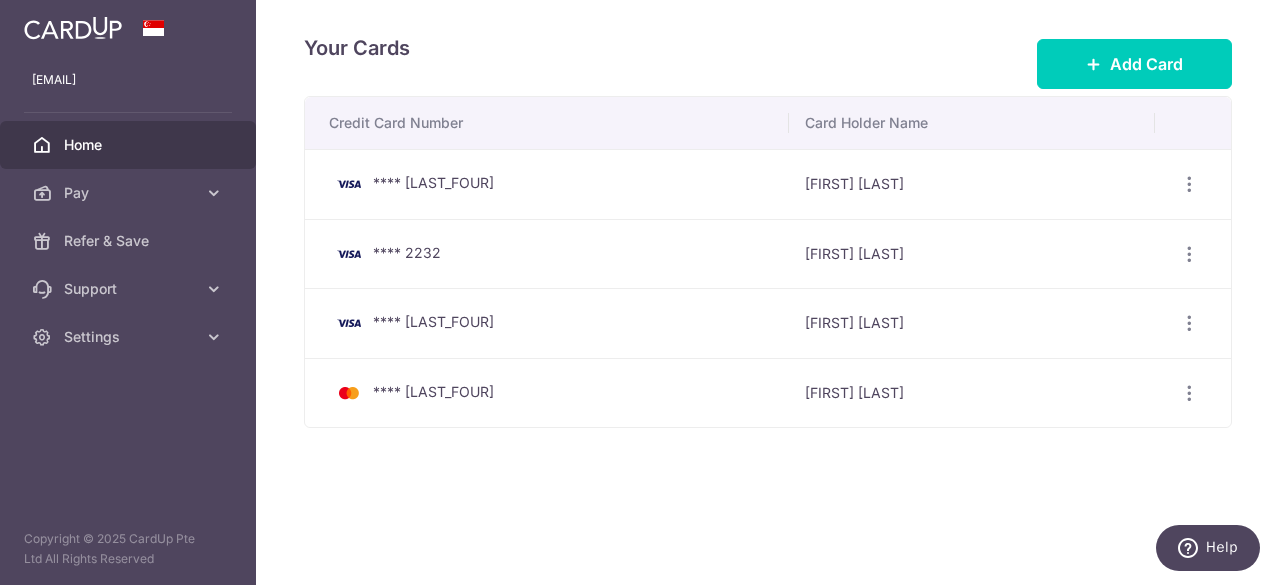 click on "Home" at bounding box center [130, 145] 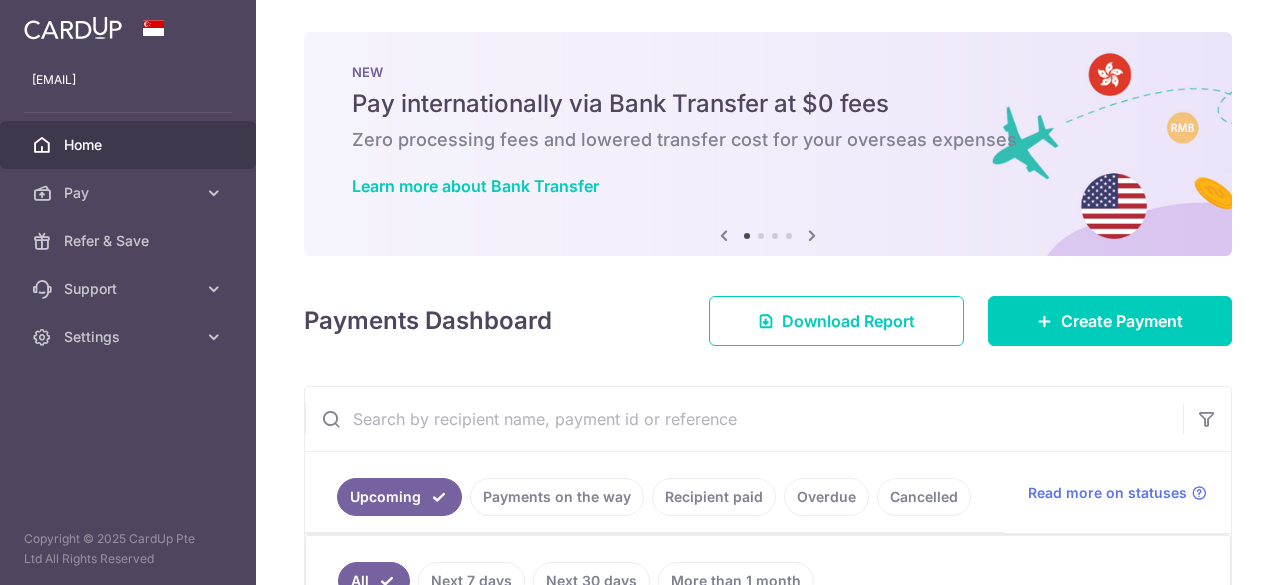 scroll, scrollTop: 0, scrollLeft: 0, axis: both 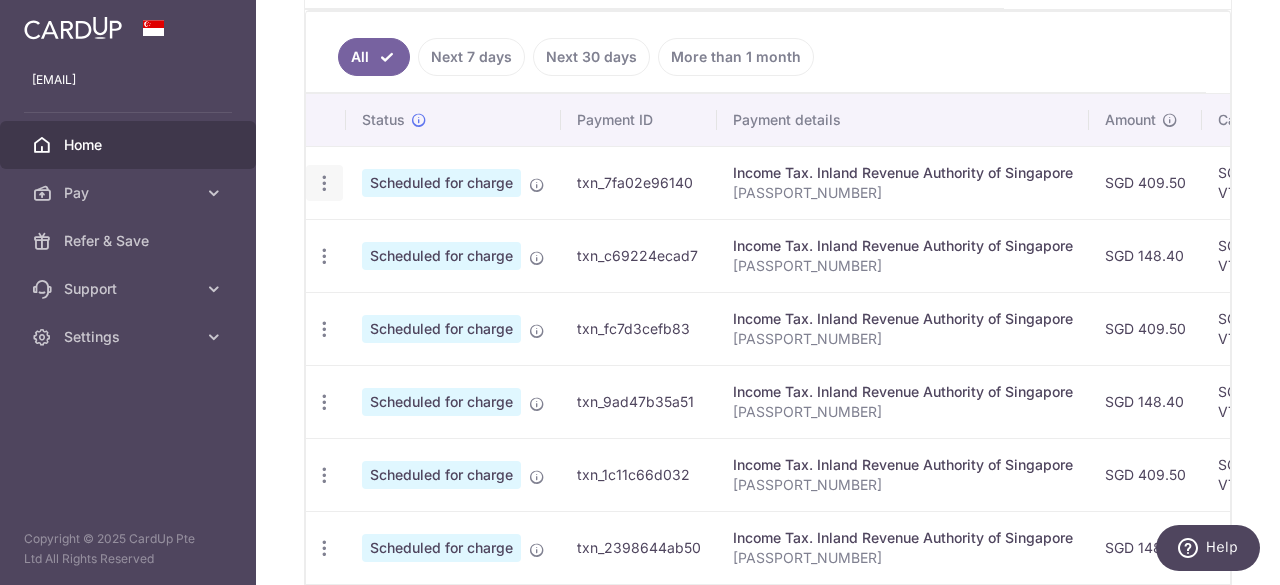 click at bounding box center [324, 183] 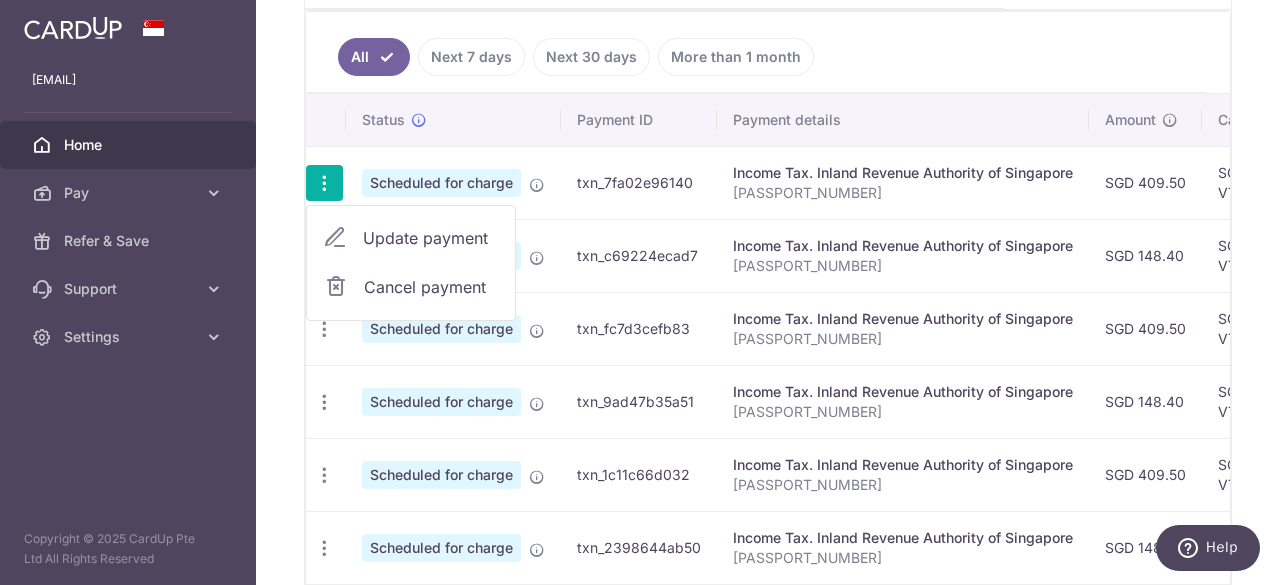click on "Update payment" at bounding box center [431, 238] 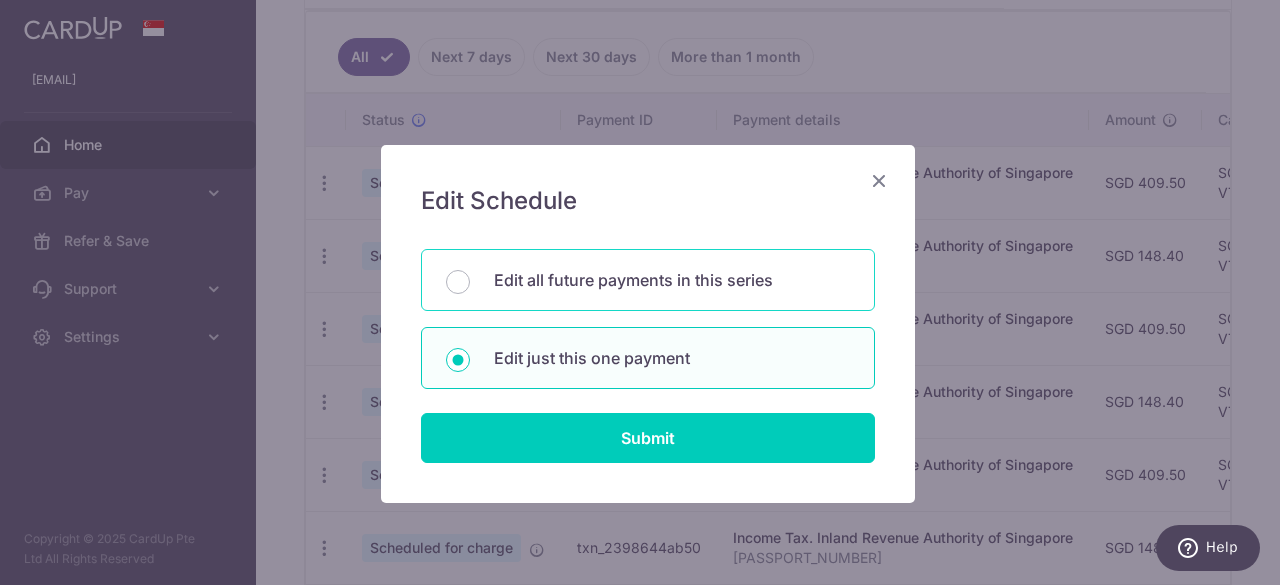 click on "Edit all future payments in this series" at bounding box center [672, 280] 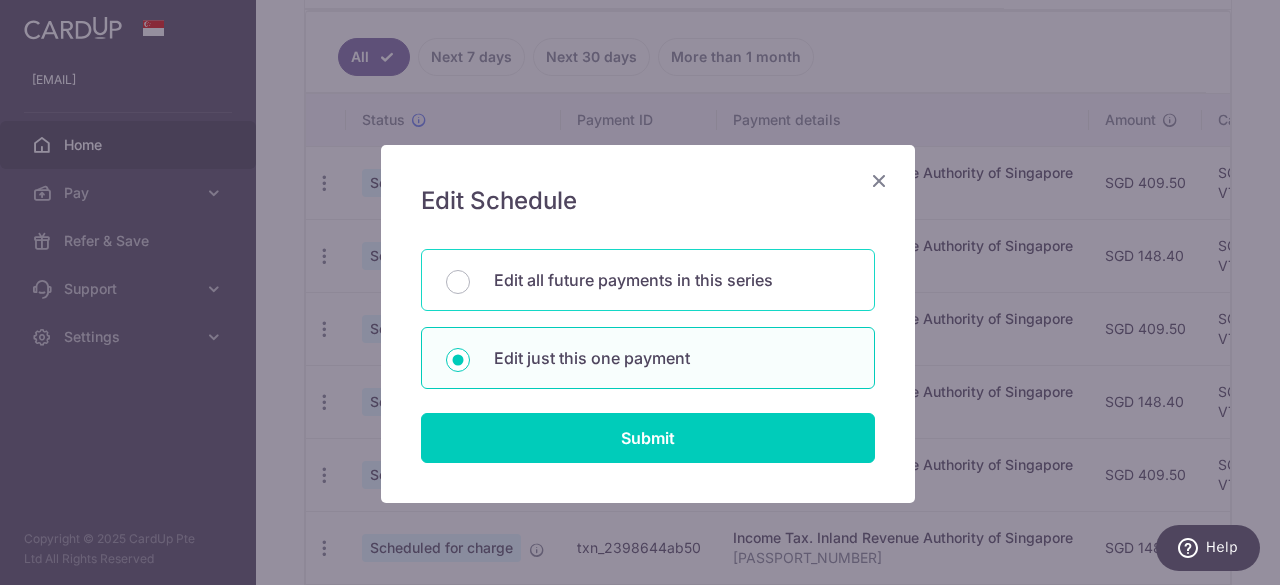 radio on "true" 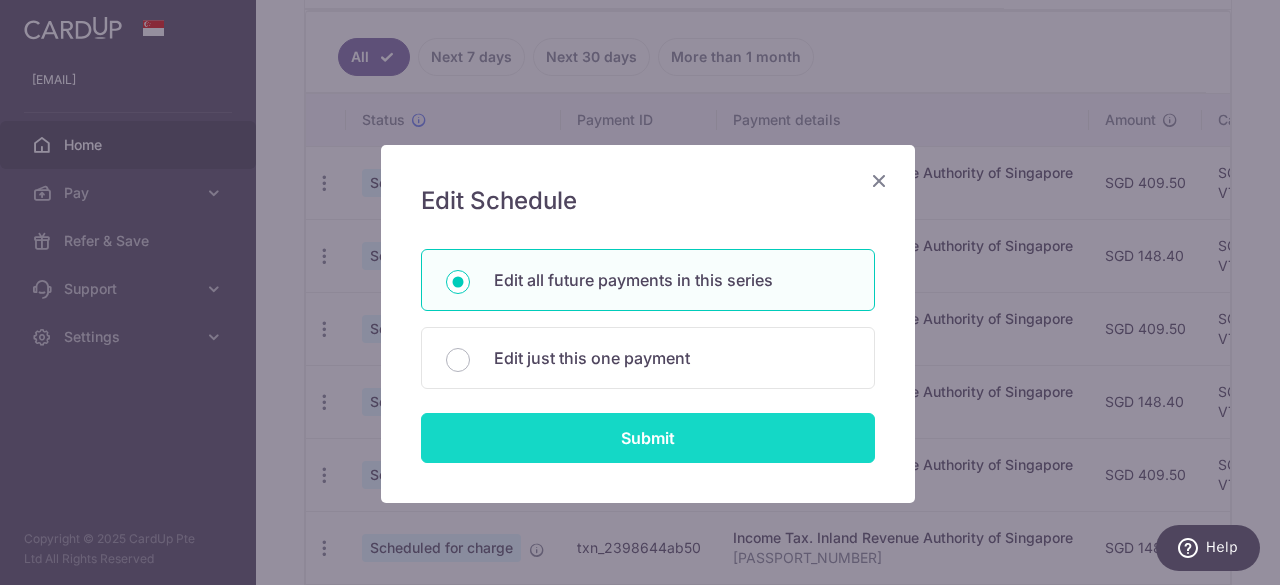 click on "Submit" at bounding box center (648, 438) 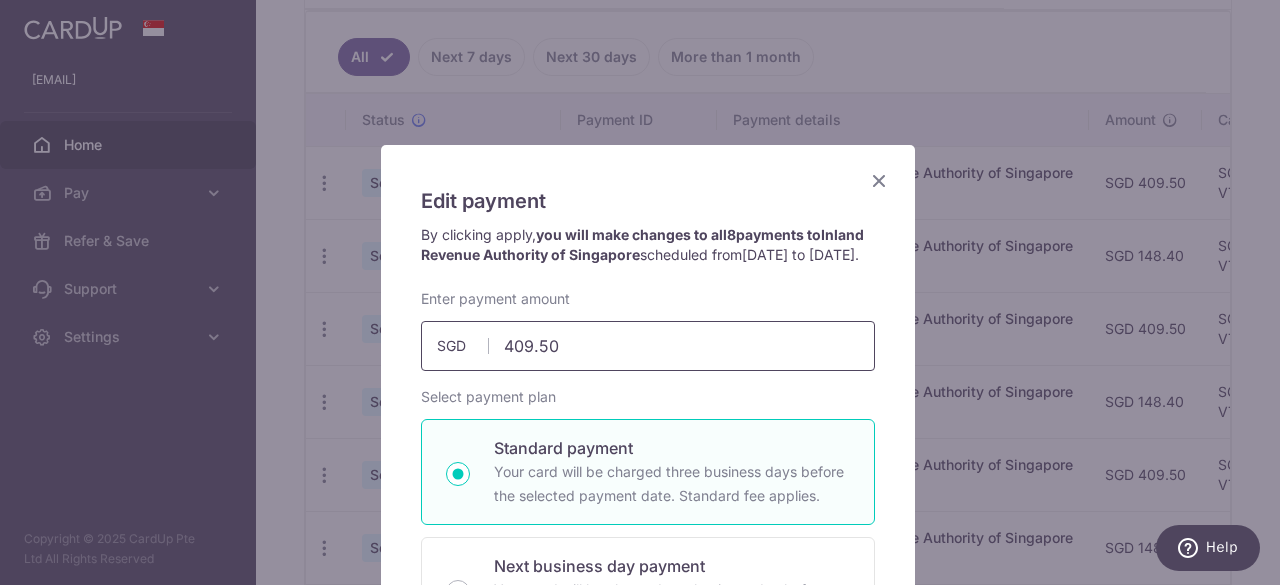 click on "409.50" at bounding box center (648, 346) 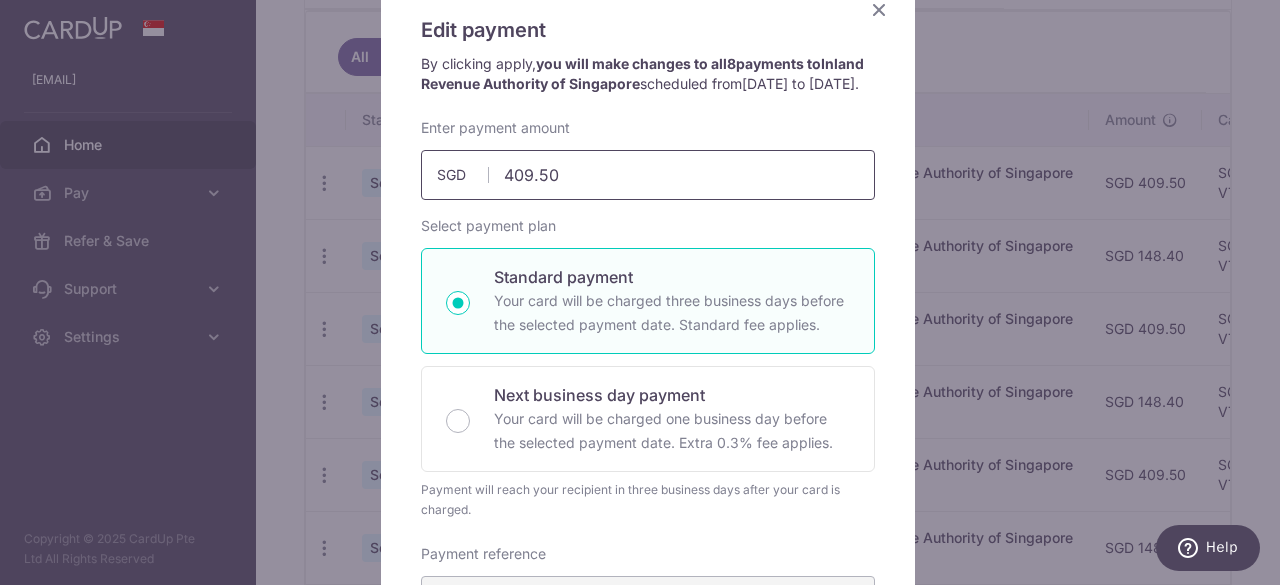 scroll, scrollTop: 0, scrollLeft: 0, axis: both 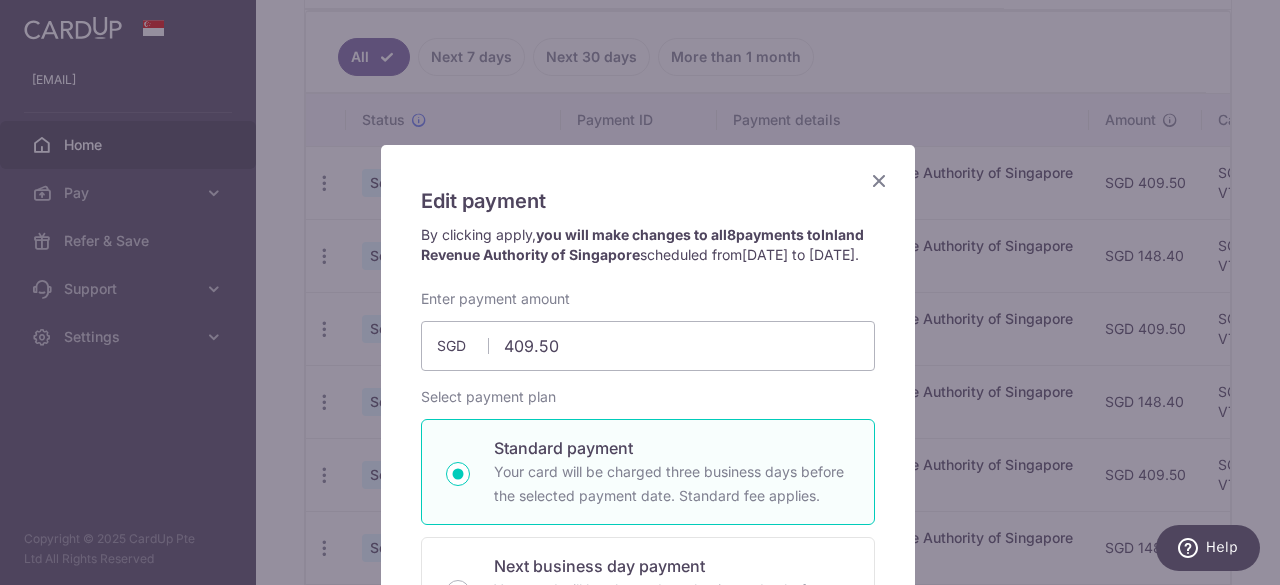 click at bounding box center (879, 180) 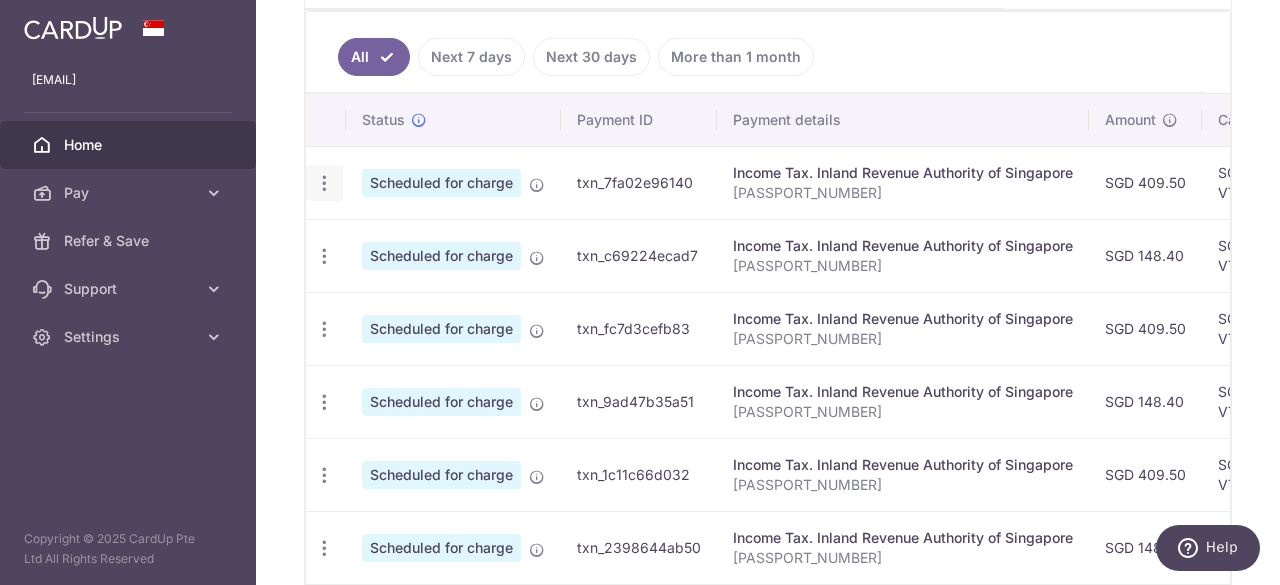 click on "Update payment
Cancel payment" at bounding box center (324, 183) 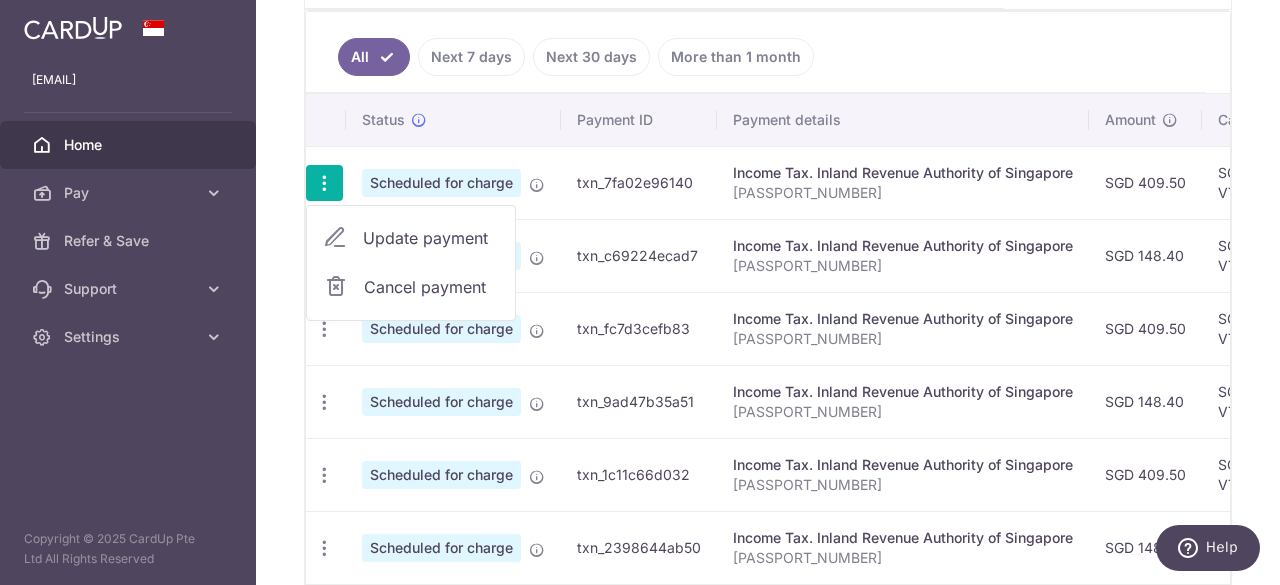 click on "Update payment" at bounding box center [431, 238] 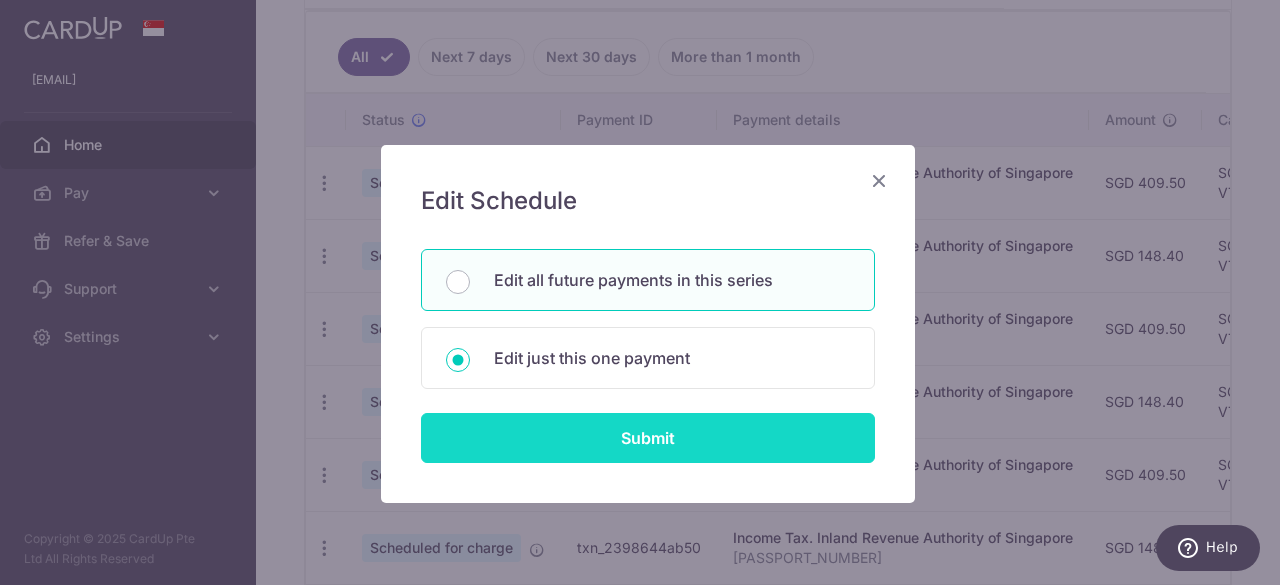 click on "Submit" at bounding box center [648, 438] 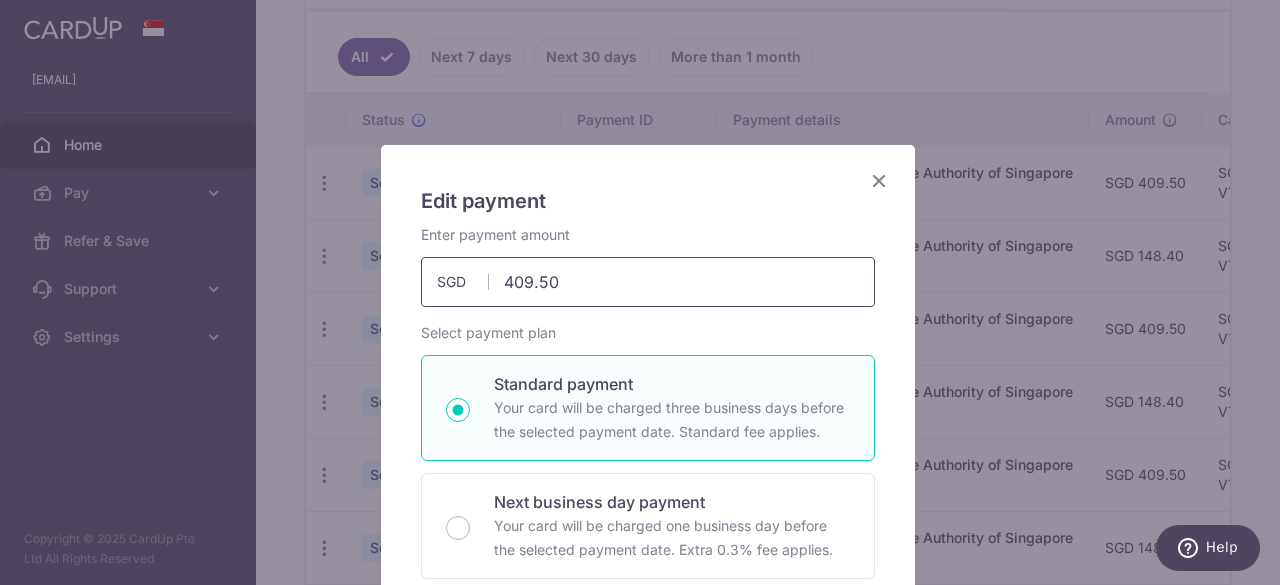 drag, startPoint x: 572, startPoint y: 287, endPoint x: 492, endPoint y: 282, distance: 80.1561 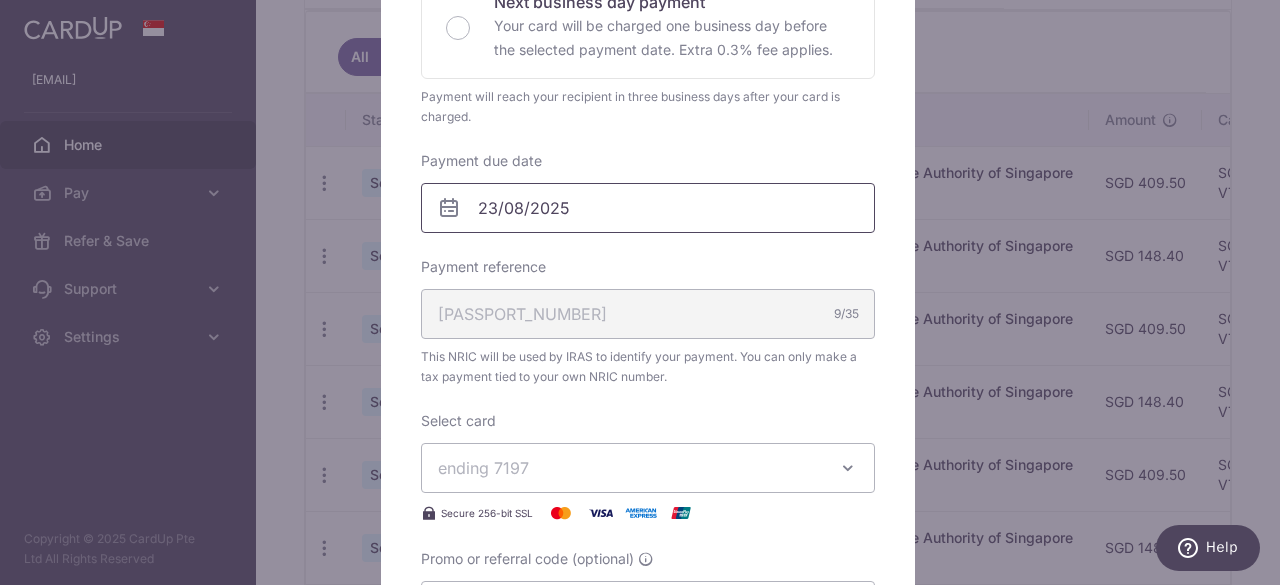 scroll, scrollTop: 700, scrollLeft: 0, axis: vertical 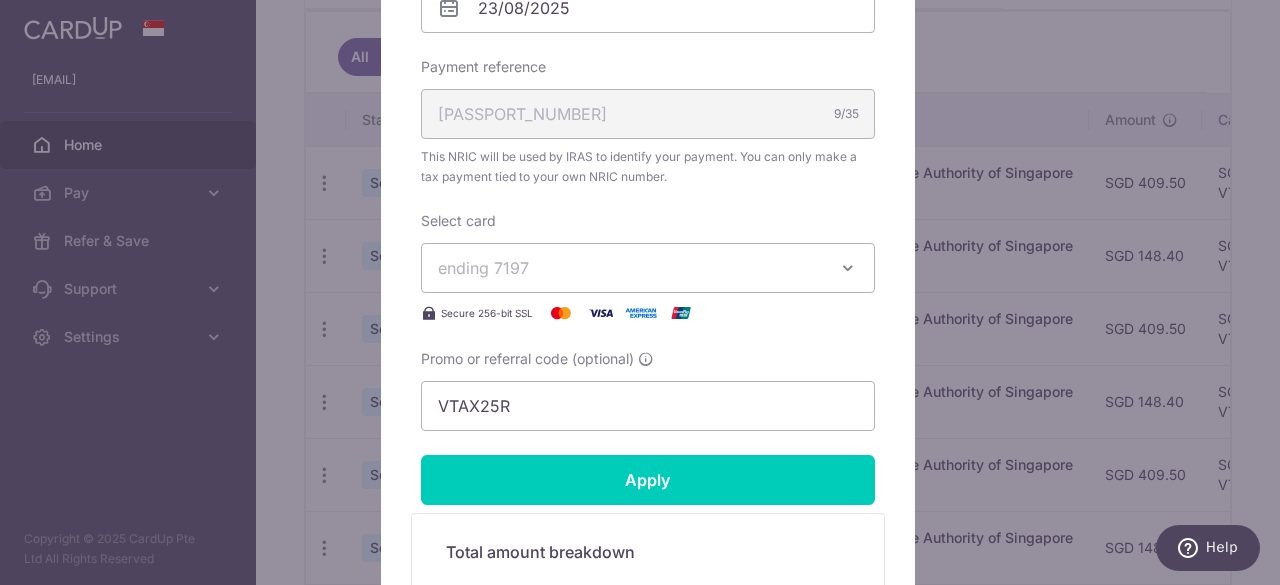 type on "530.00" 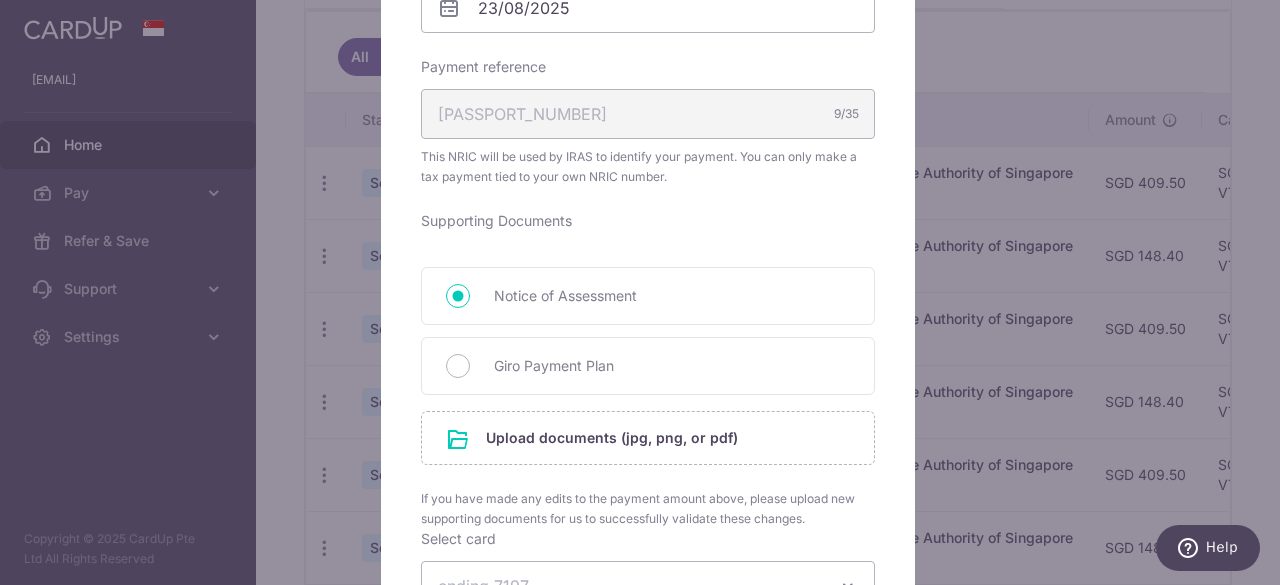 click on "Enter payment amount
530.00
530.00
SGD
To change the payment amount, please cancel this payment and create a new payment with updated supporting documents.
As the payment amount is large, for your account security we will send you a notification via SMS and email on the payment charge date requiring your response to confirm the charge.
Select payment plan
Standard payment
here" at bounding box center (648, 137) 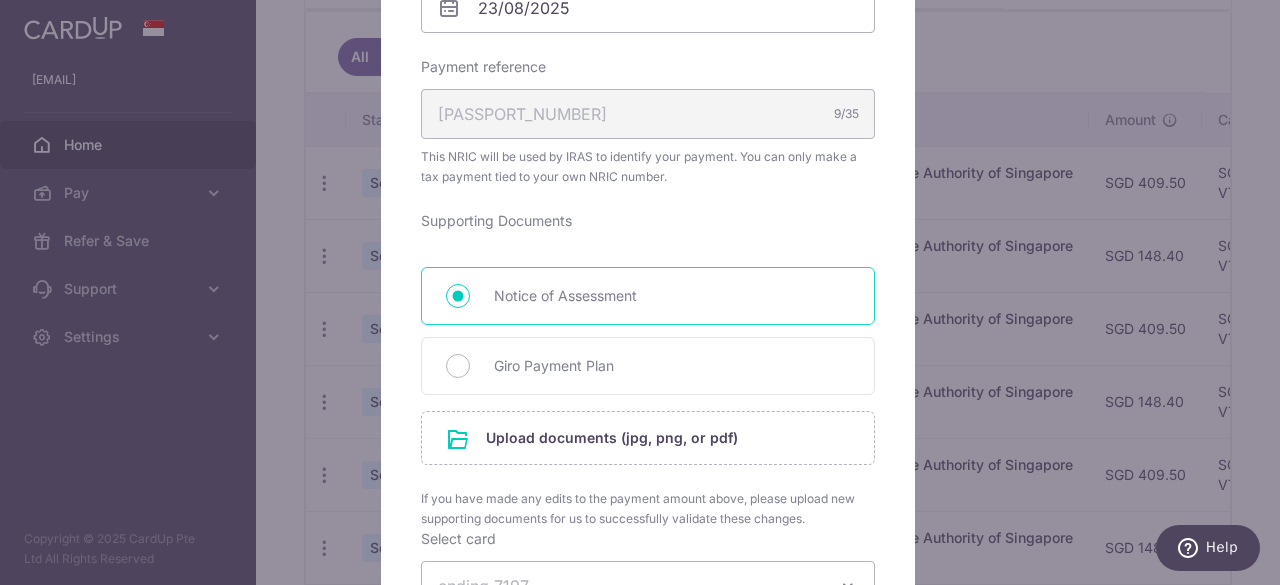 click on "Notice of Assessment" at bounding box center (672, 296) 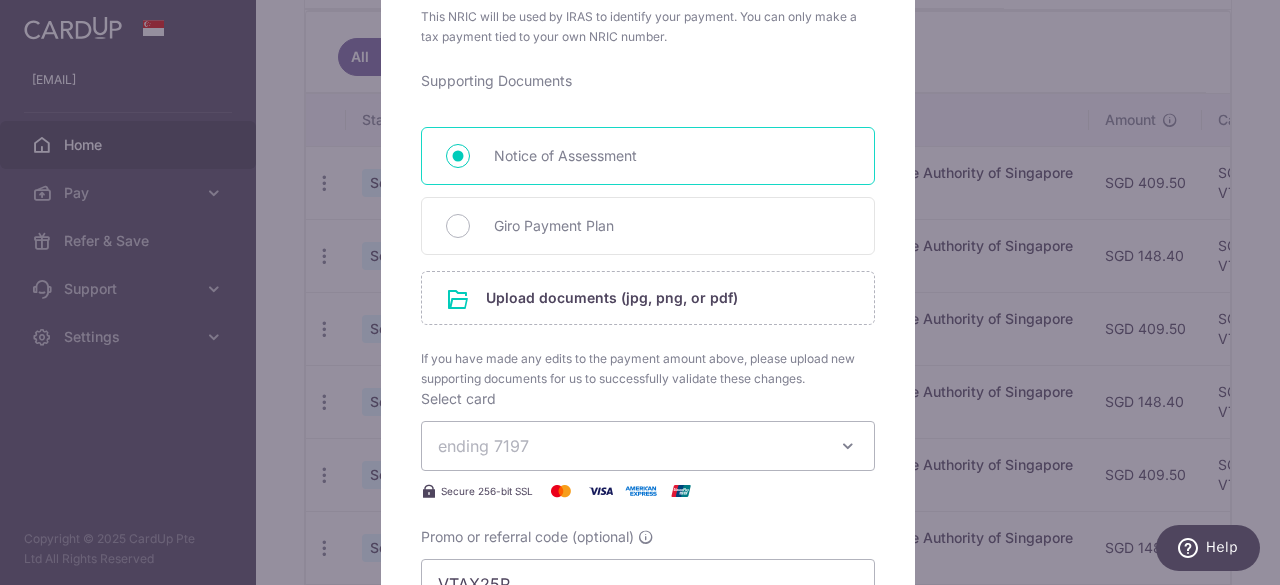 scroll, scrollTop: 1000, scrollLeft: 0, axis: vertical 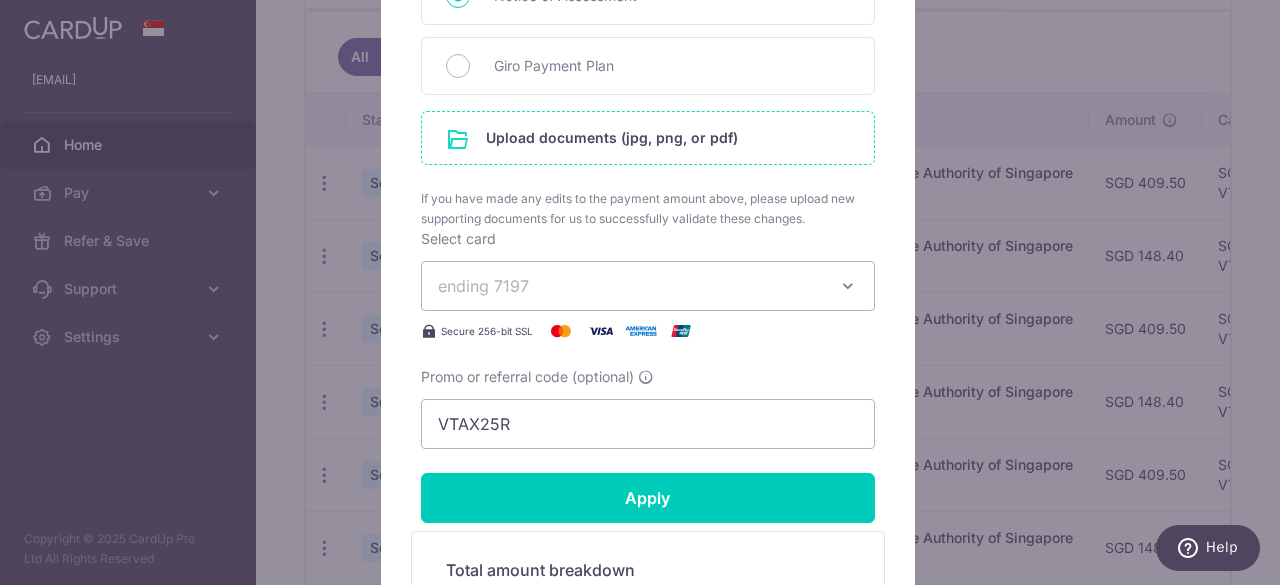 click at bounding box center (648, 138) 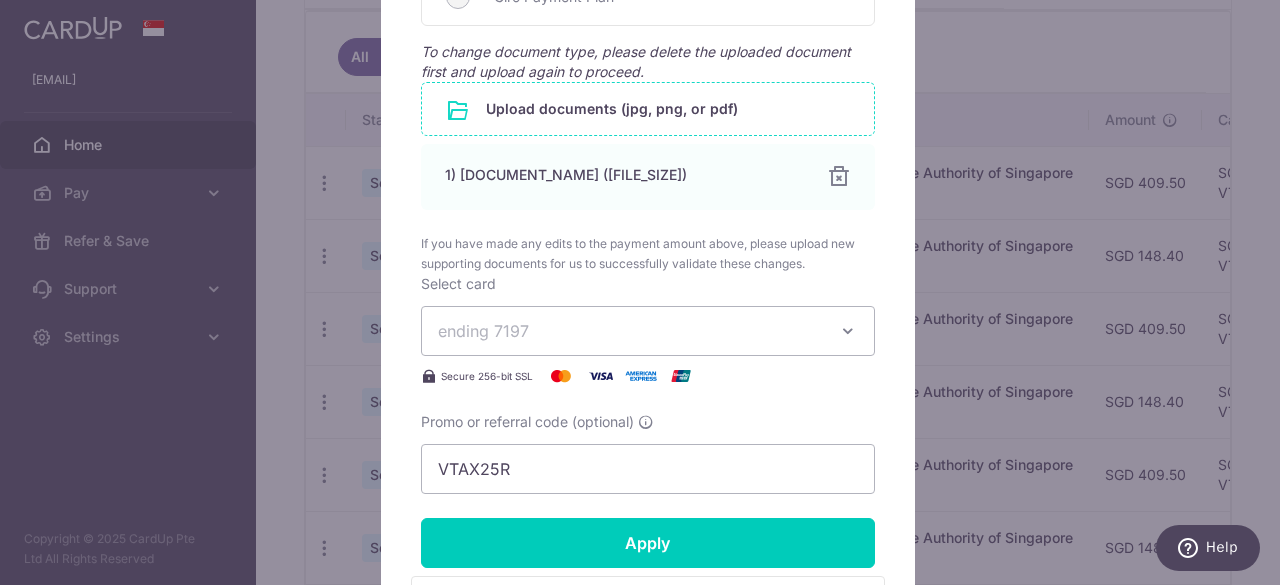 scroll, scrollTop: 1100, scrollLeft: 0, axis: vertical 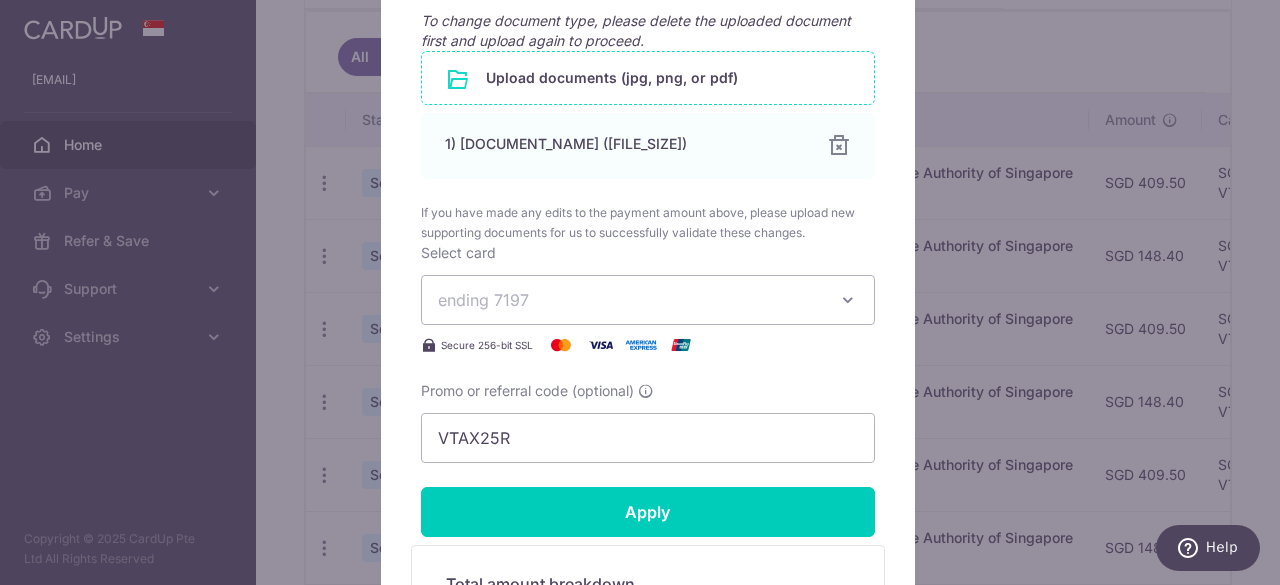 click on "ending 7197" at bounding box center (630, 300) 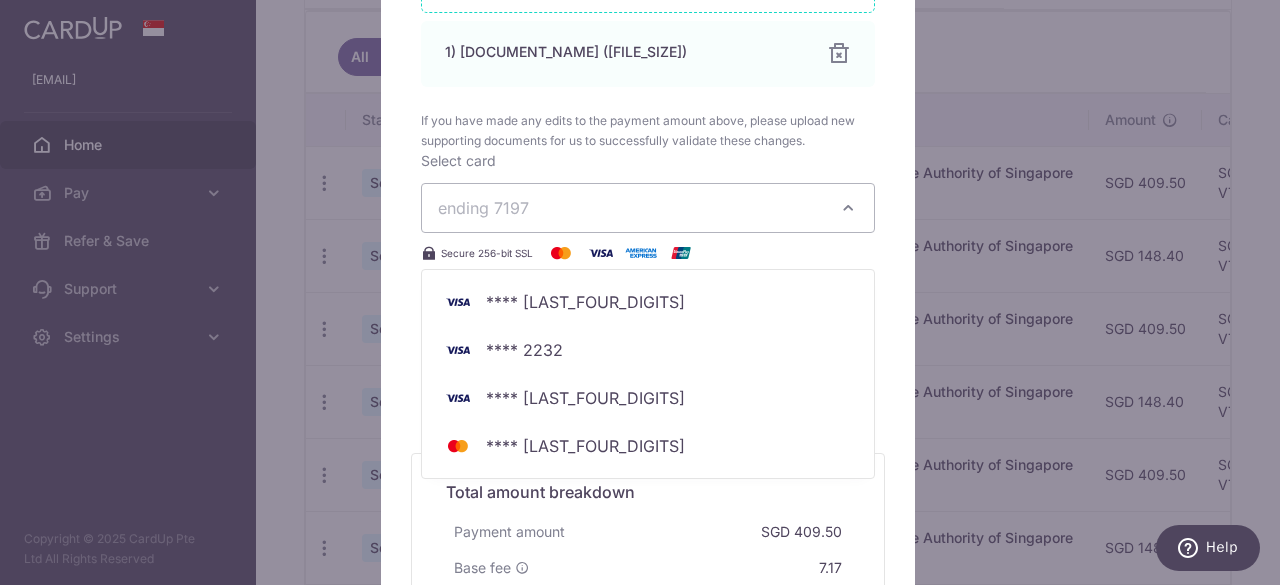 scroll, scrollTop: 1300, scrollLeft: 0, axis: vertical 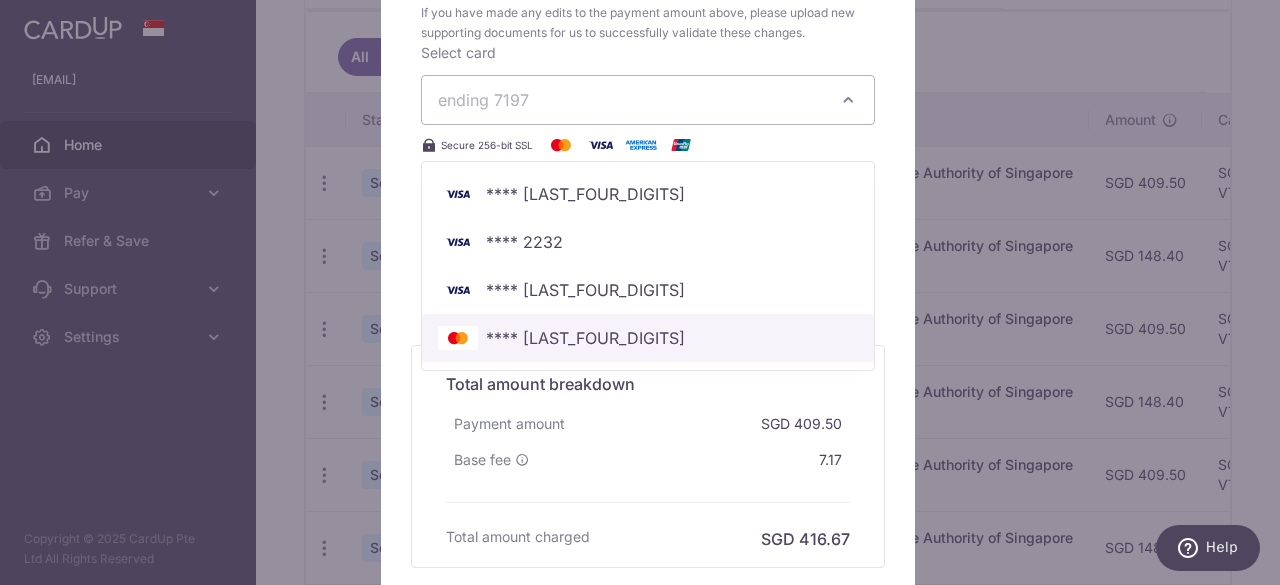 click on "**** [LAST 4 DIGITS]" at bounding box center (648, 338) 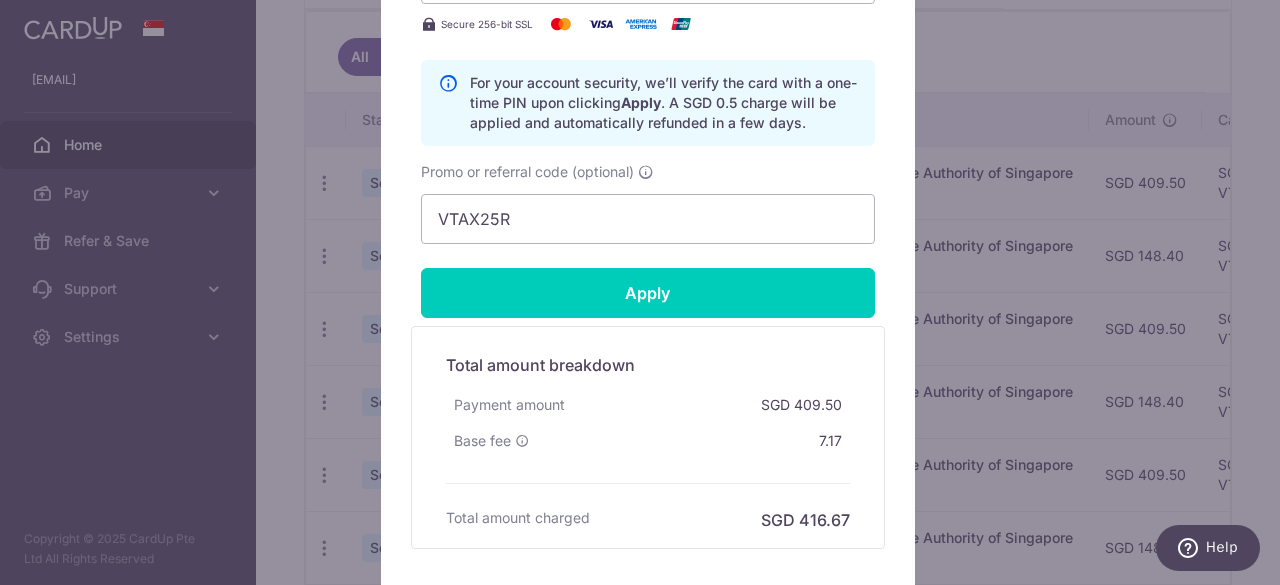 scroll, scrollTop: 1500, scrollLeft: 0, axis: vertical 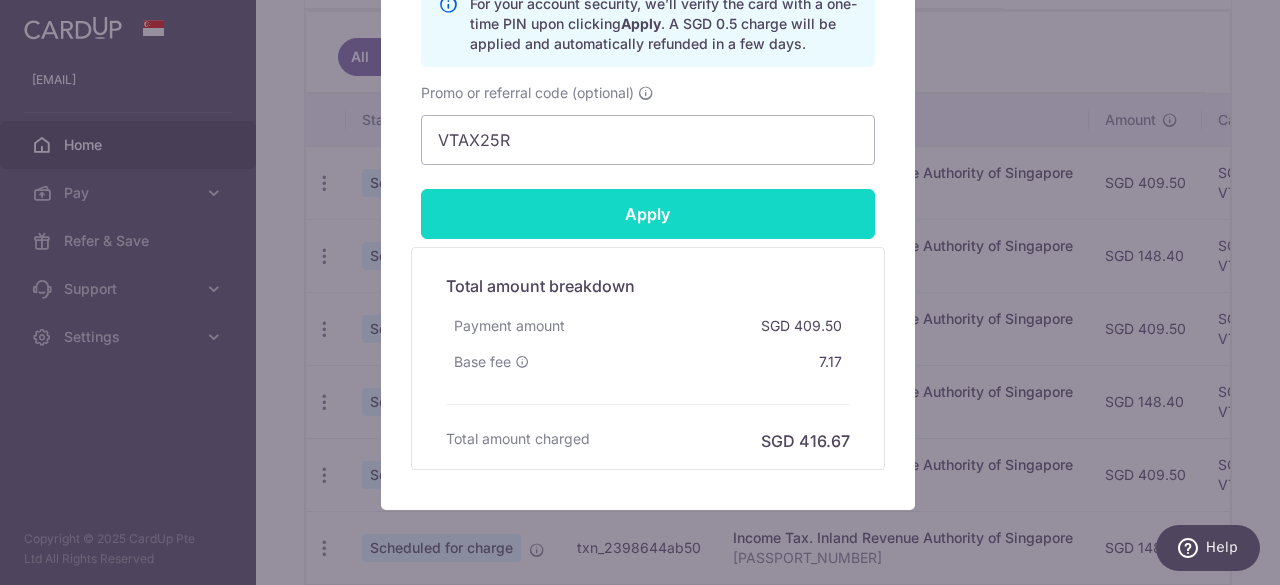 click on "Apply" at bounding box center (648, 214) 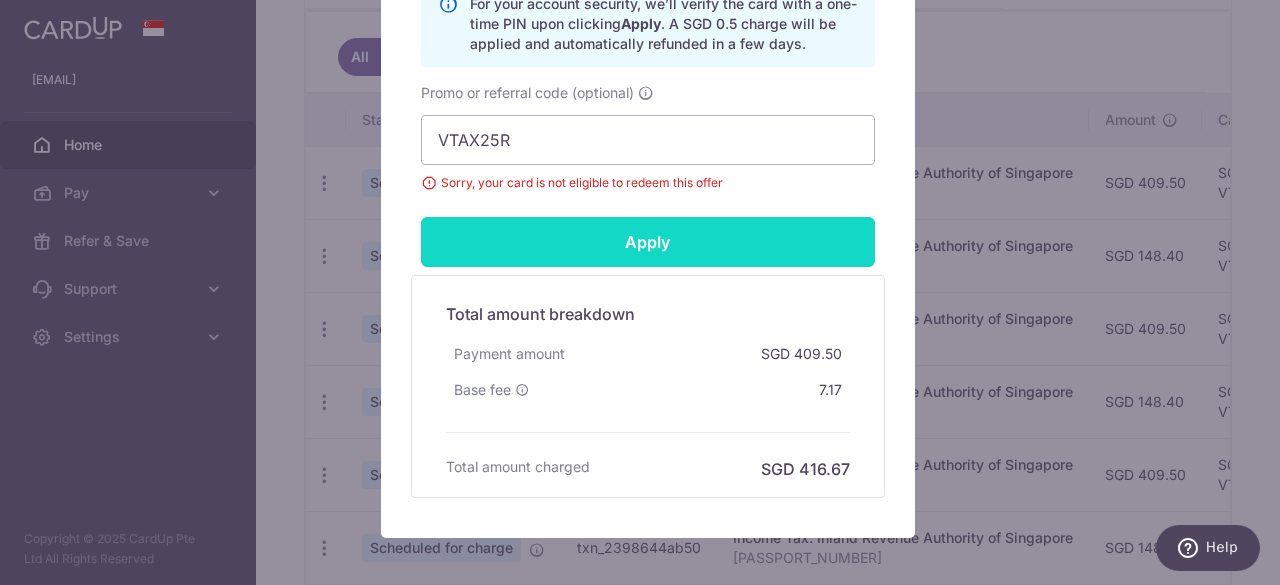 scroll, scrollTop: 1200, scrollLeft: 0, axis: vertical 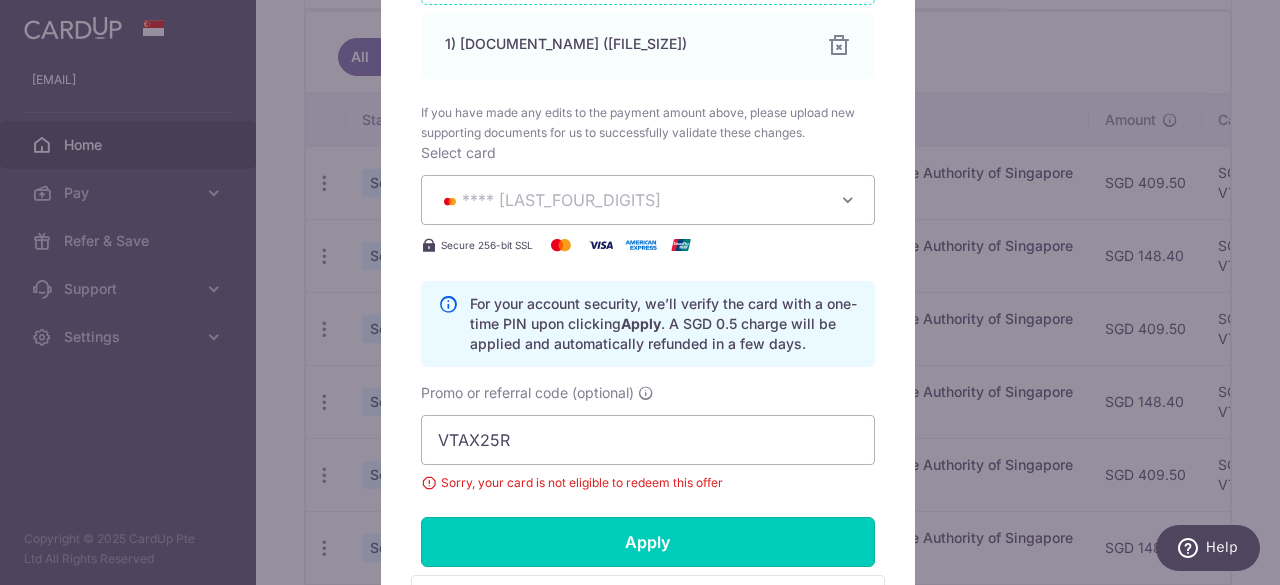 click on "Apply" at bounding box center [648, 542] 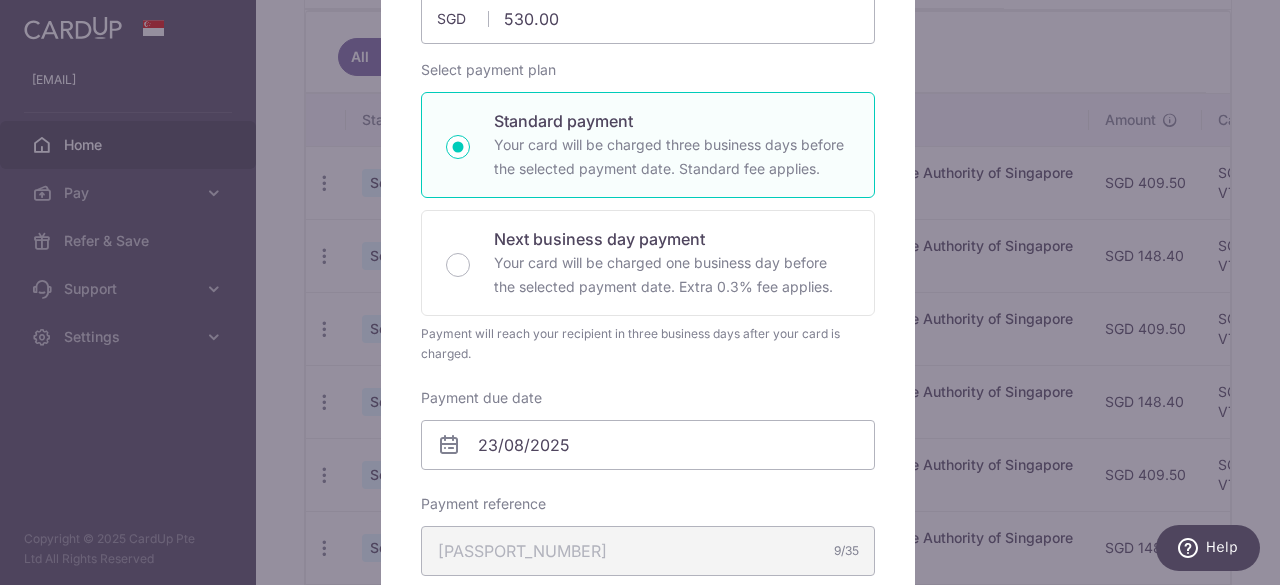 scroll, scrollTop: 90, scrollLeft: 0, axis: vertical 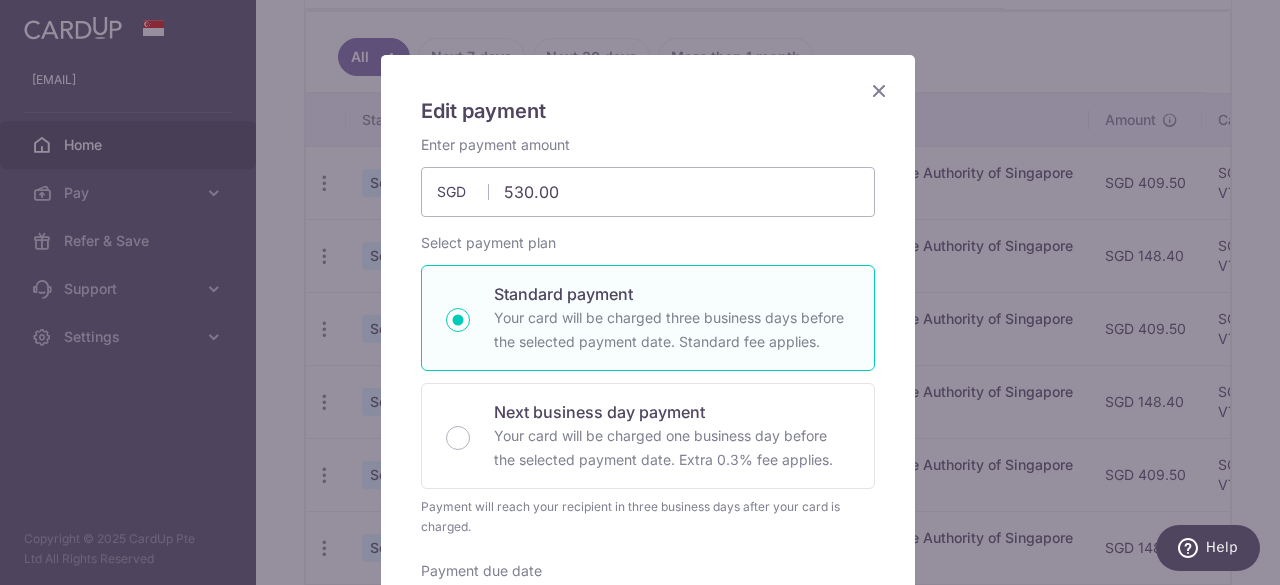 click at bounding box center [879, 90] 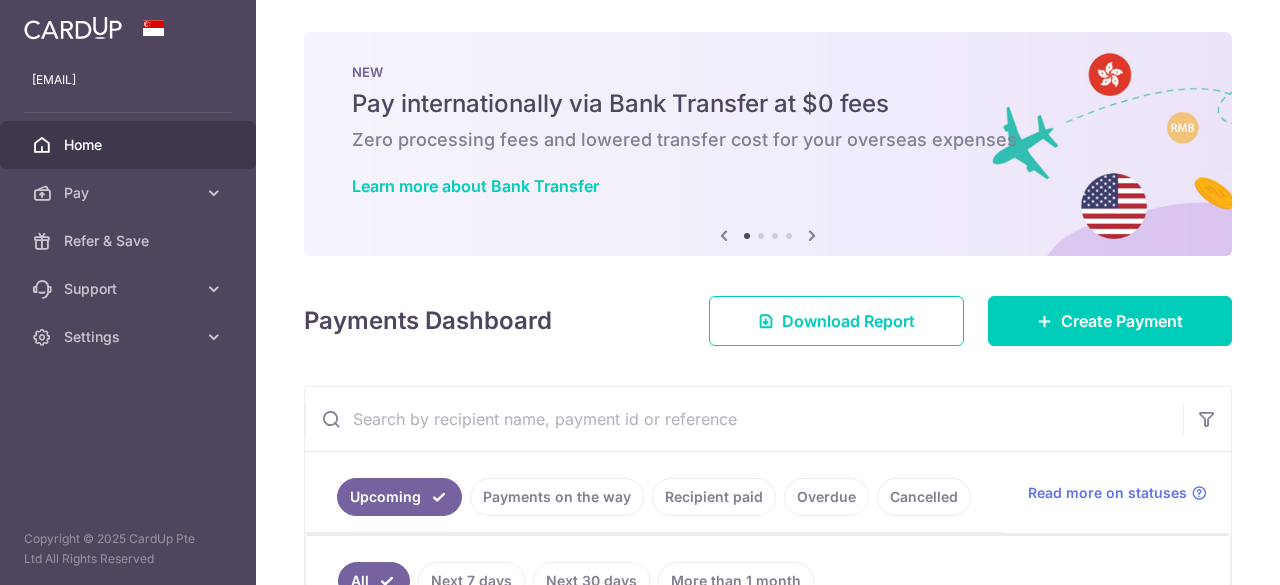 scroll, scrollTop: 0, scrollLeft: 0, axis: both 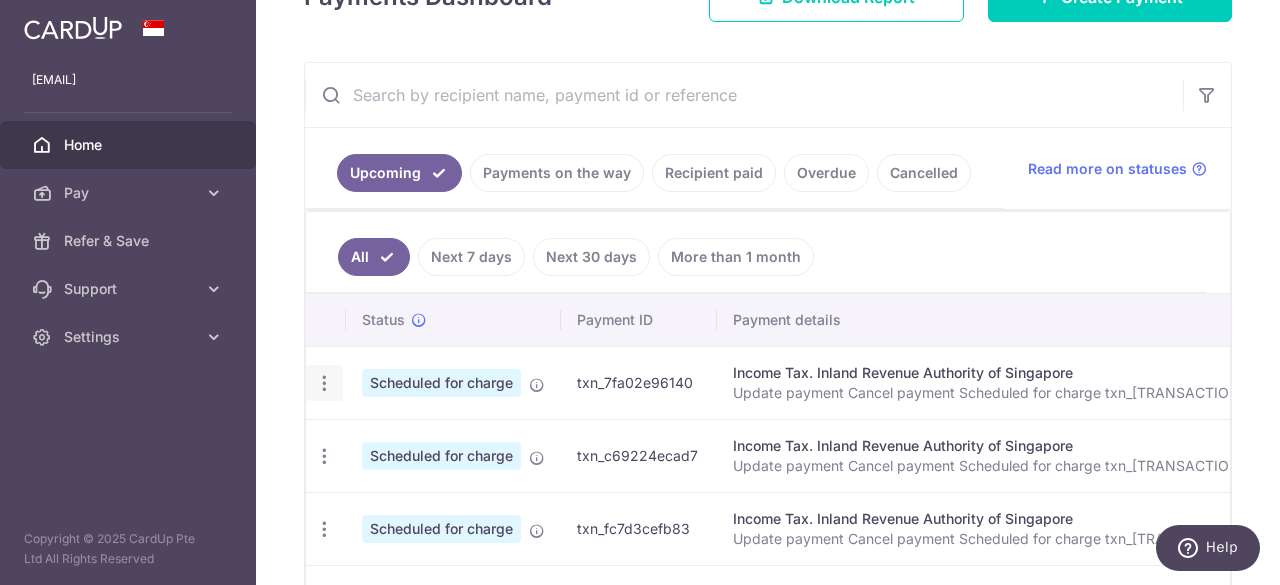 click at bounding box center [324, 383] 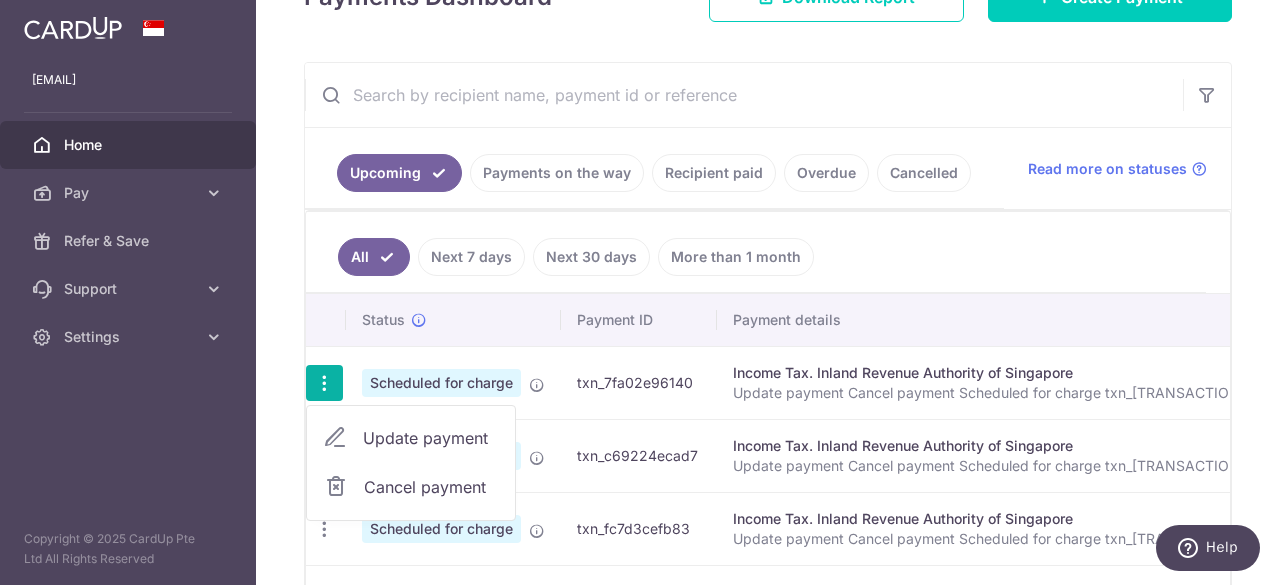 click on "All
Next 7 days
Next 30 days
More than 1 month" at bounding box center [756, 252] 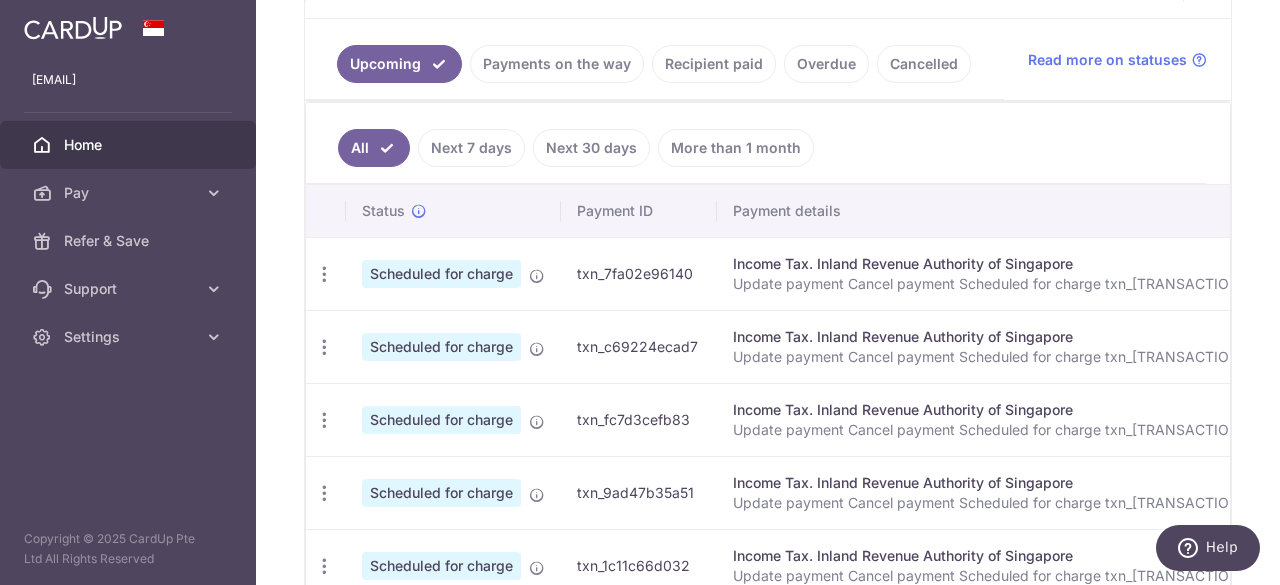 scroll, scrollTop: 524, scrollLeft: 0, axis: vertical 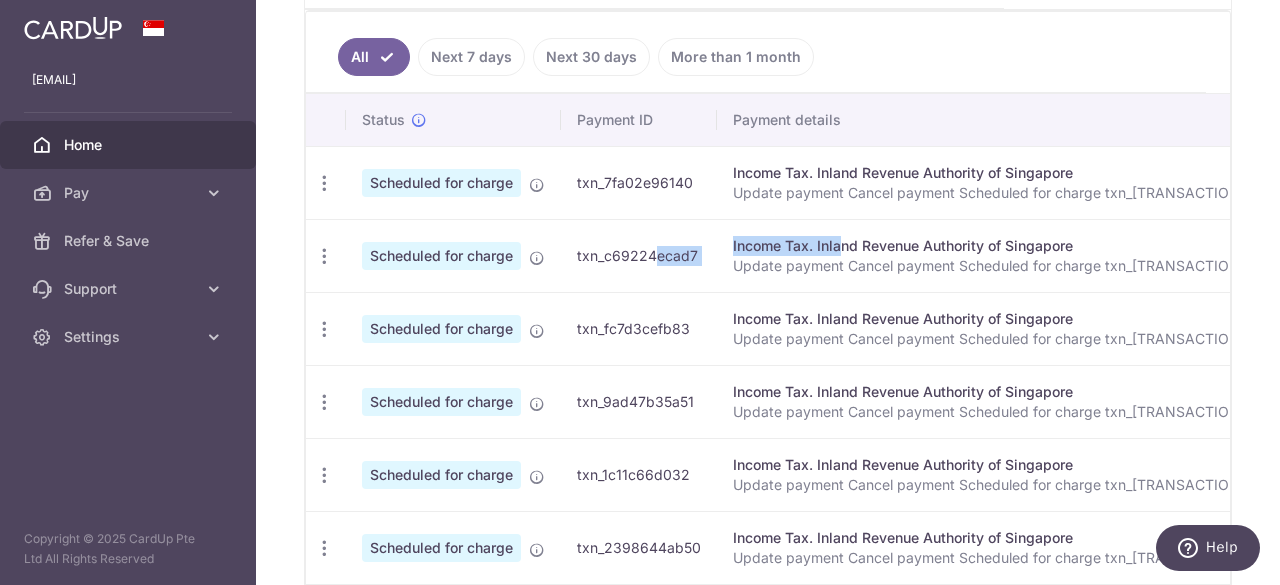 drag, startPoint x: 787, startPoint y: 248, endPoint x: 614, endPoint y: 258, distance: 173.28877 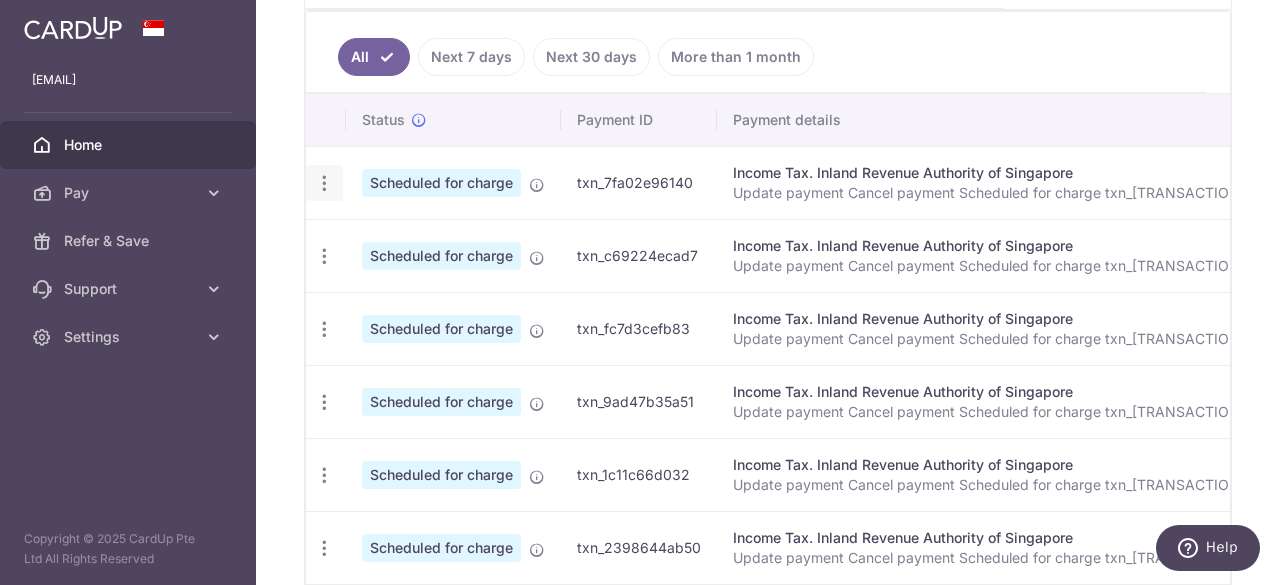 click on "Update payment
Cancel payment" at bounding box center (324, 183) 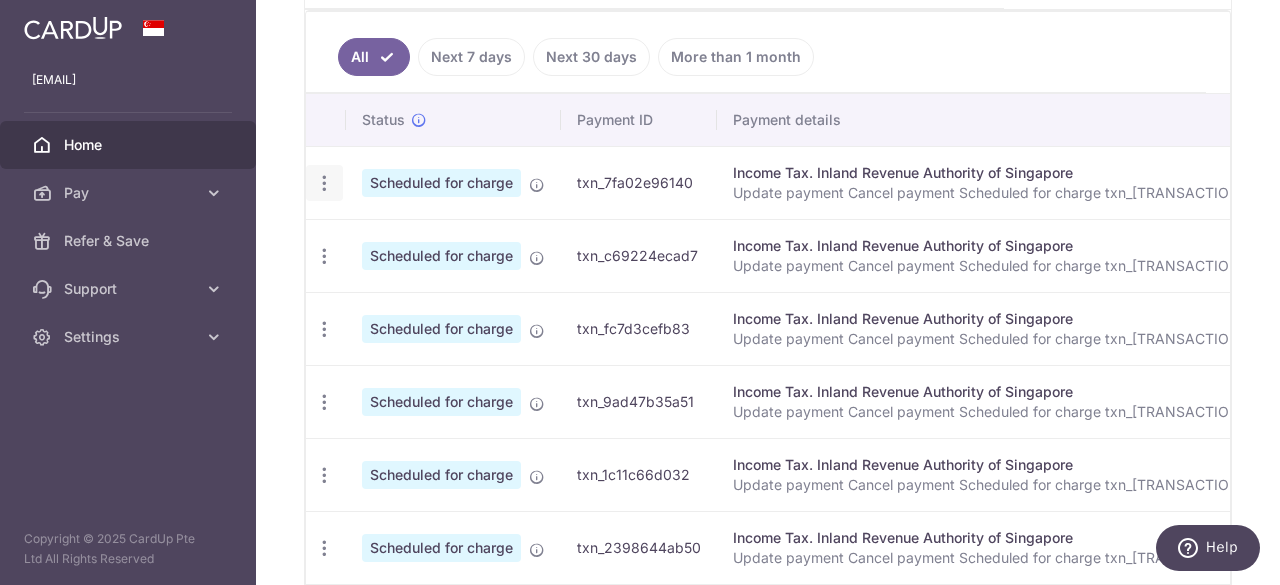 click at bounding box center (324, 183) 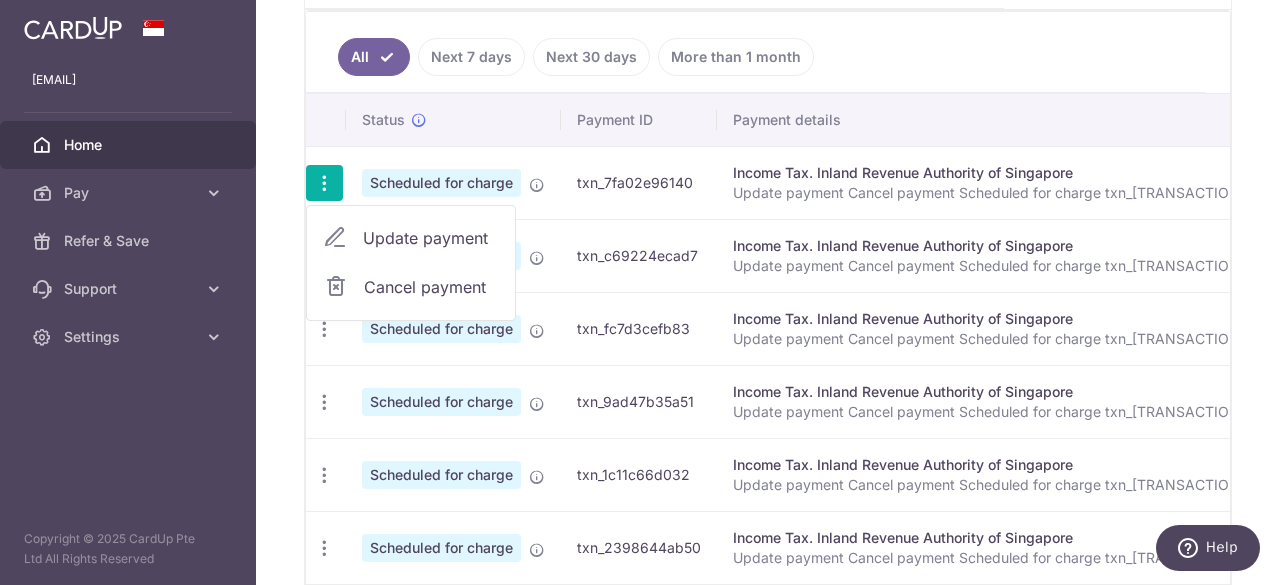 click on "Update payment" at bounding box center (431, 238) 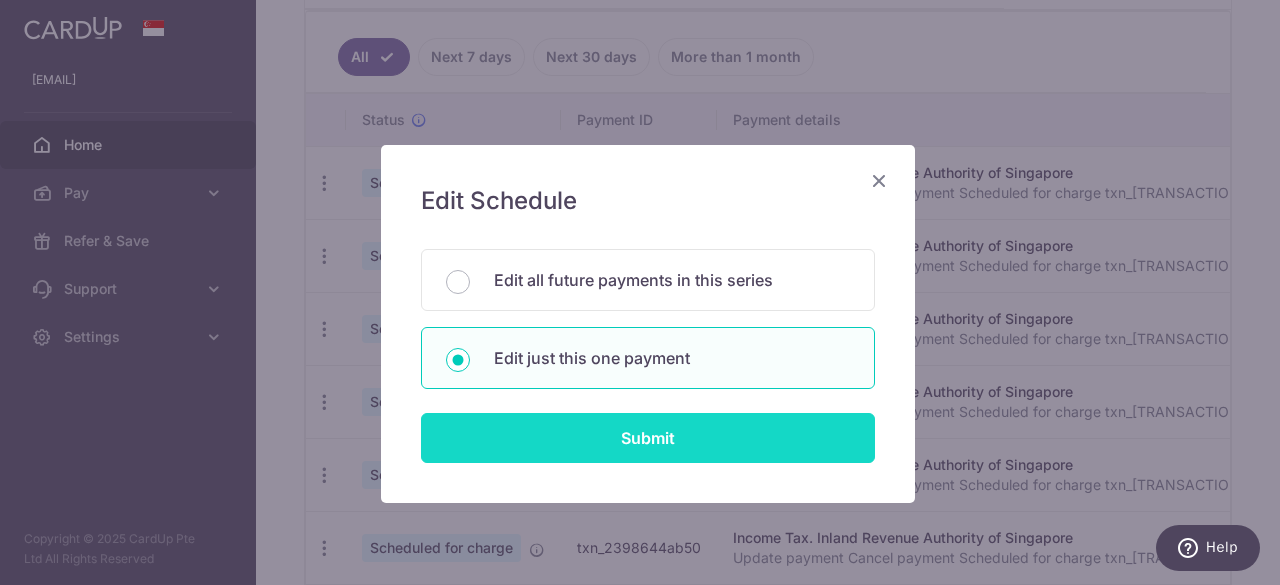 click on "Submit" at bounding box center (648, 438) 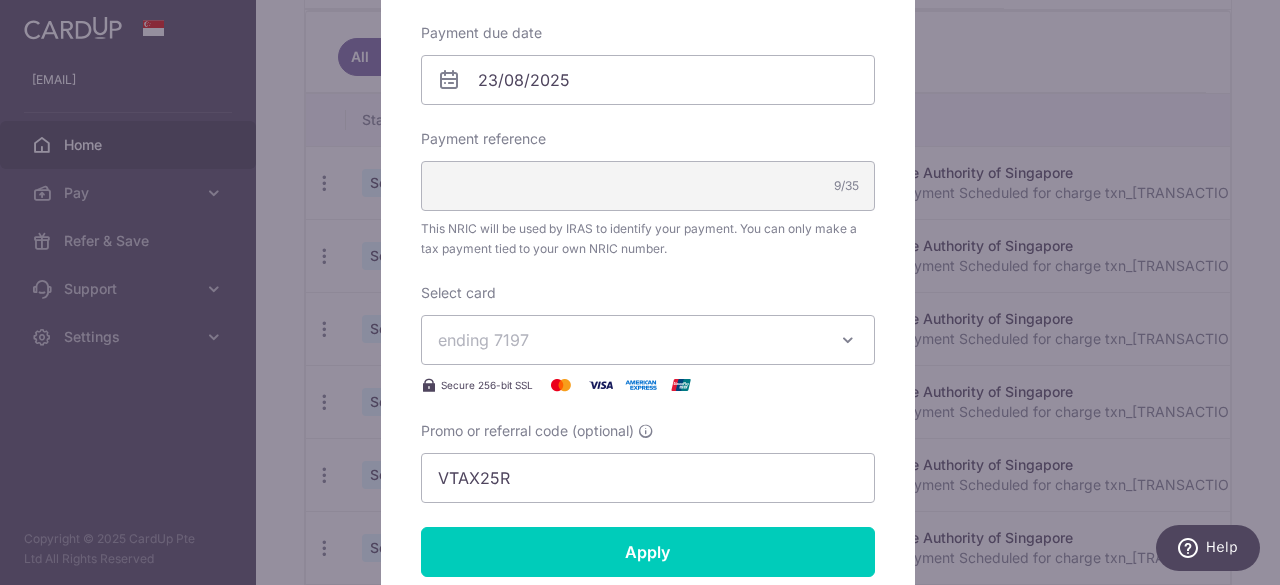 scroll, scrollTop: 700, scrollLeft: 0, axis: vertical 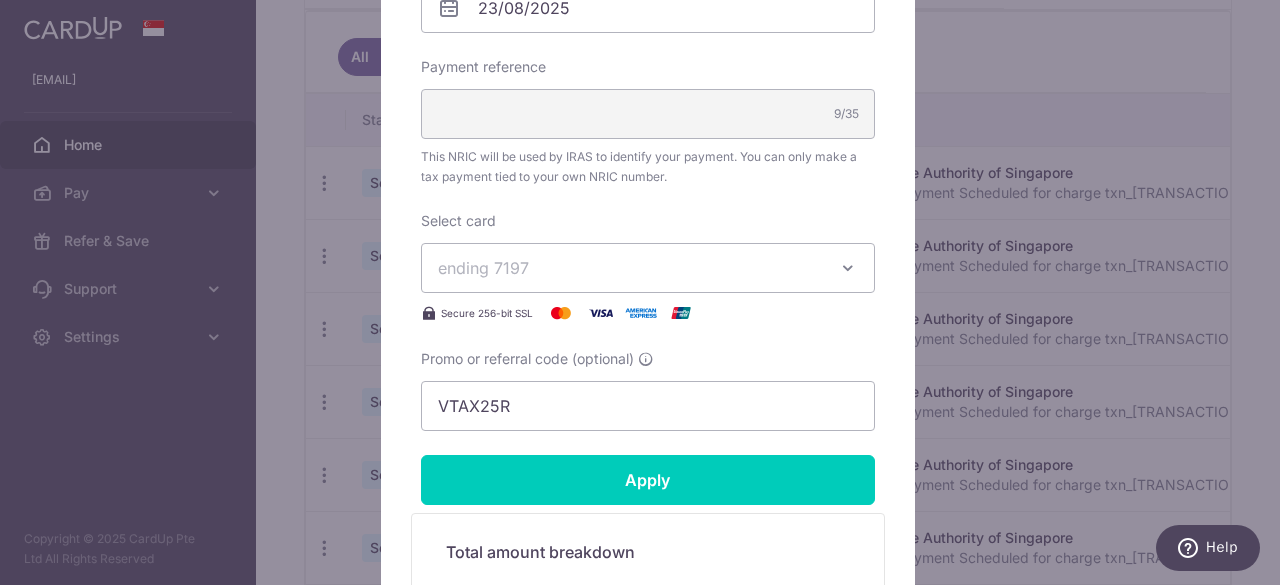 click on "ending 7197" at bounding box center (630, 268) 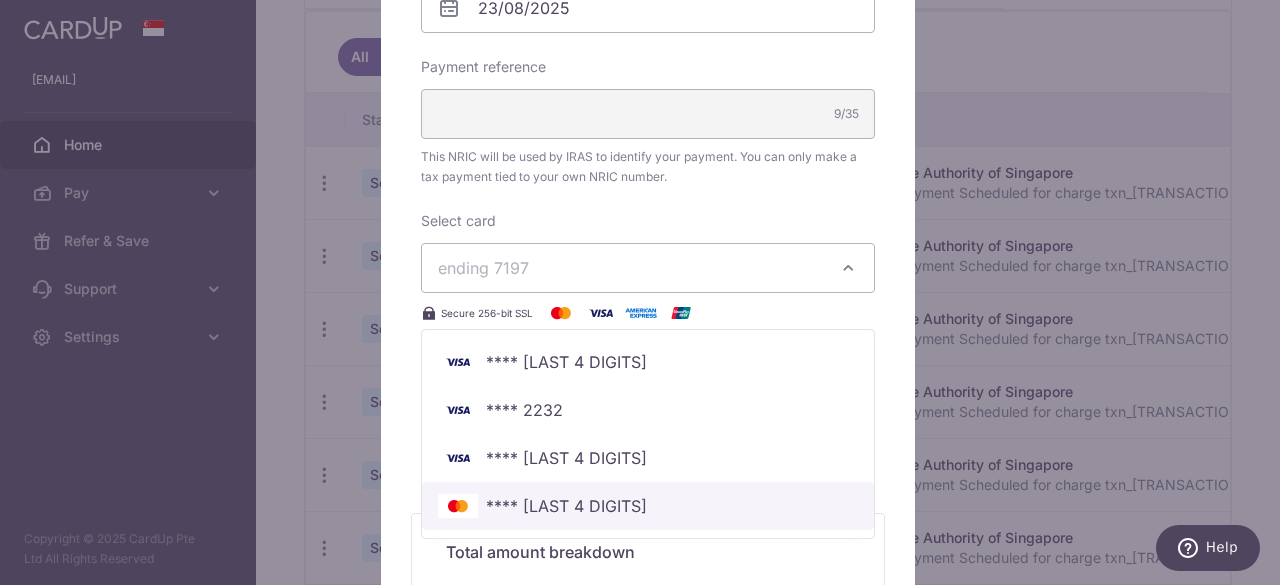 click on "**** [LAST 4 DIGITS]" at bounding box center [648, 506] 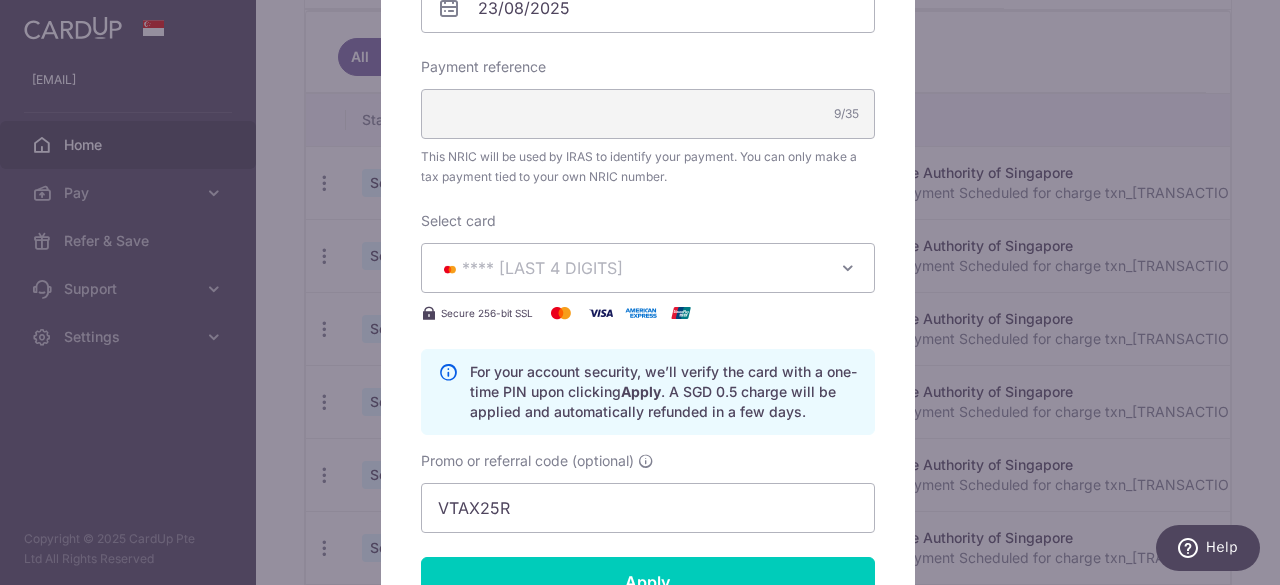 scroll, scrollTop: 1100, scrollLeft: 0, axis: vertical 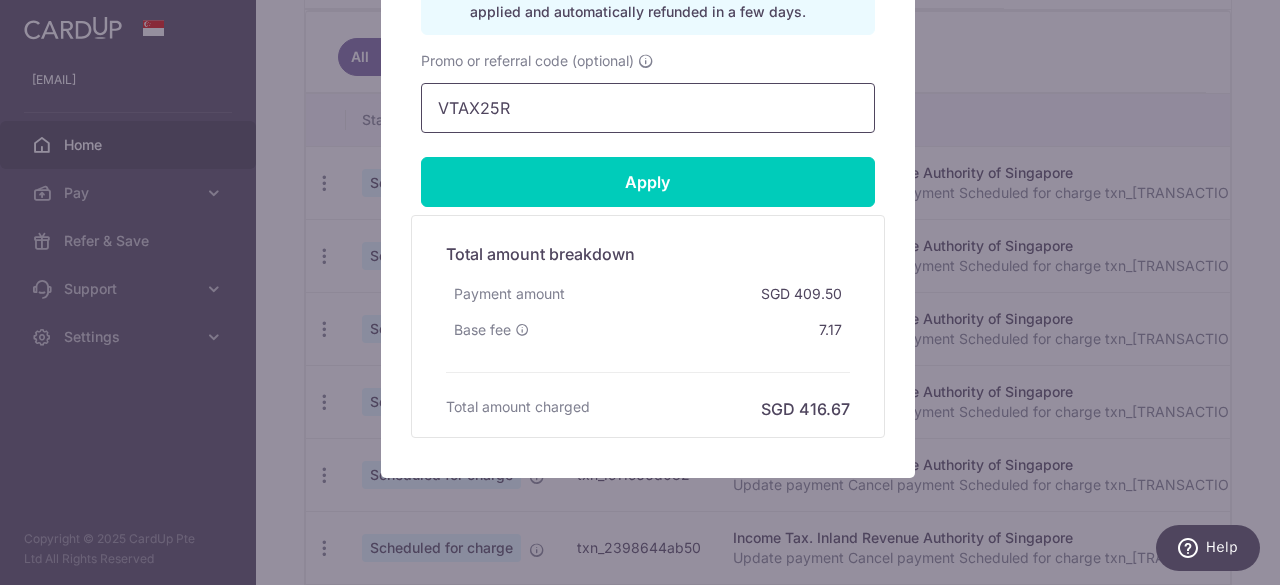 click on "VTAX25R" at bounding box center [648, 108] 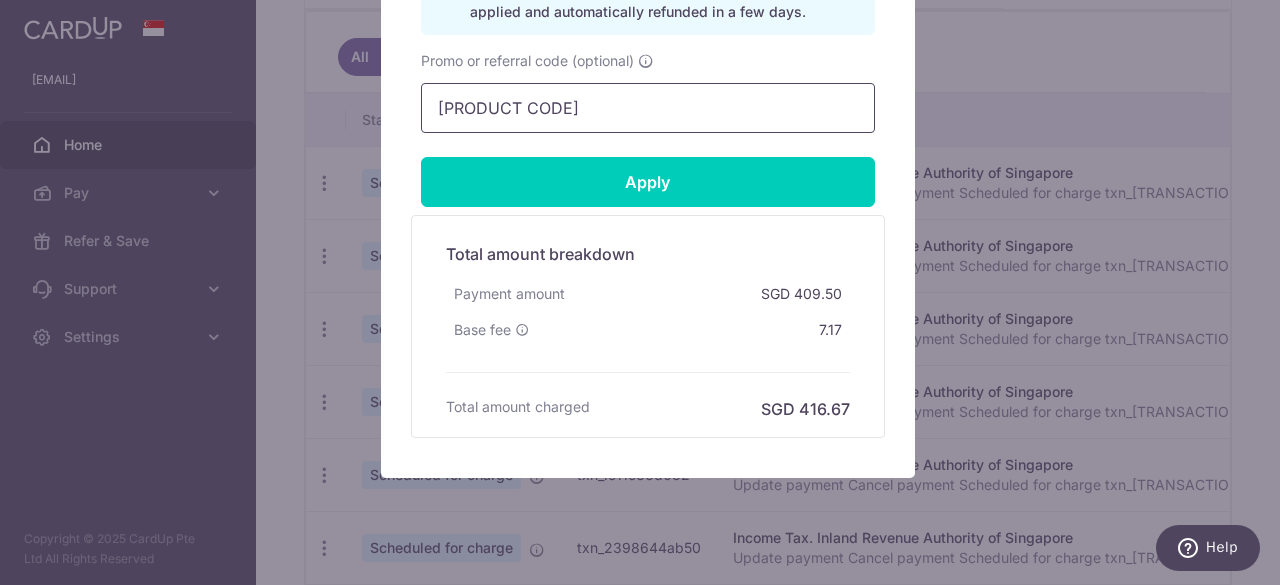 click on "[PRODUCT CODE]" at bounding box center [648, 108] 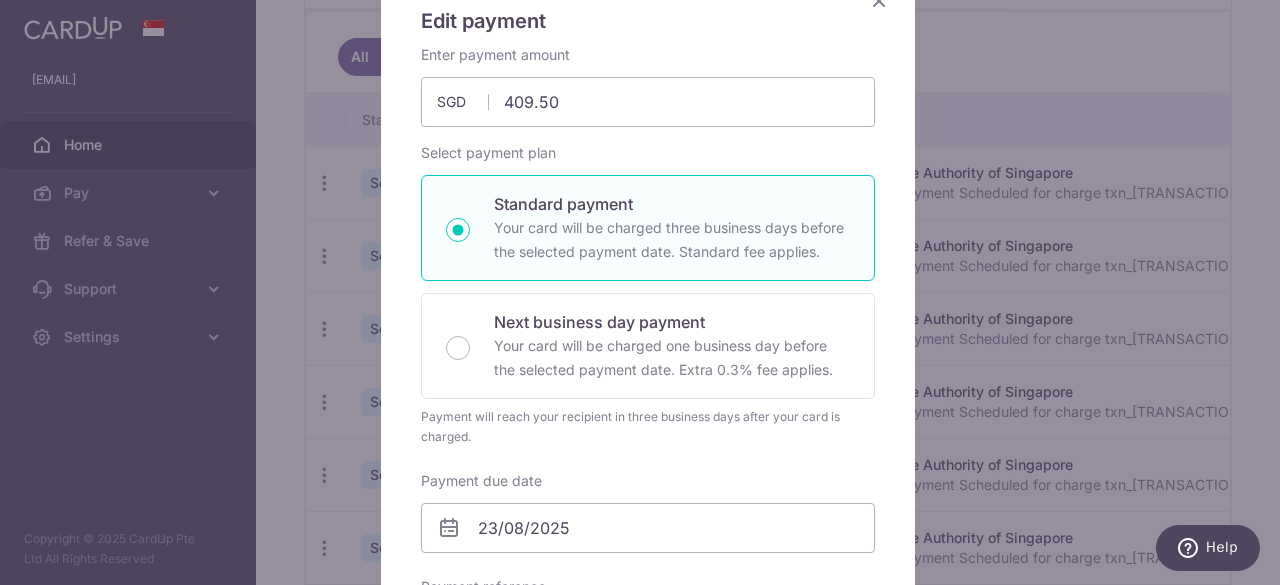scroll, scrollTop: 0, scrollLeft: 0, axis: both 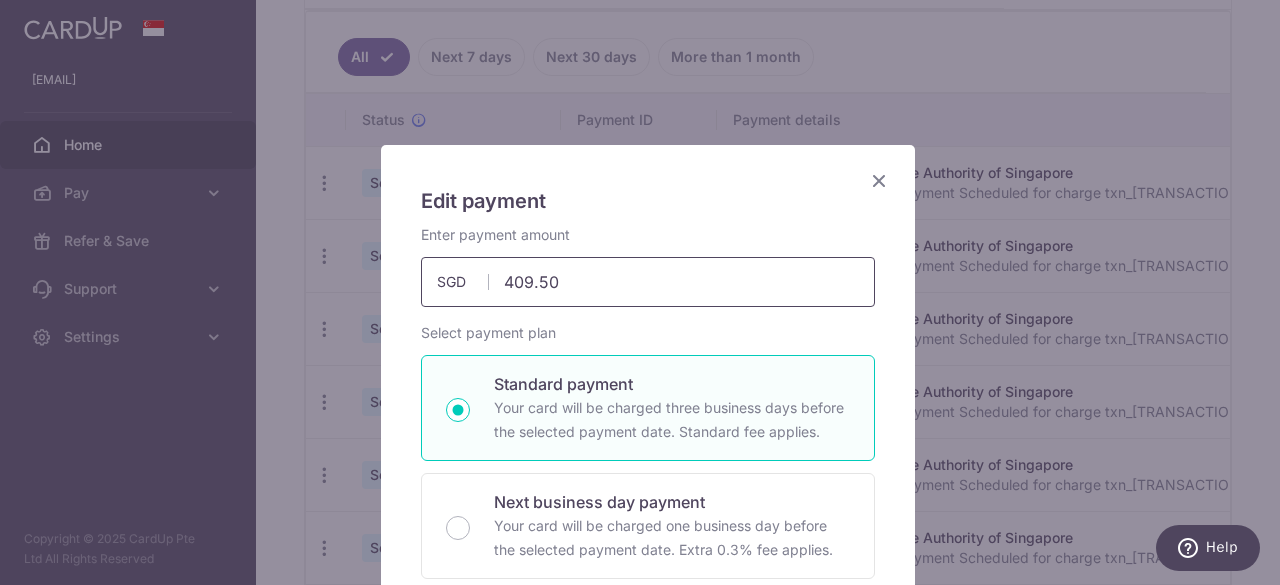 type on "MCTAX25" 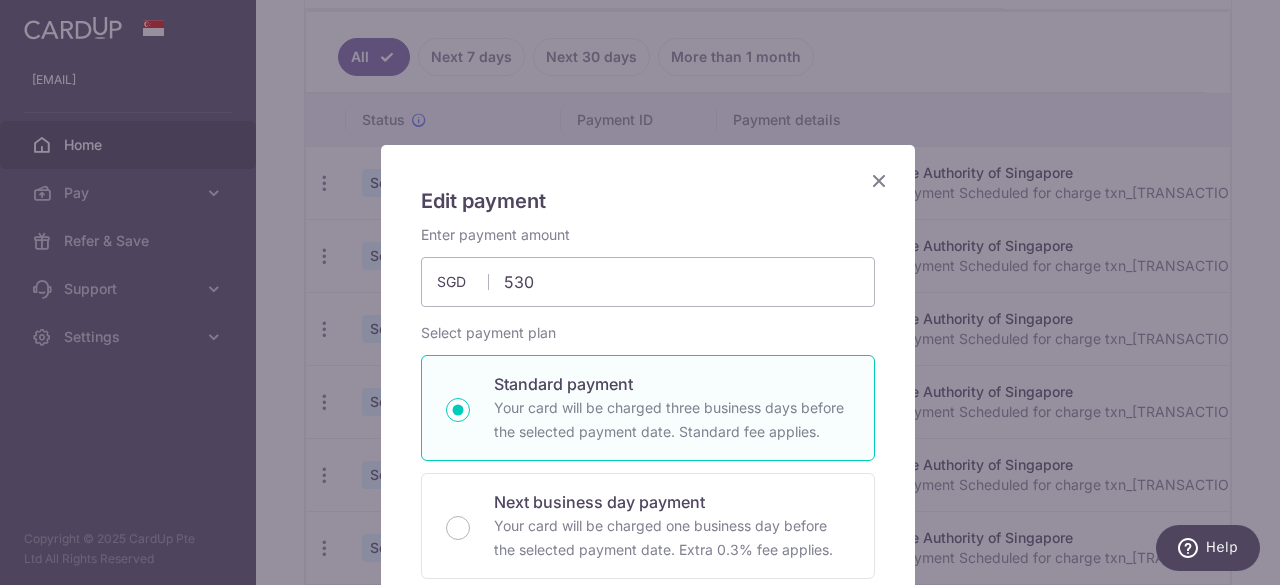 type on "530.00" 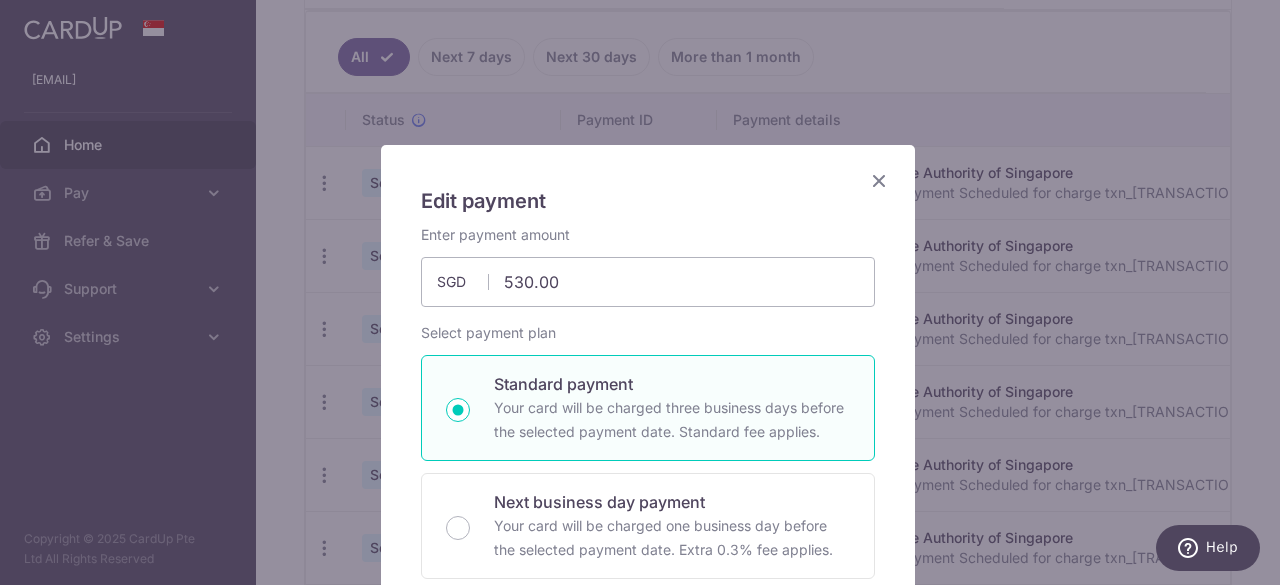 click on "Edit payment" at bounding box center (648, 201) 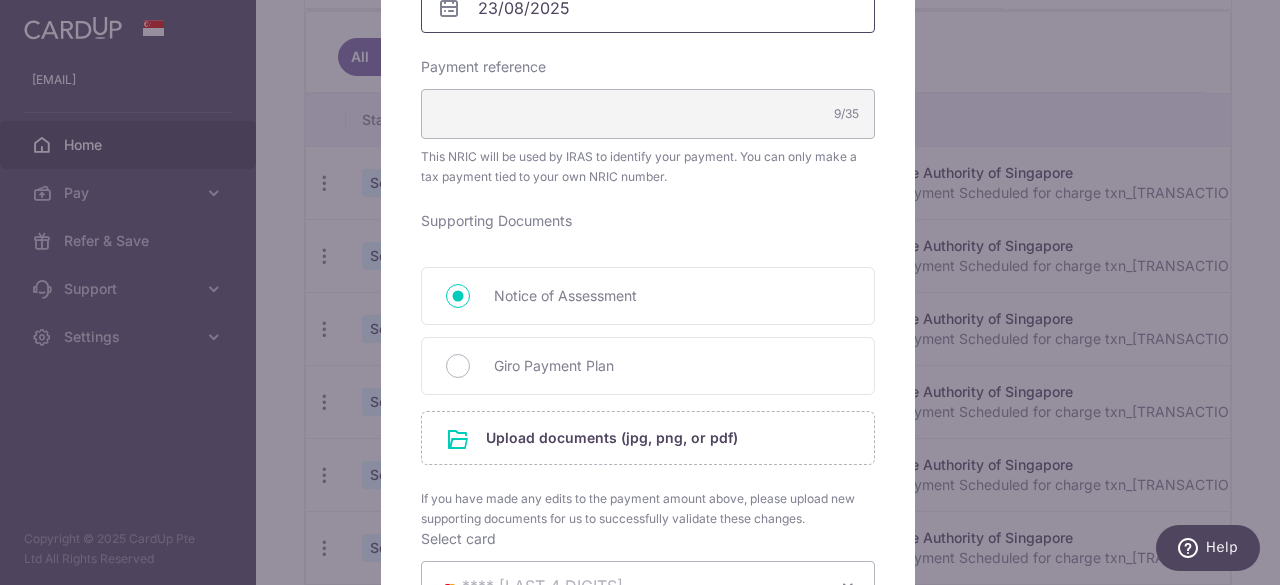 scroll, scrollTop: 400, scrollLeft: 0, axis: vertical 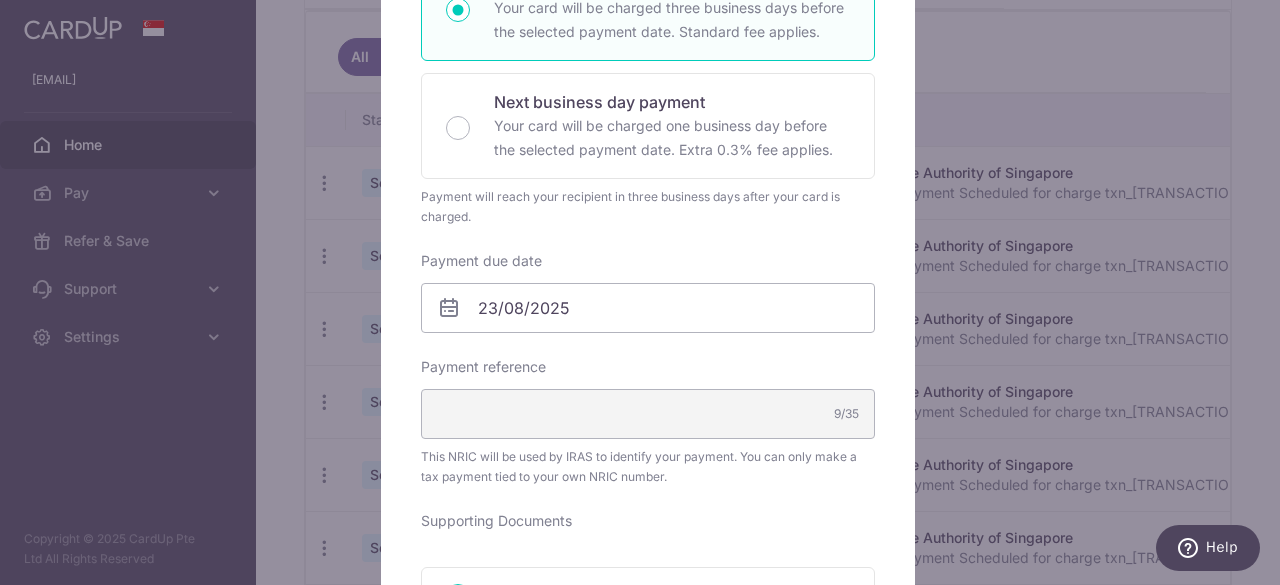 click on "Payment will reach your recipient in three business days after your card is charged." at bounding box center [648, 207] 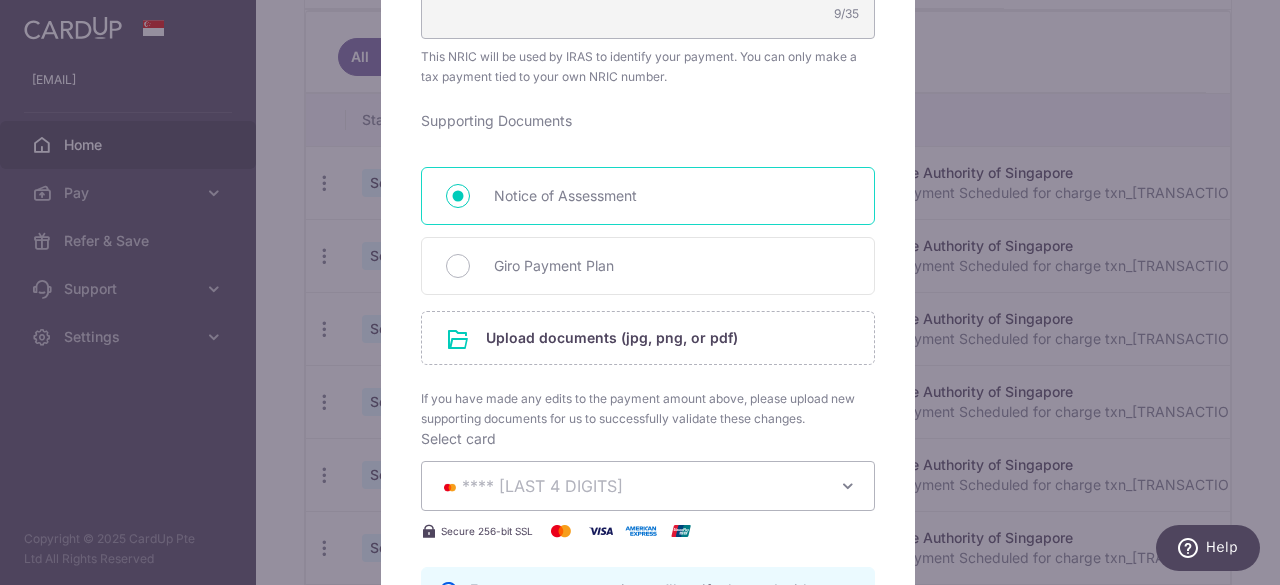 scroll, scrollTop: 900, scrollLeft: 0, axis: vertical 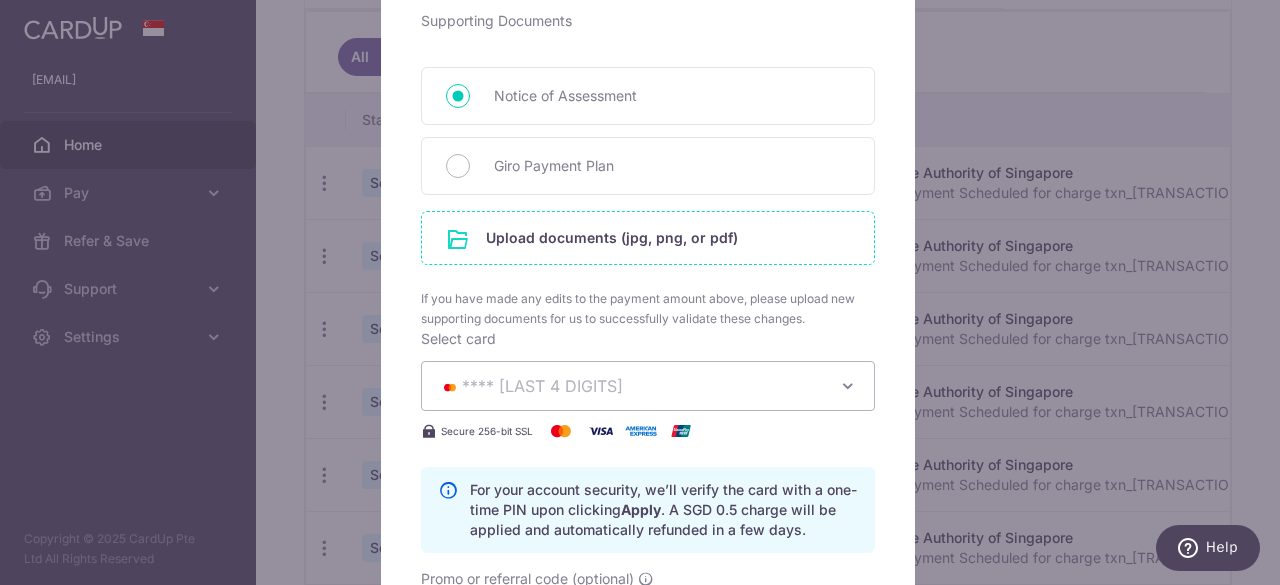 click at bounding box center (648, 238) 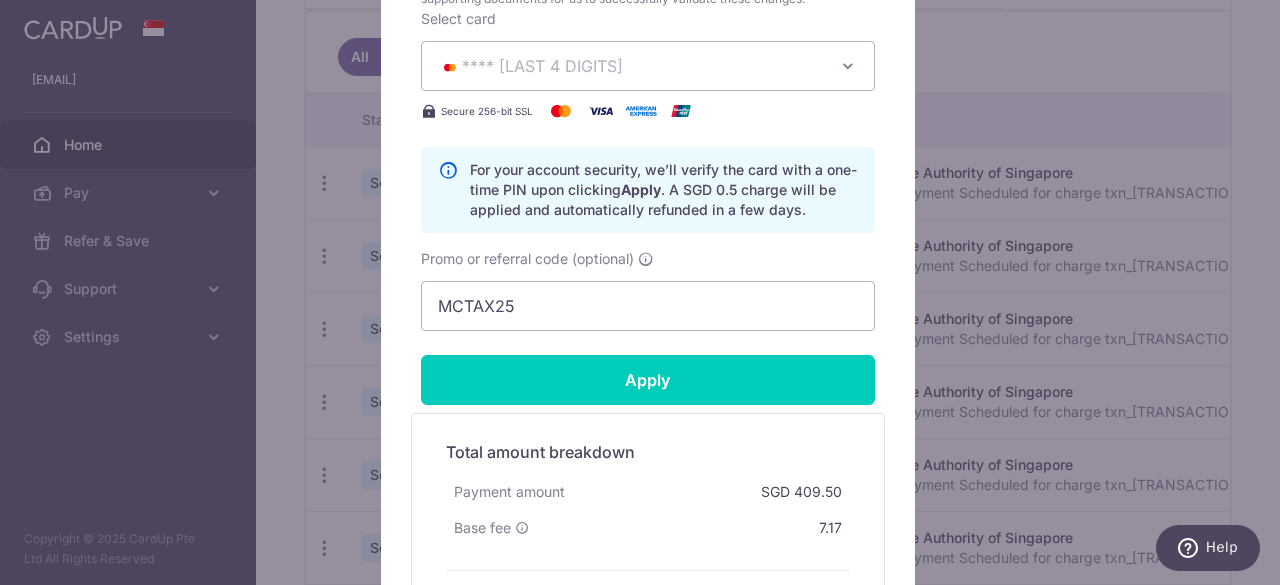 scroll, scrollTop: 1400, scrollLeft: 0, axis: vertical 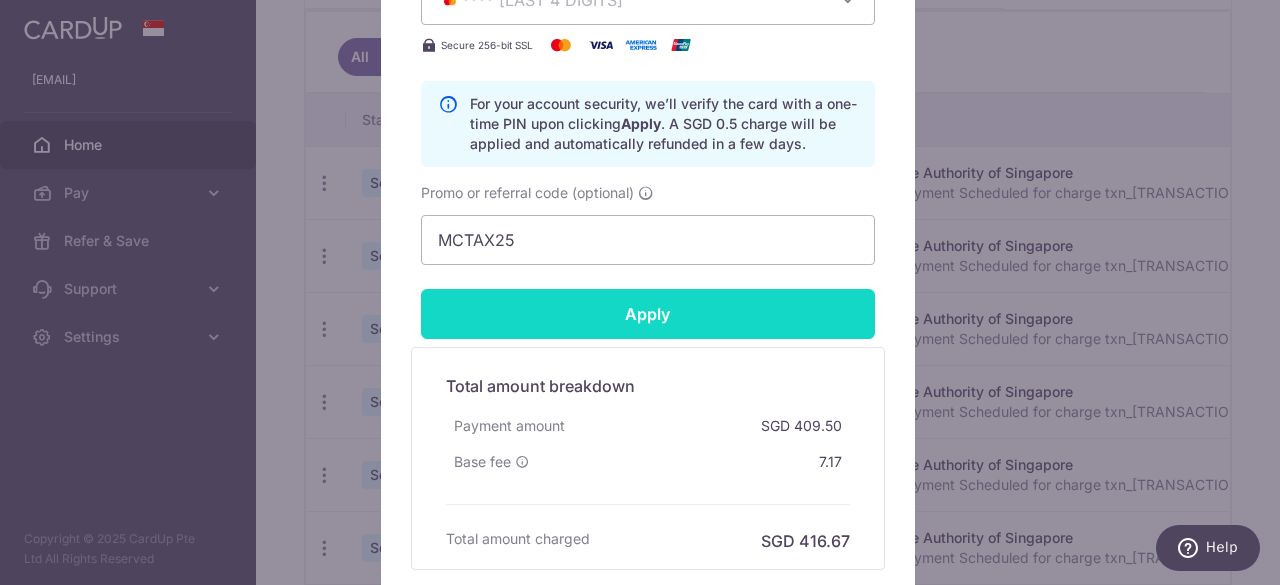 click on "Apply" at bounding box center [648, 314] 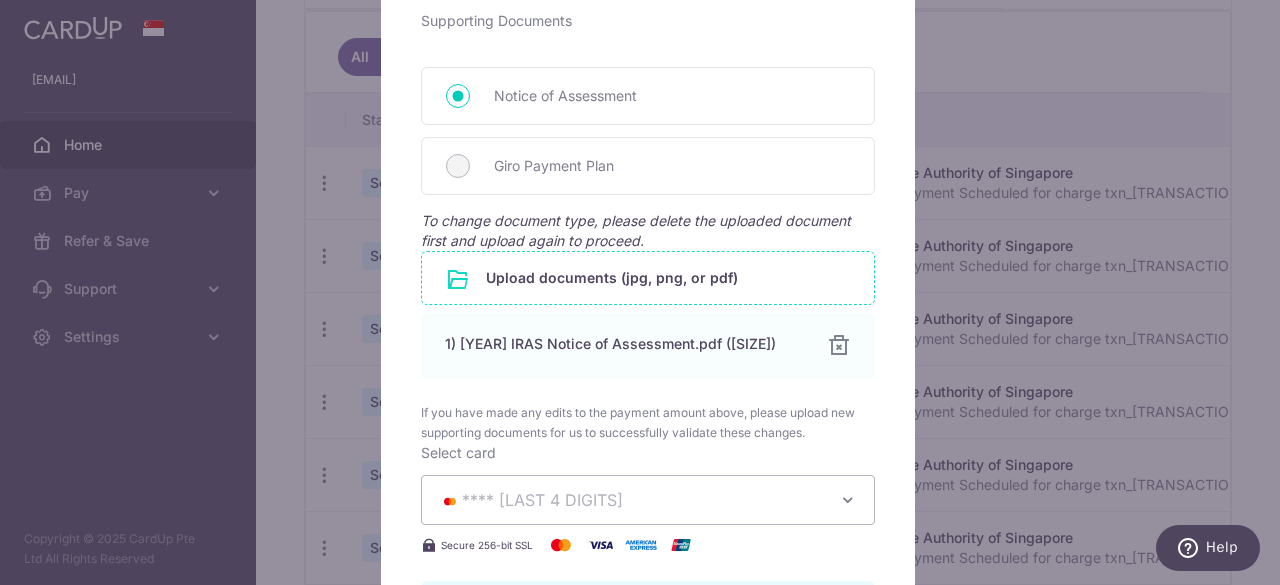 scroll, scrollTop: 1200, scrollLeft: 0, axis: vertical 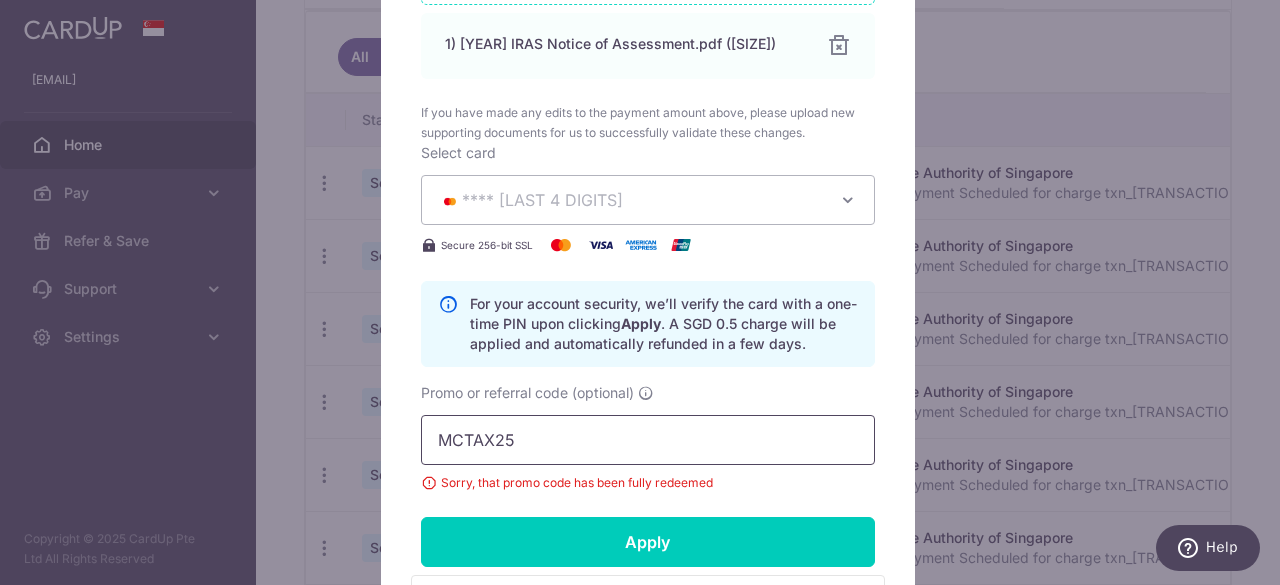 drag, startPoint x: 544, startPoint y: 442, endPoint x: 402, endPoint y: 439, distance: 142.0317 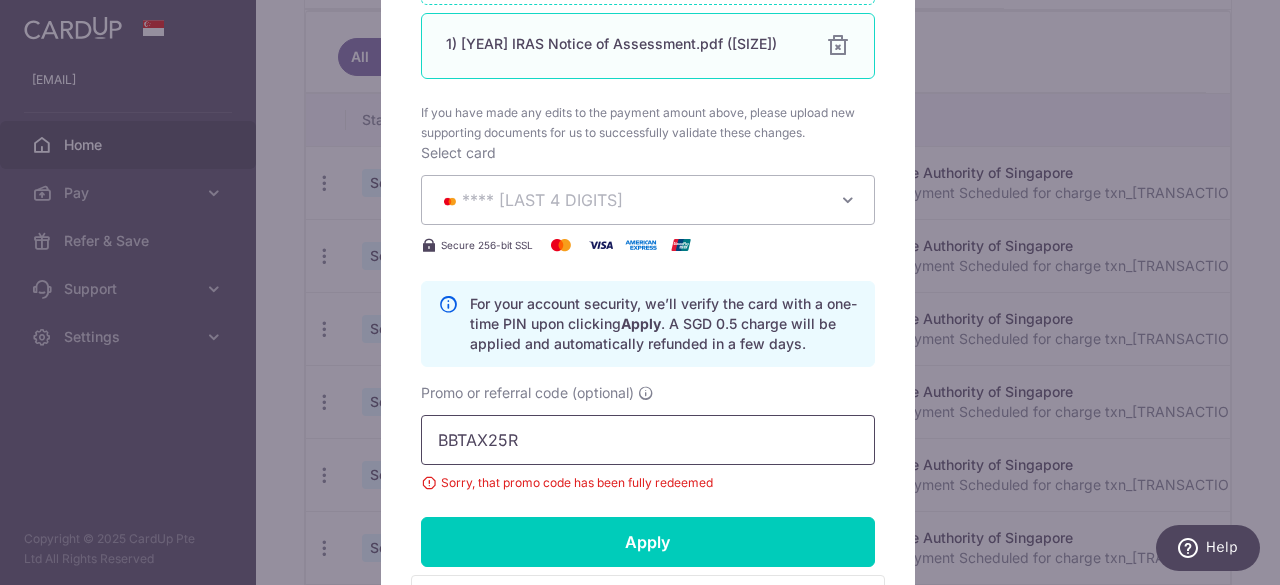 type on "BBTAX25R" 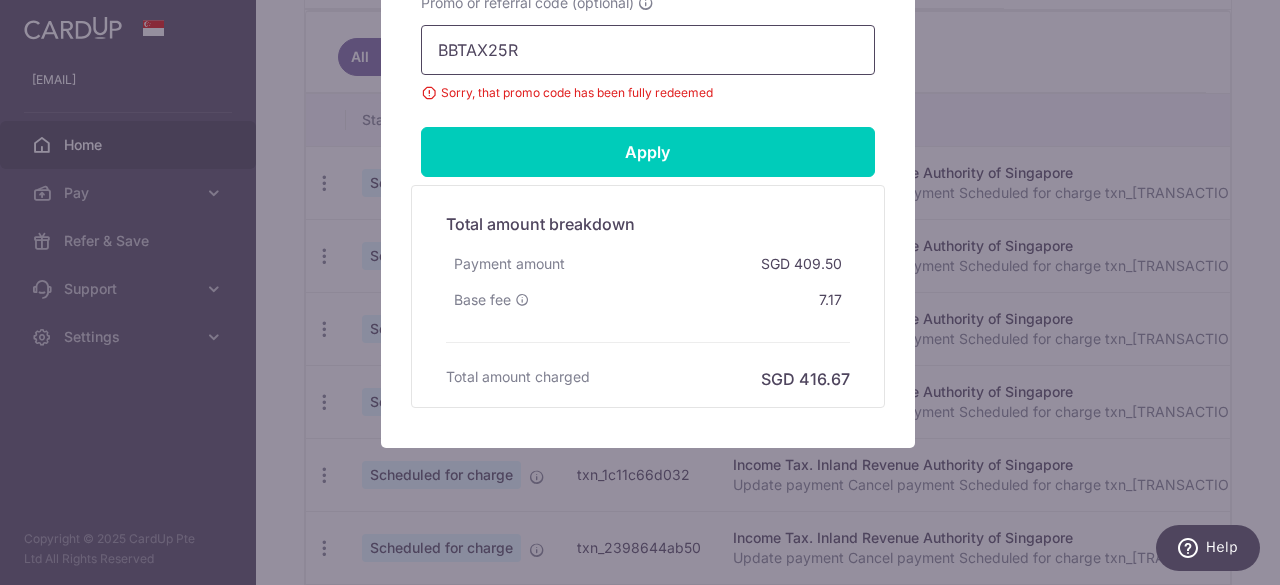 scroll, scrollTop: 1490, scrollLeft: 0, axis: vertical 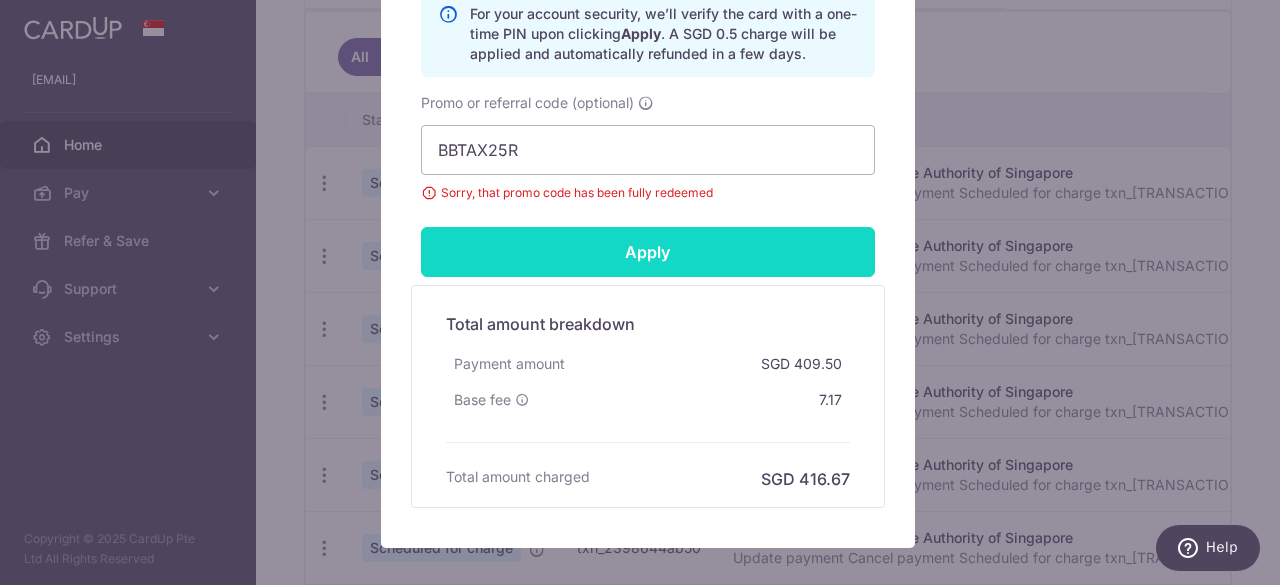 click on "Apply" at bounding box center [648, 252] 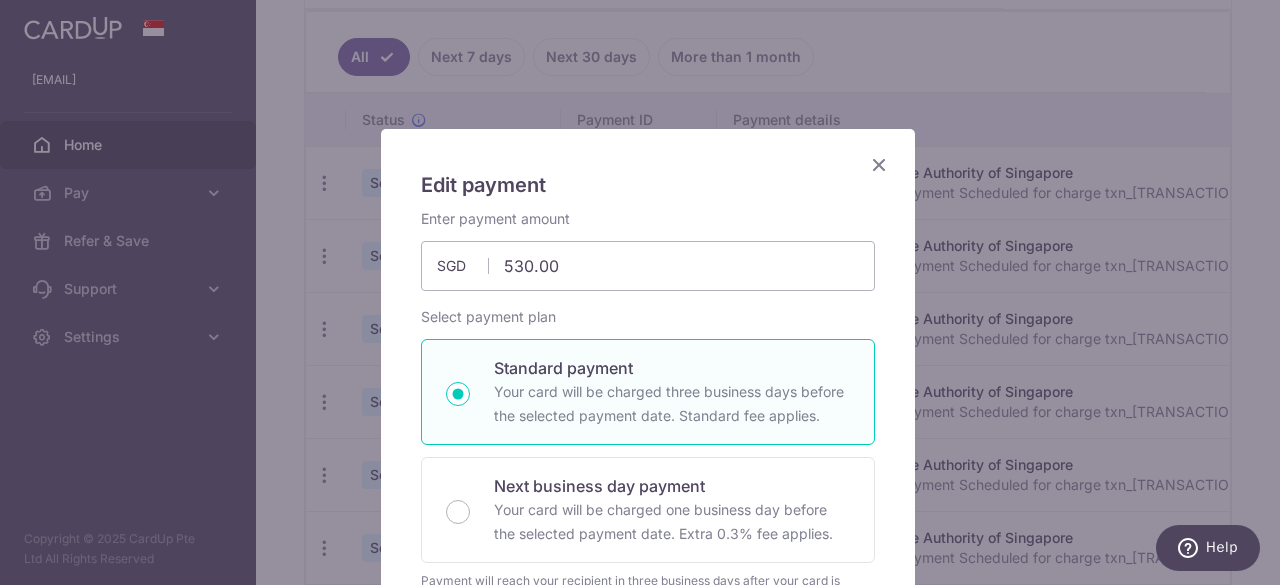 scroll, scrollTop: 0, scrollLeft: 0, axis: both 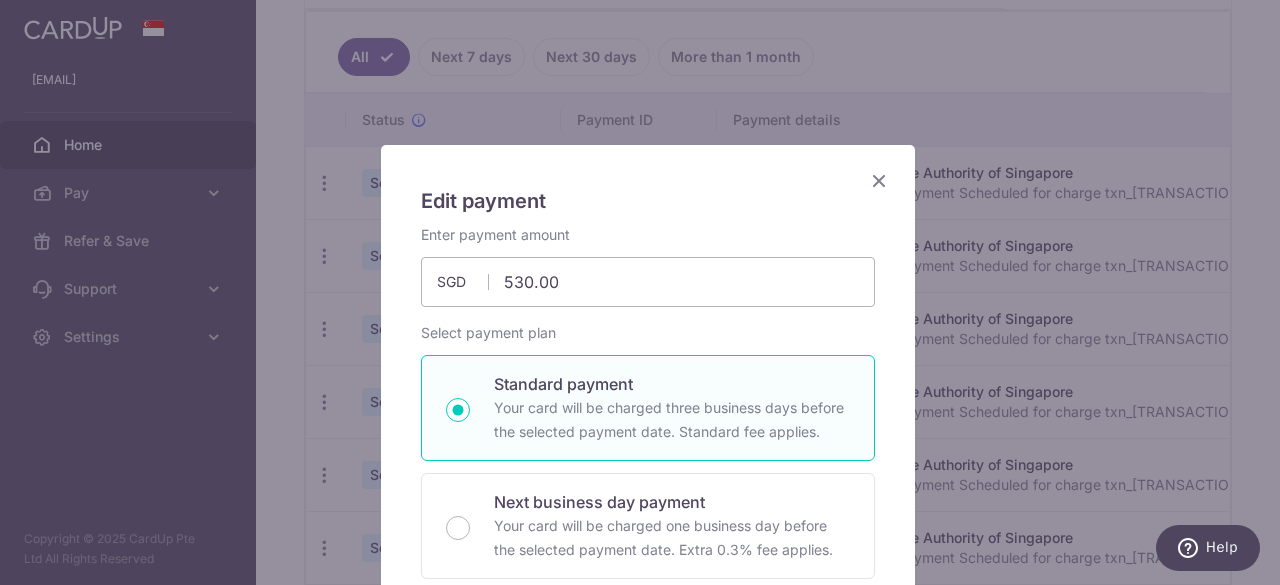 click at bounding box center (879, 180) 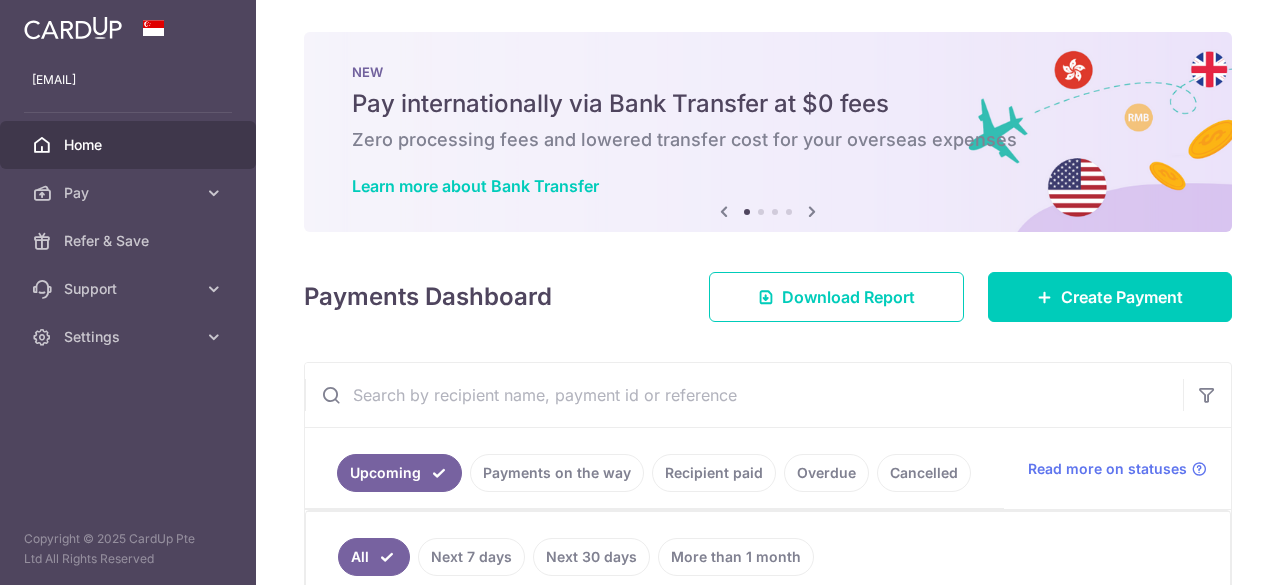 scroll, scrollTop: 0, scrollLeft: 0, axis: both 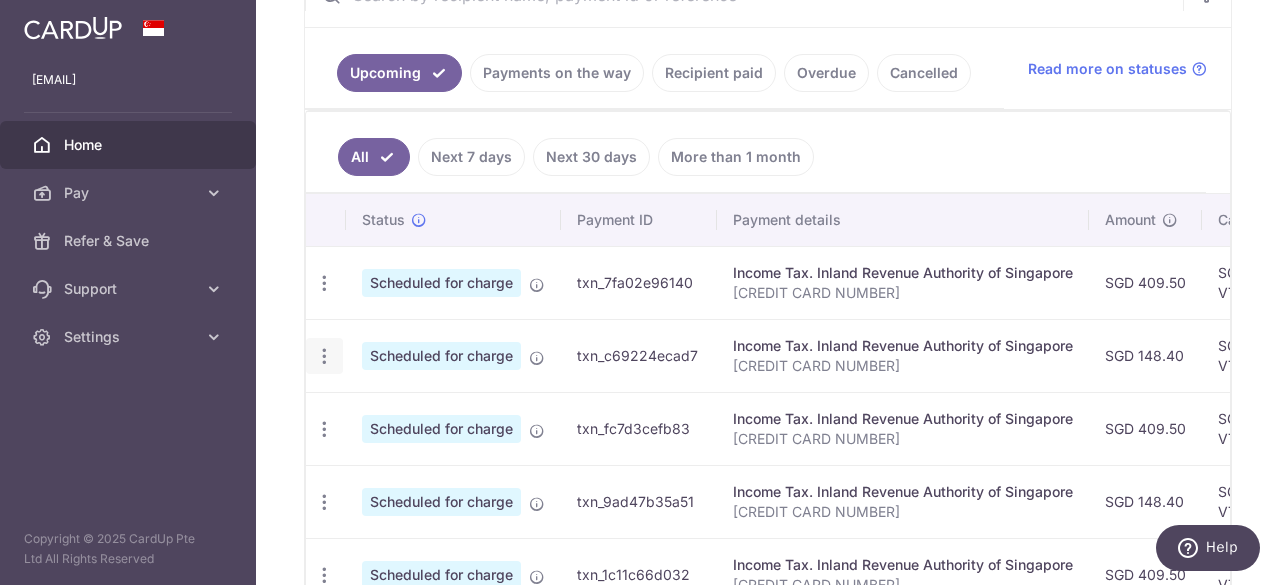 click at bounding box center (324, 283) 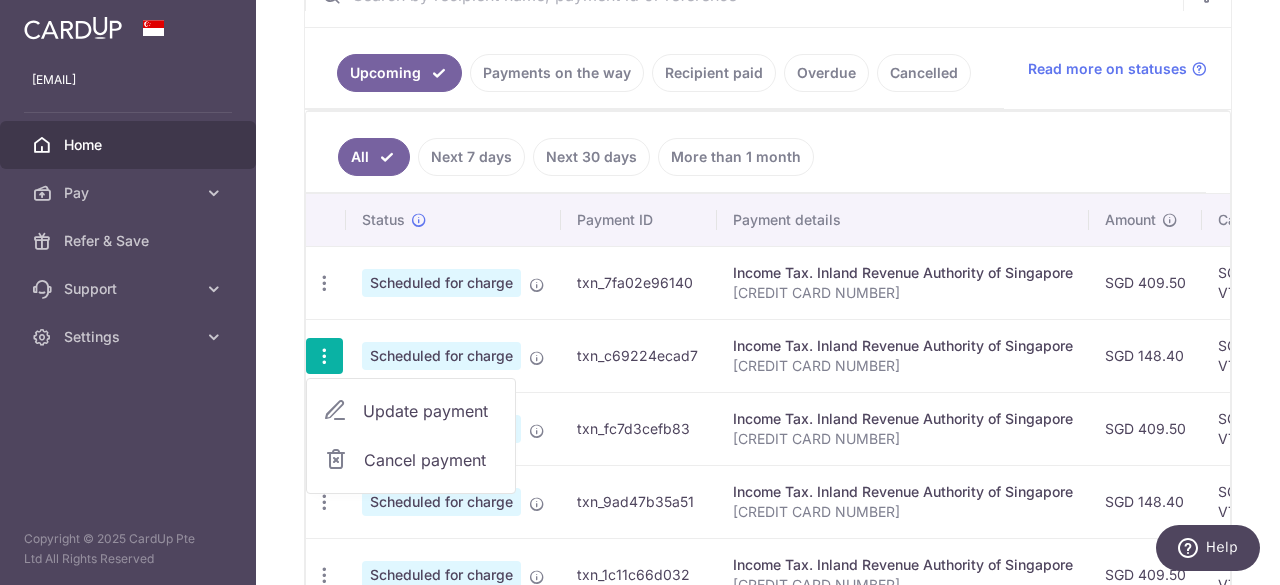 click on "Update payment" at bounding box center (431, 411) 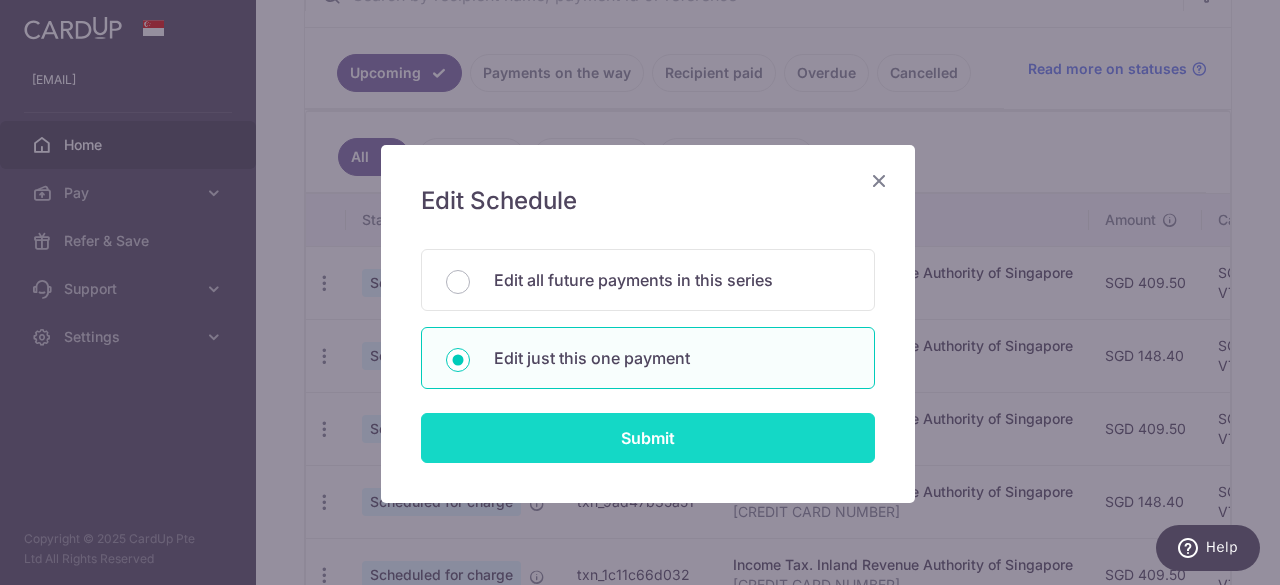 click on "Submit" at bounding box center (648, 438) 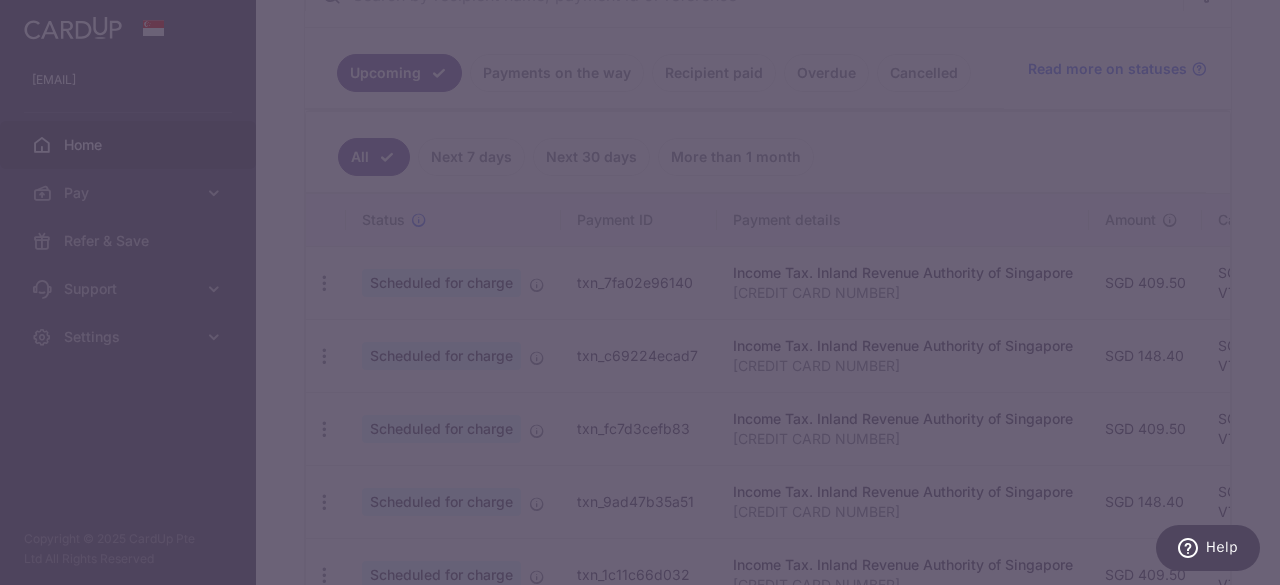type on "VTAX25R" 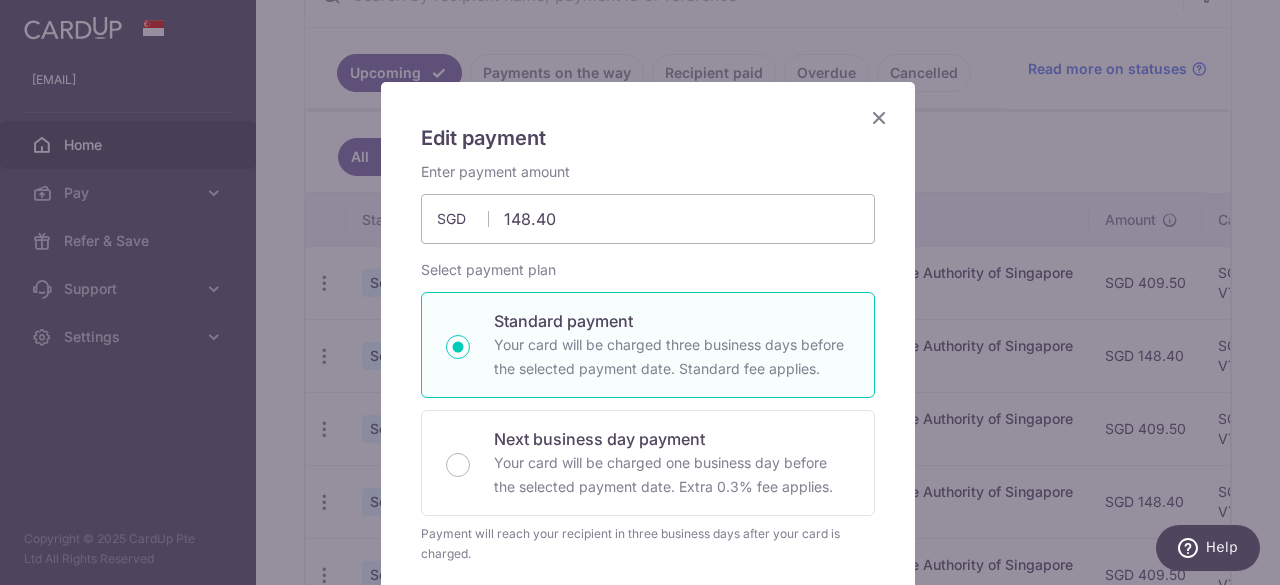 scroll, scrollTop: 0, scrollLeft: 0, axis: both 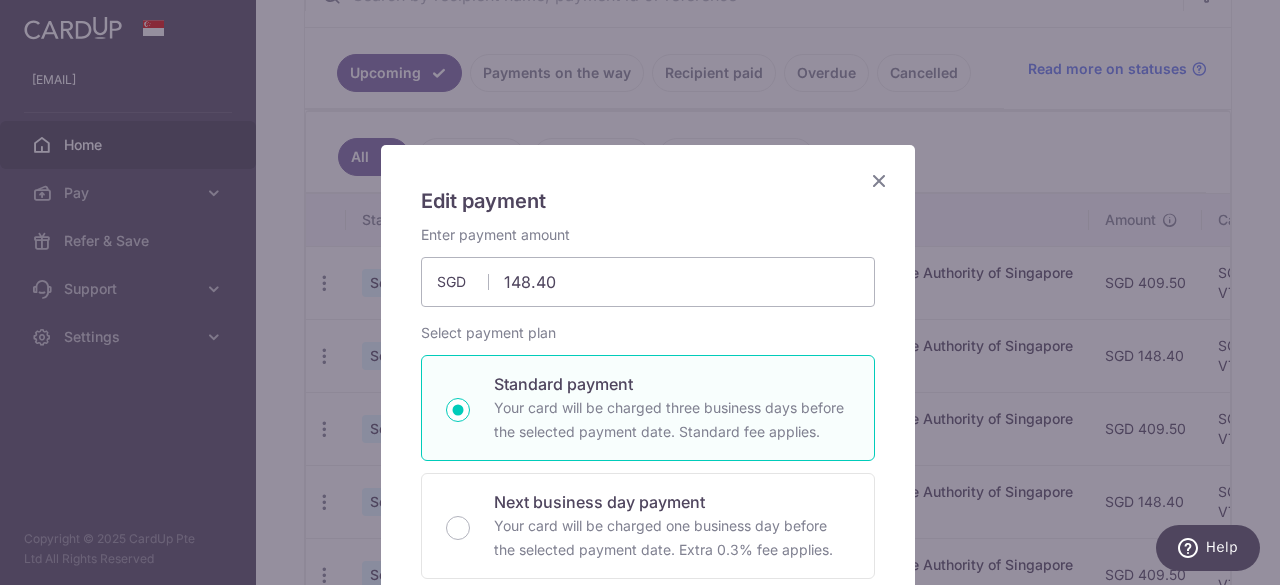 click at bounding box center (879, 180) 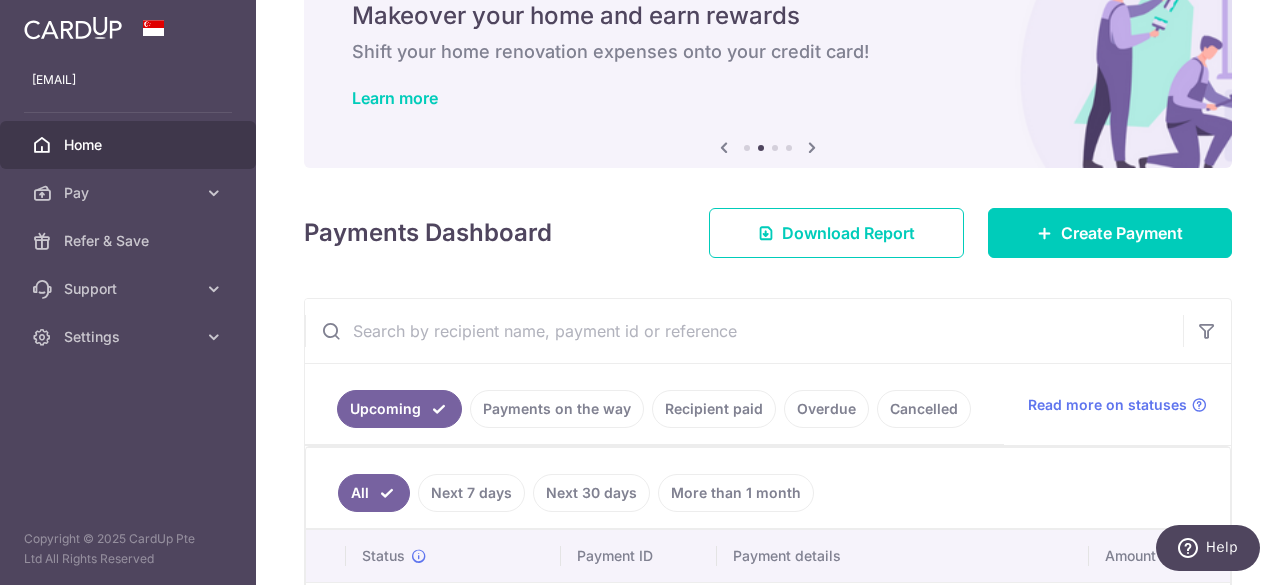 scroll, scrollTop: 0, scrollLeft: 0, axis: both 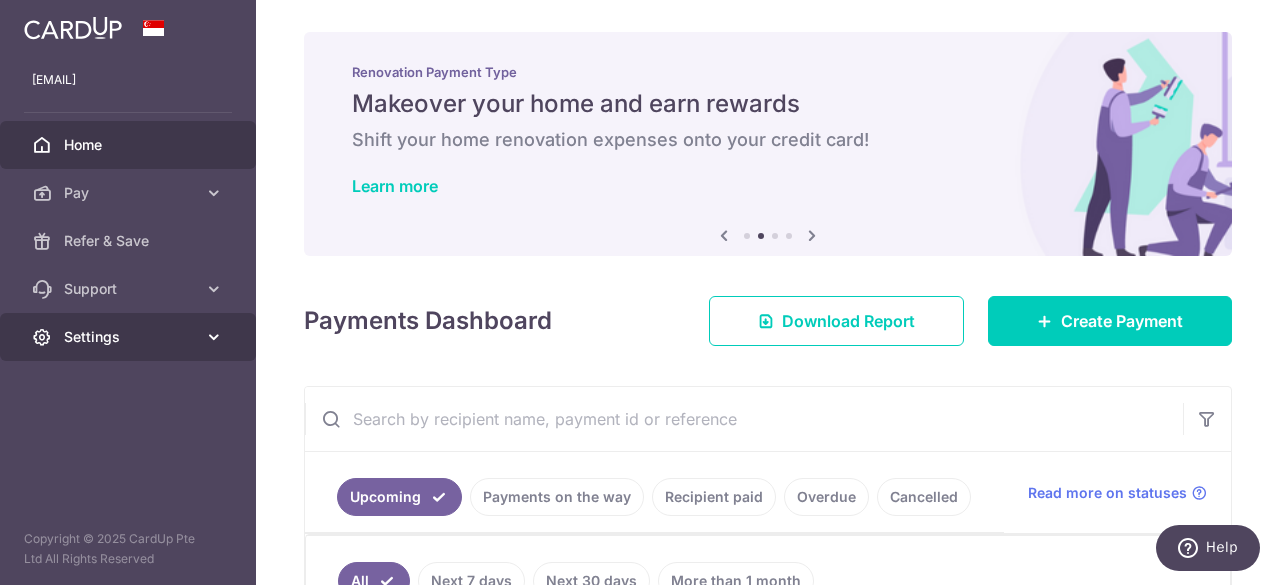 click on "Settings" at bounding box center (130, 337) 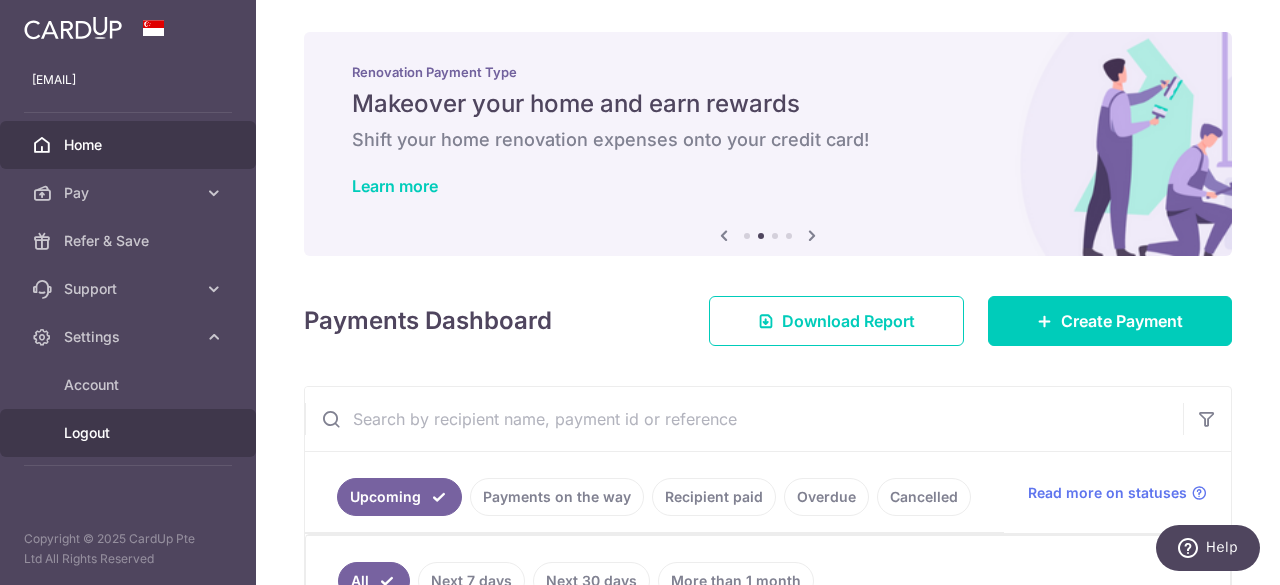 click on "Logout" at bounding box center [130, 433] 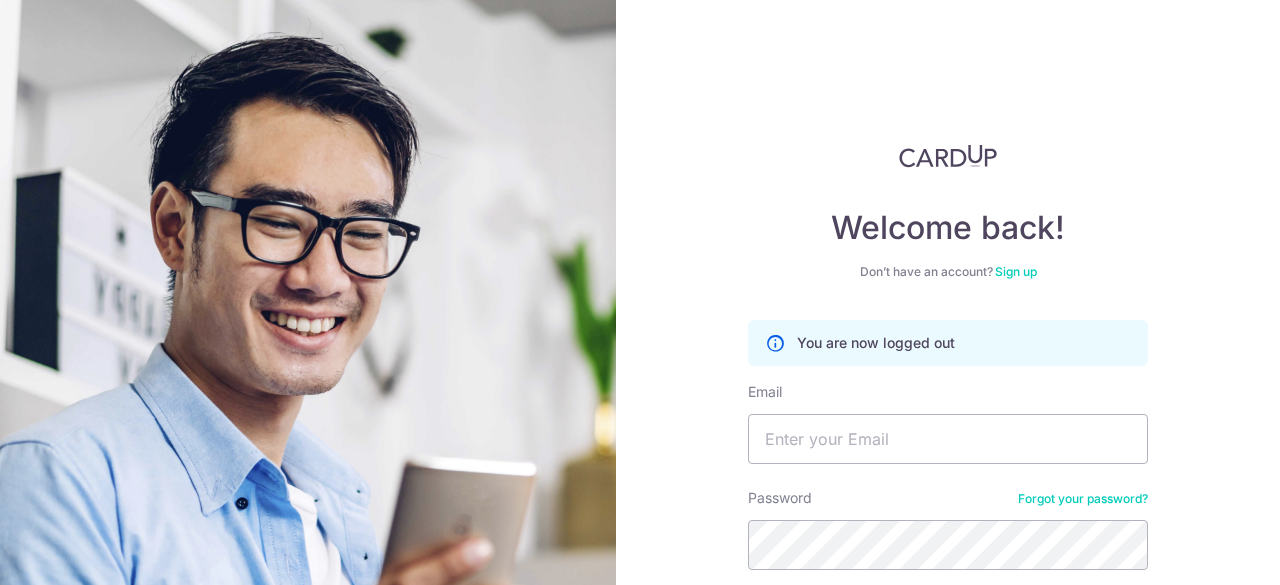 scroll, scrollTop: 0, scrollLeft: 0, axis: both 